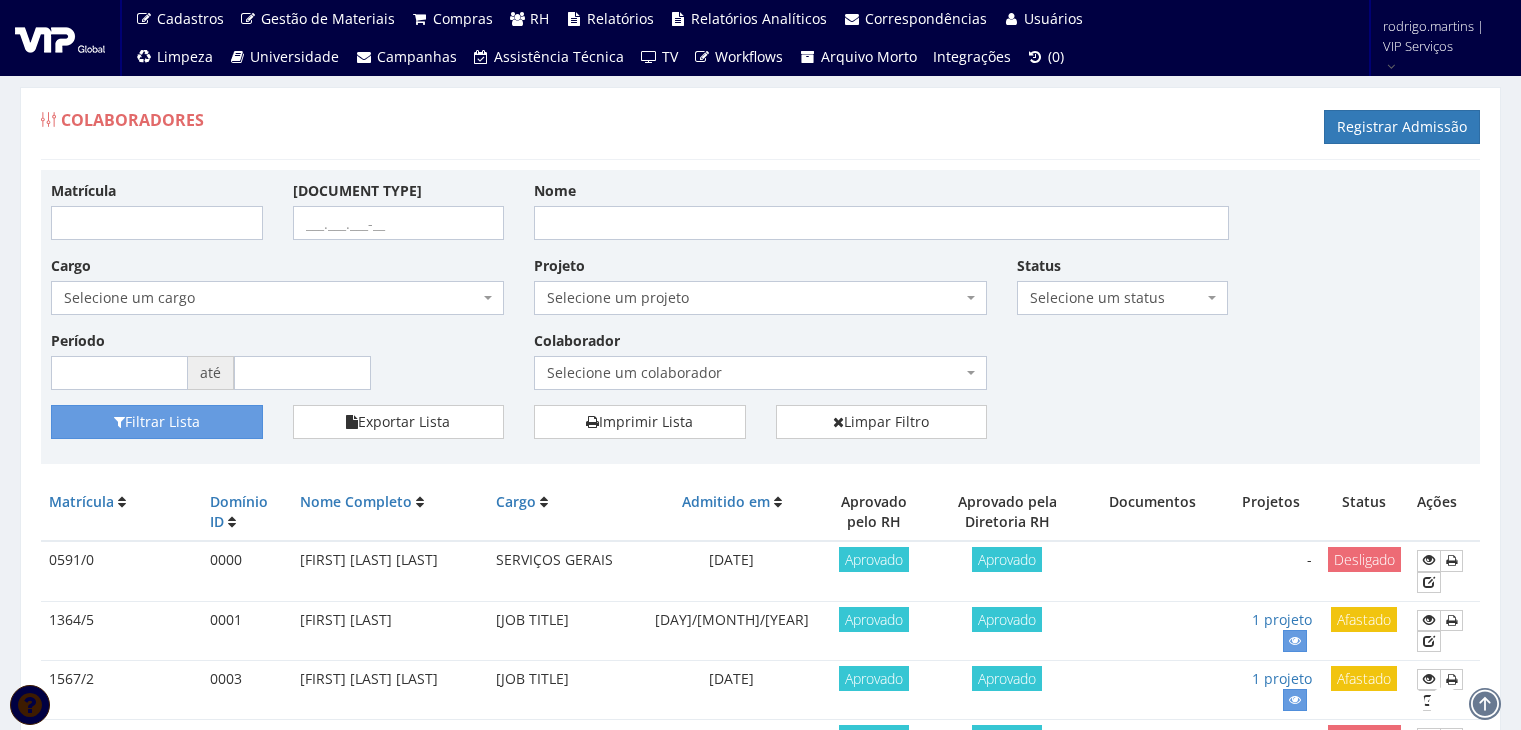 scroll, scrollTop: 0, scrollLeft: 0, axis: both 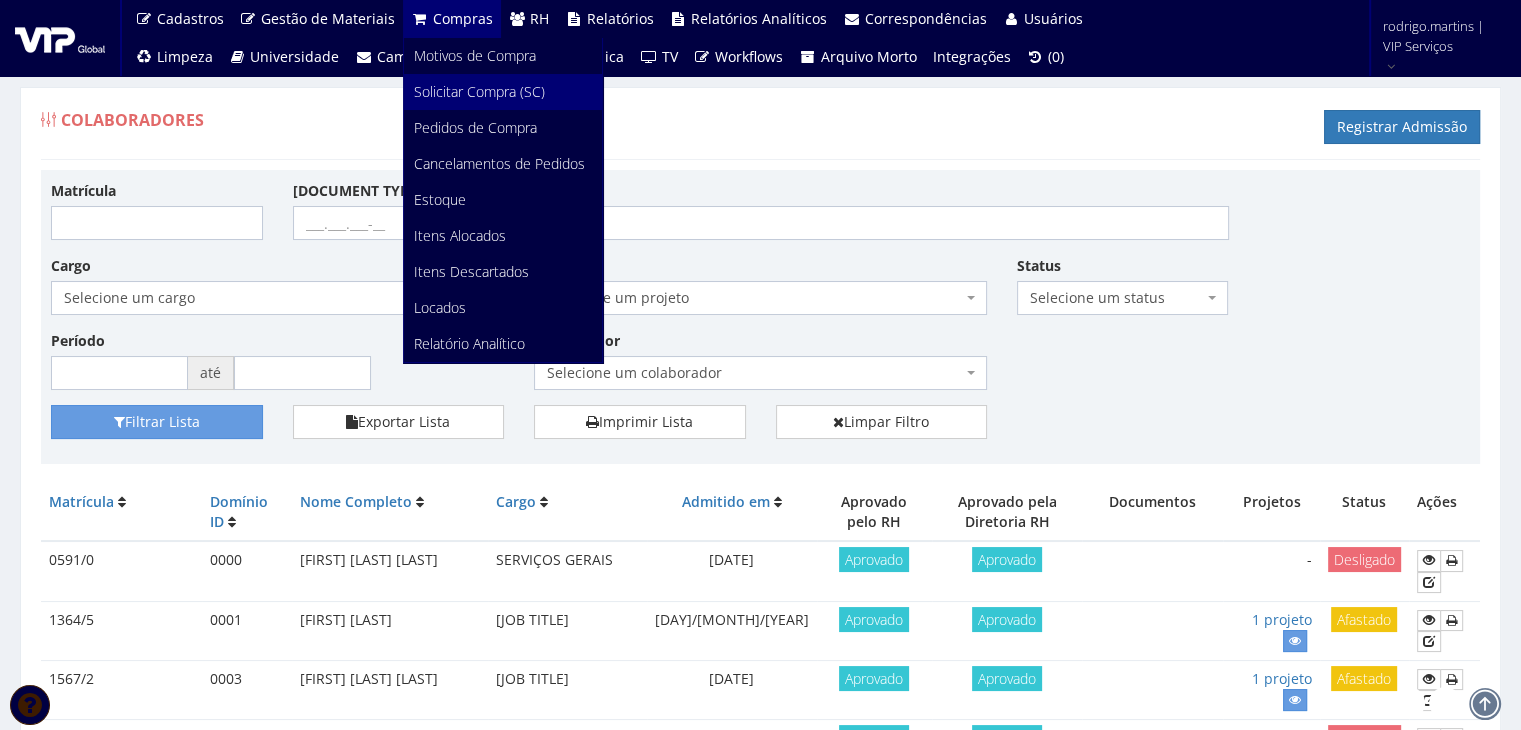 click on "Solicitar Compra (SC)" at bounding box center [479, 91] 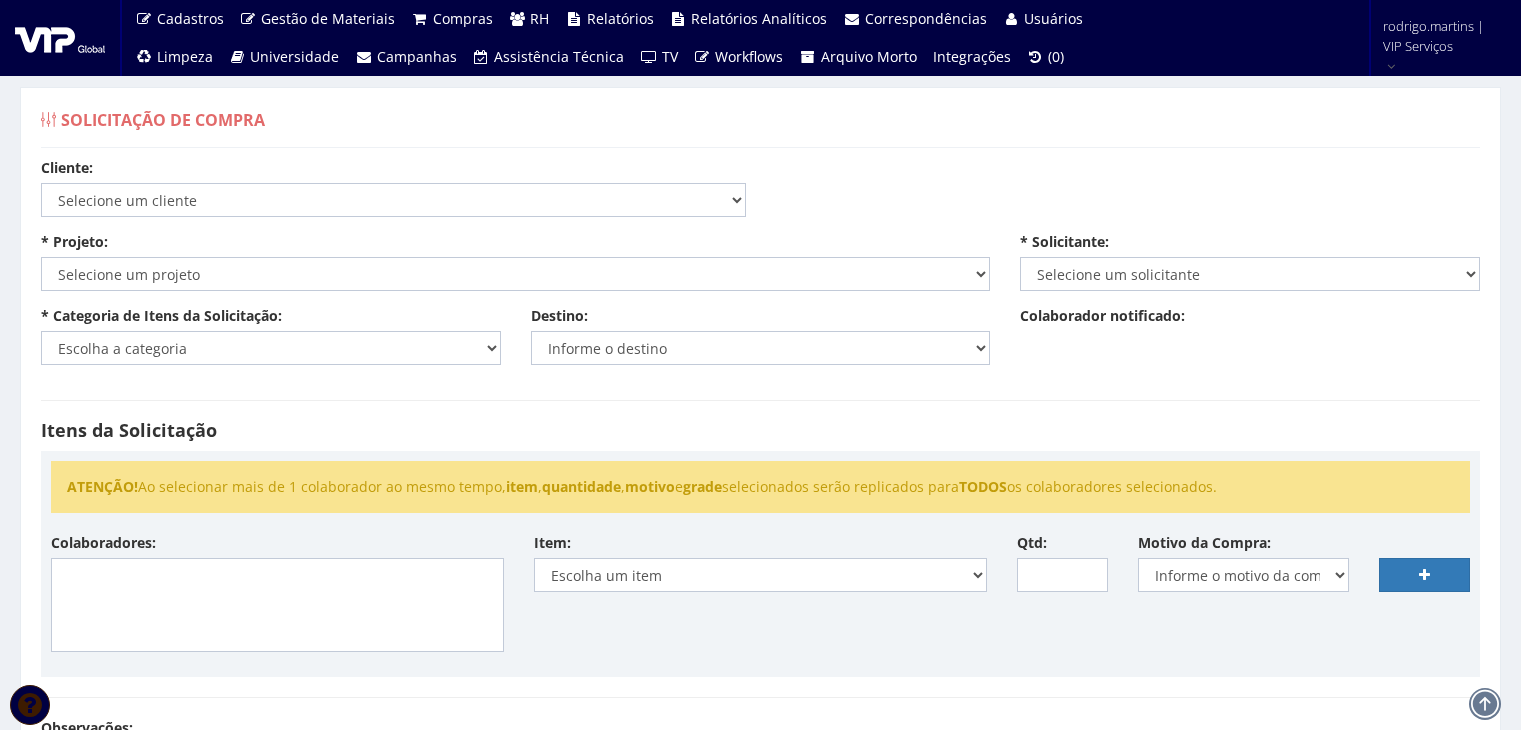 scroll, scrollTop: 0, scrollLeft: 0, axis: both 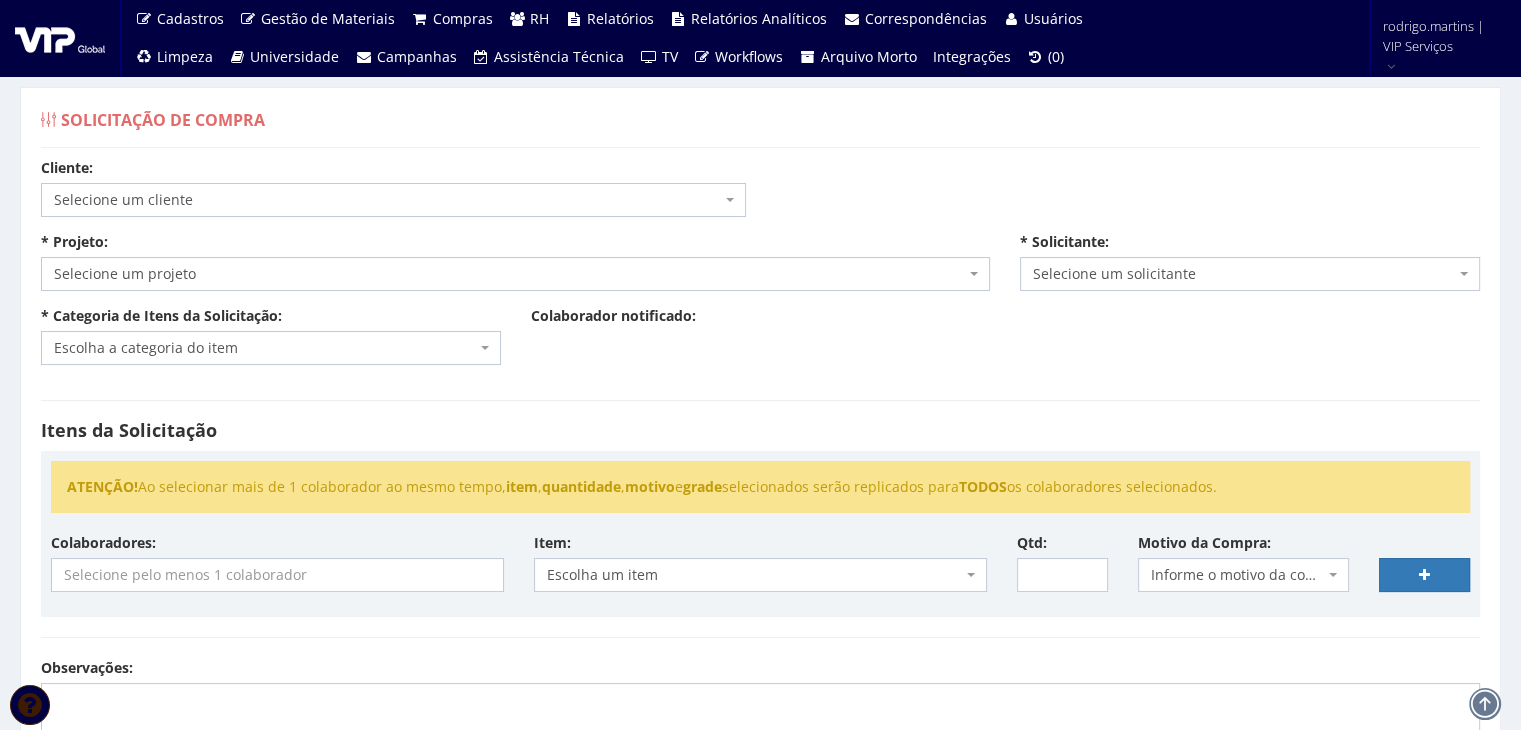 click on "Selecione um cliente" at bounding box center (387, 200) 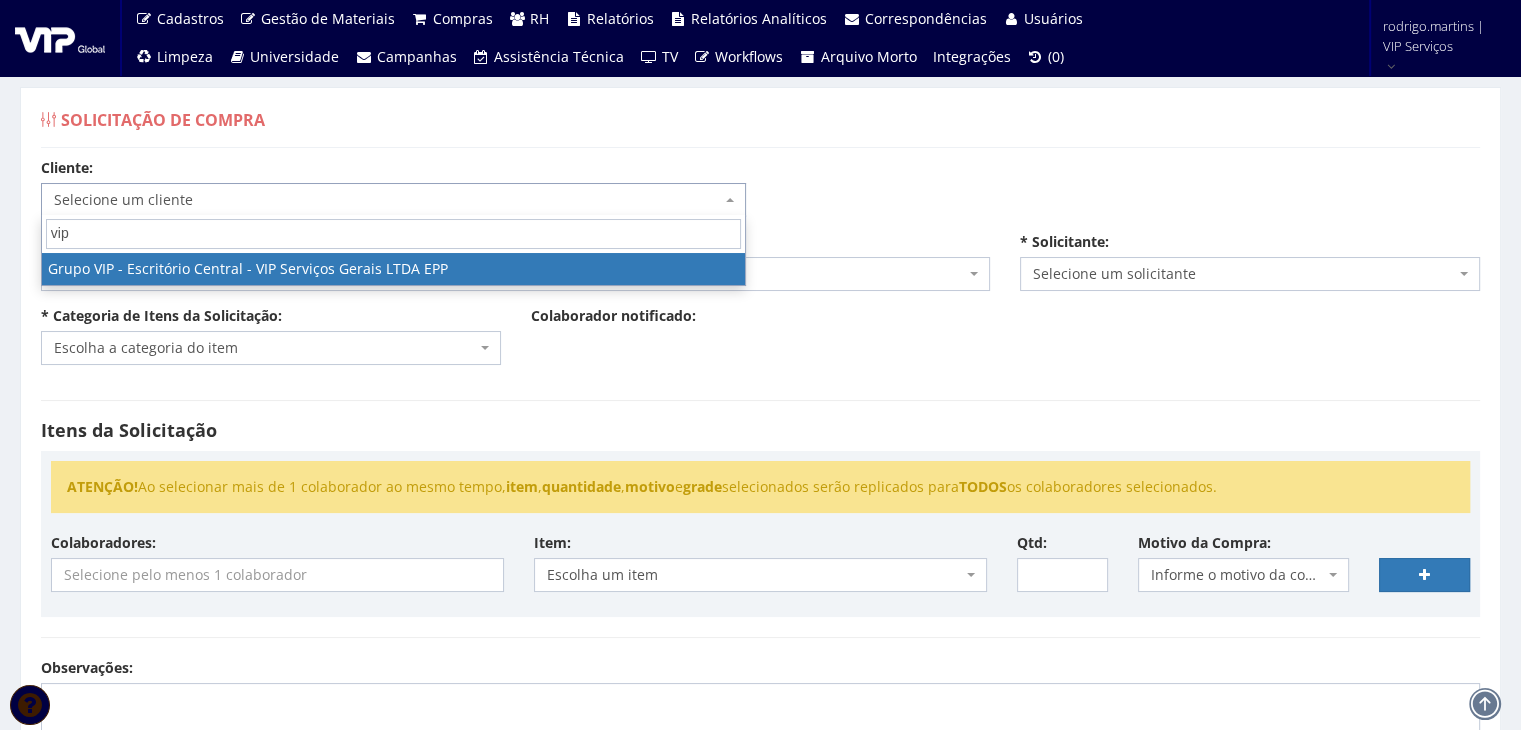 type on "vip" 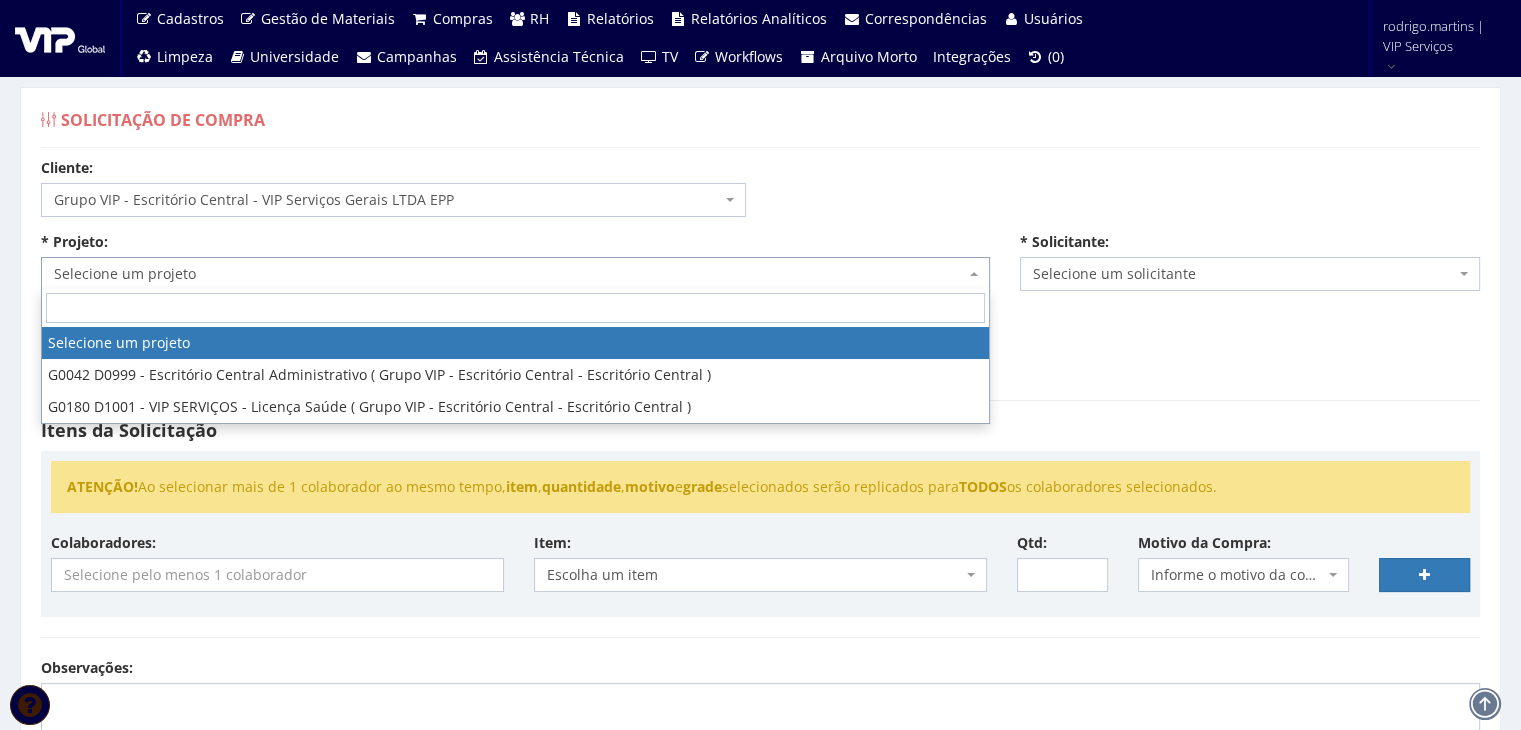 click on "Selecione um projeto" at bounding box center [509, 274] 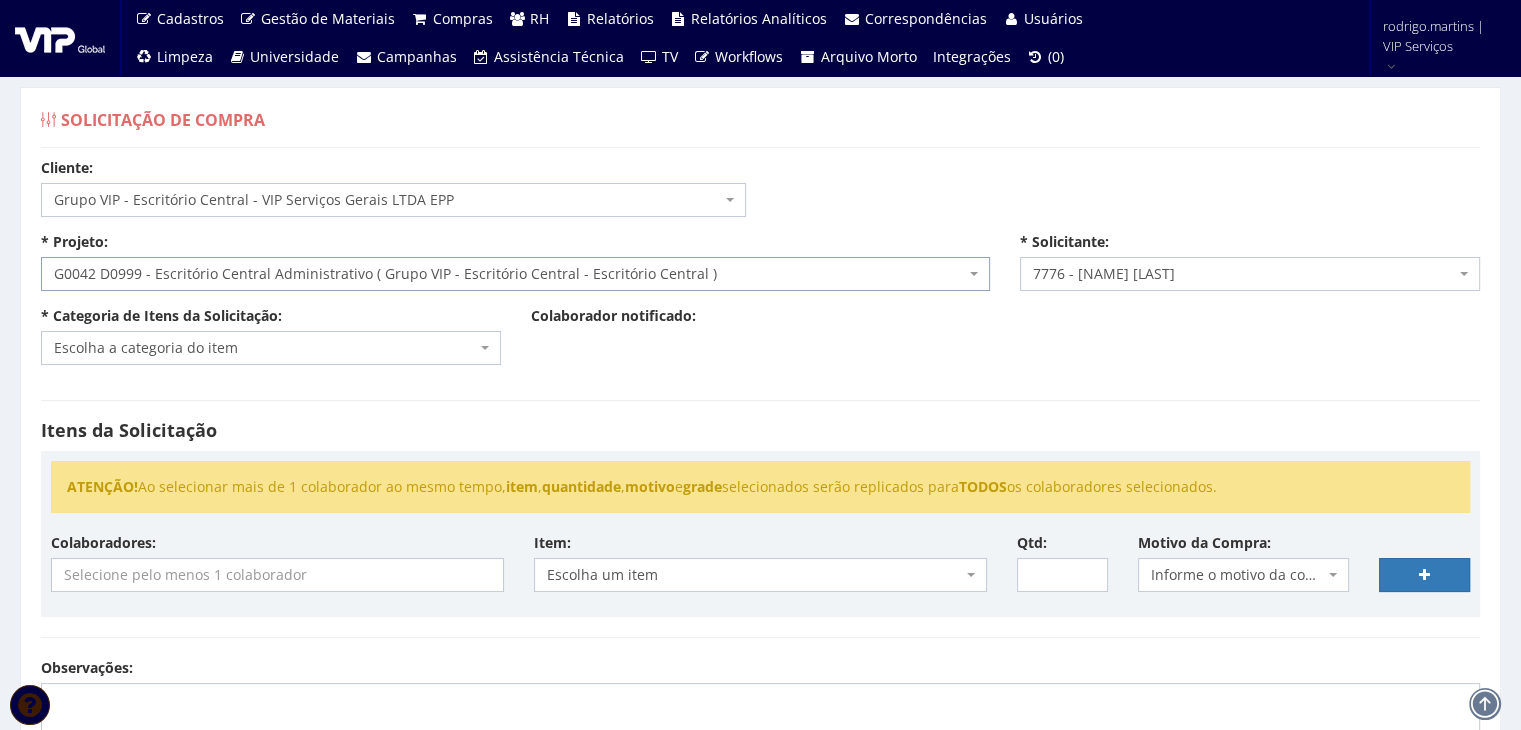 click on "Escolha a categoria do item" at bounding box center [265, 348] 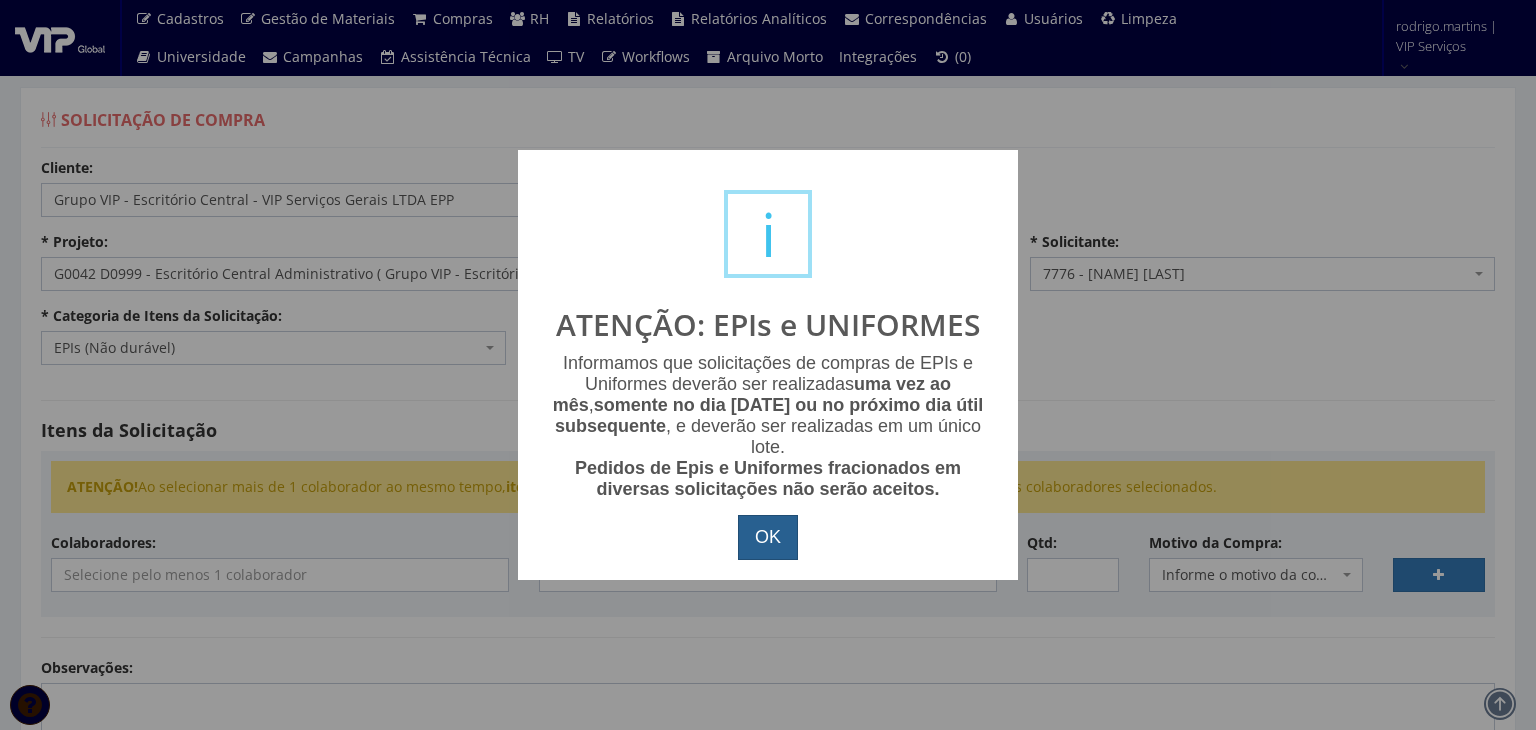 click on "OK" at bounding box center [768, 538] 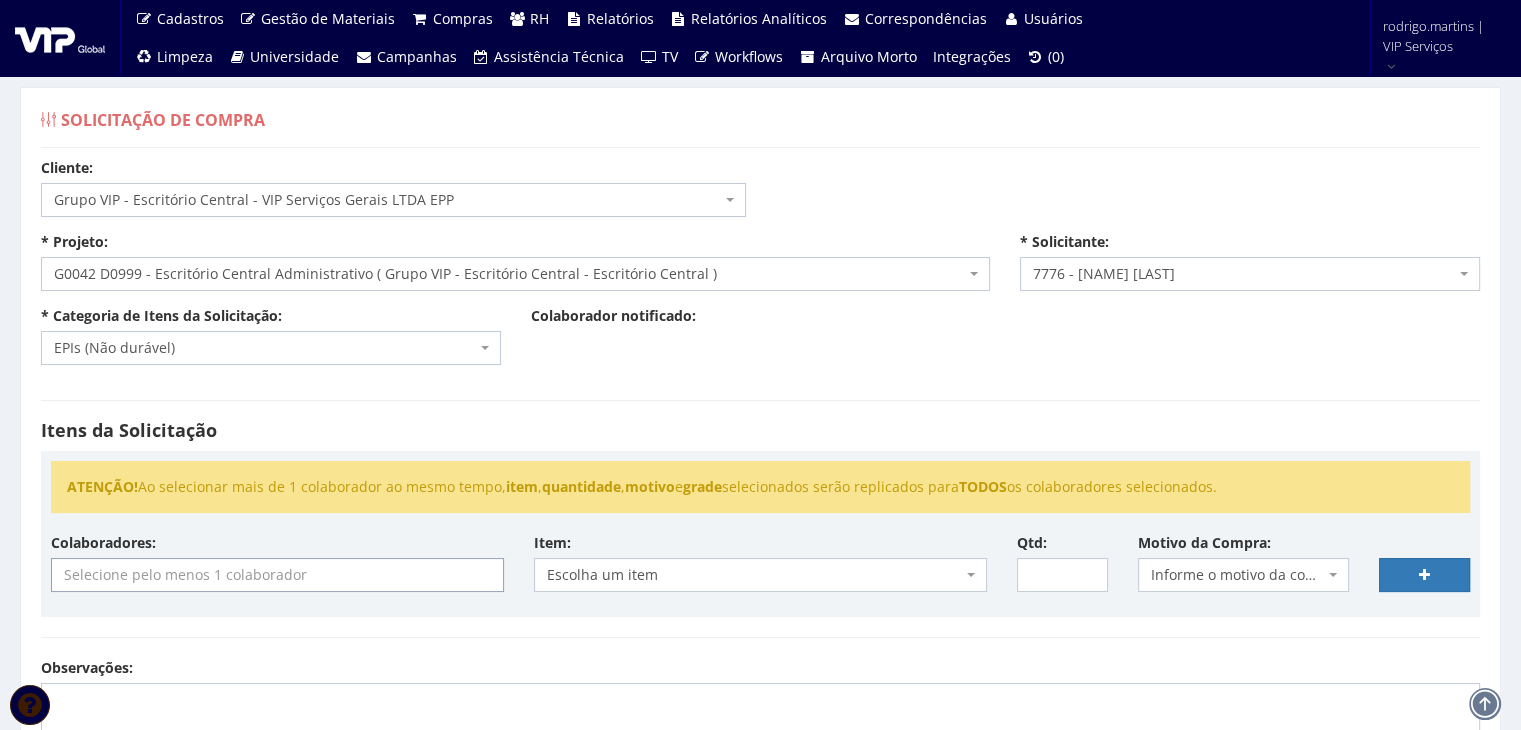 click at bounding box center [277, 575] 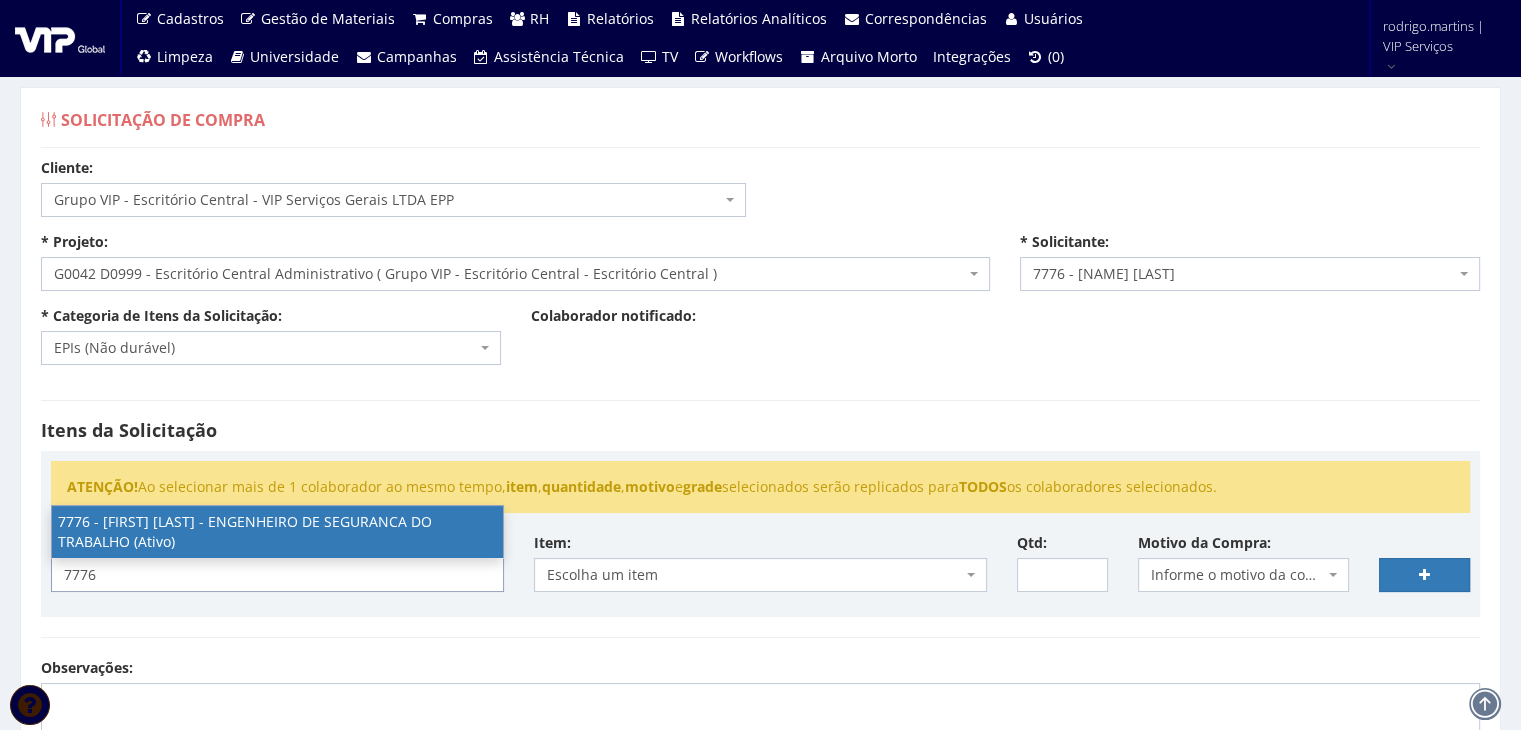 type on "7776" 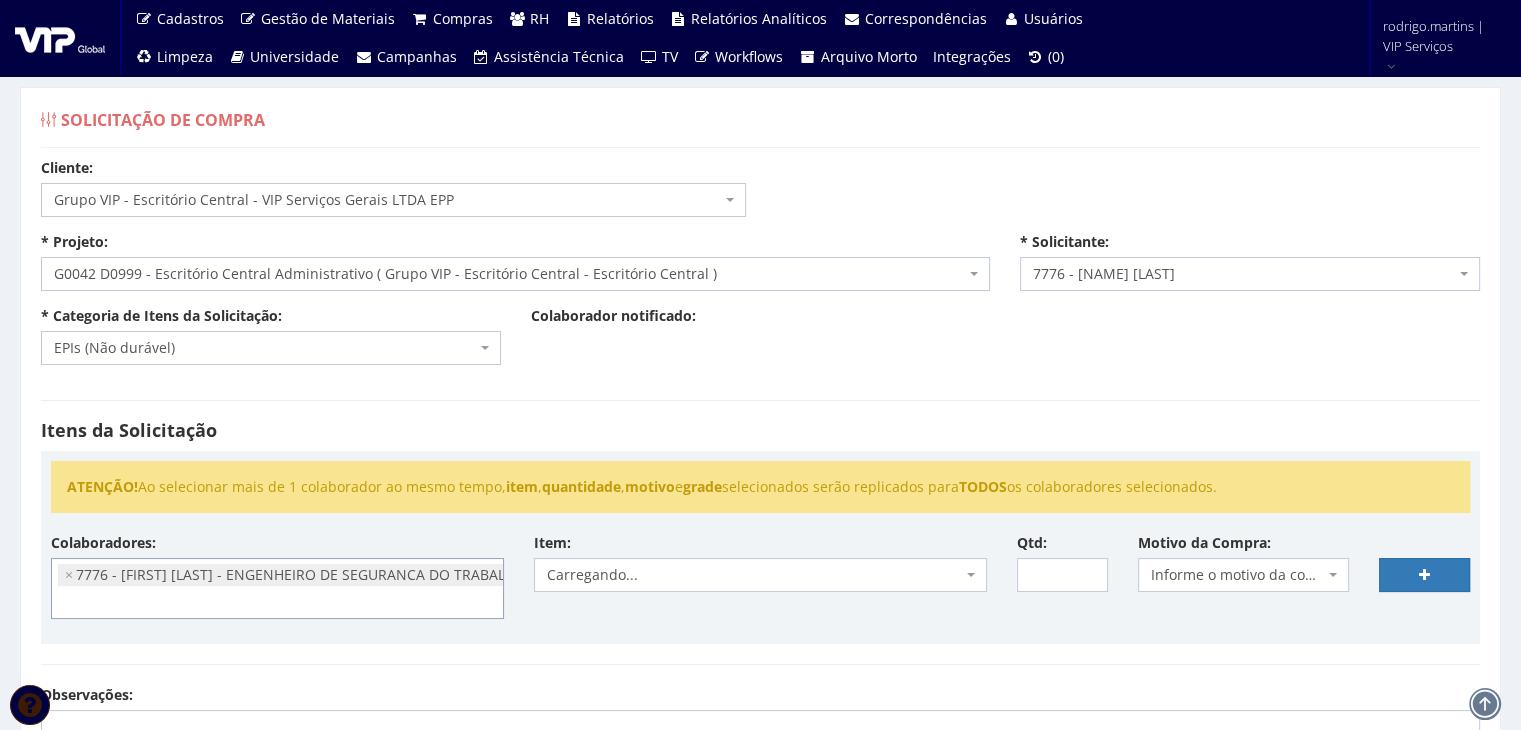 scroll, scrollTop: 343, scrollLeft: 0, axis: vertical 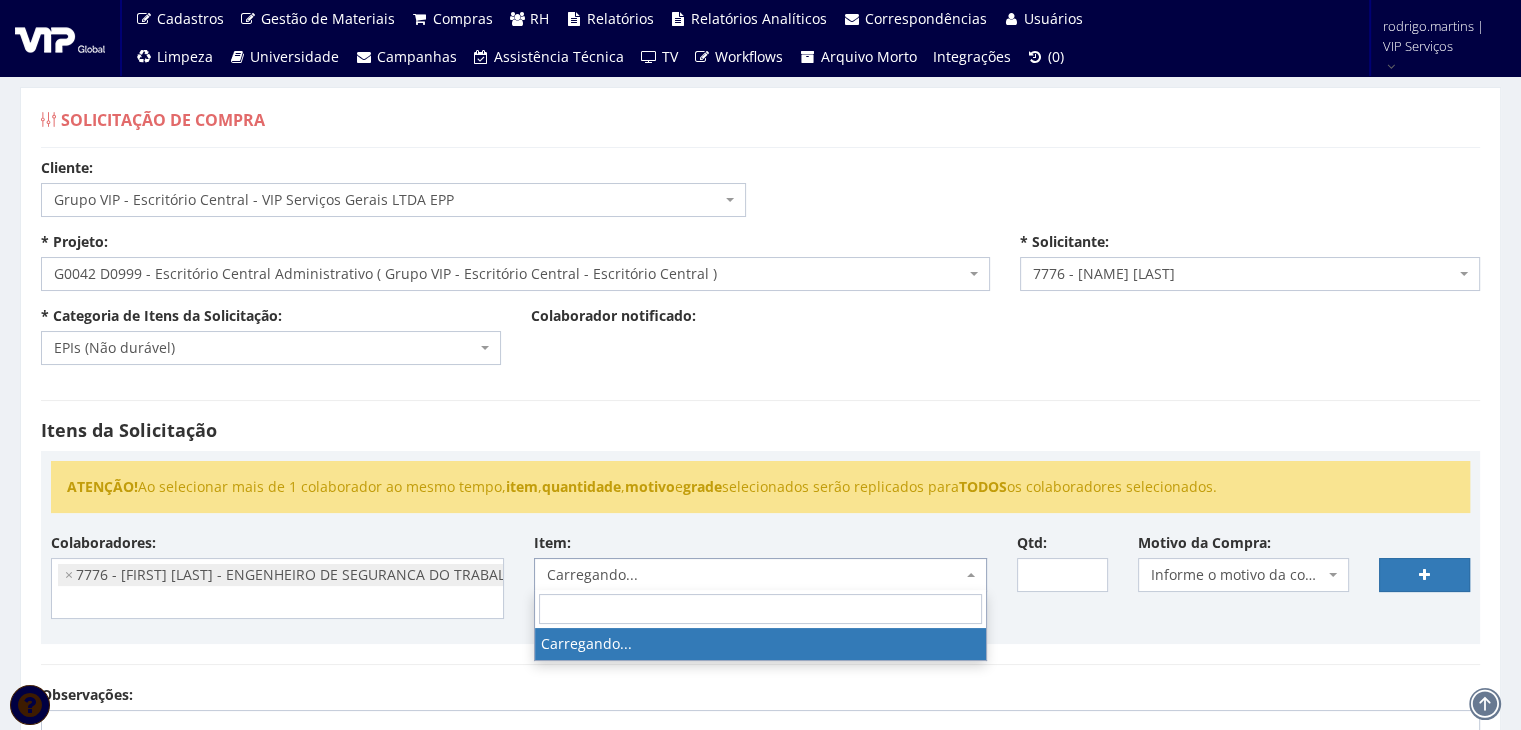 click on "Carregando..." at bounding box center (754, 575) 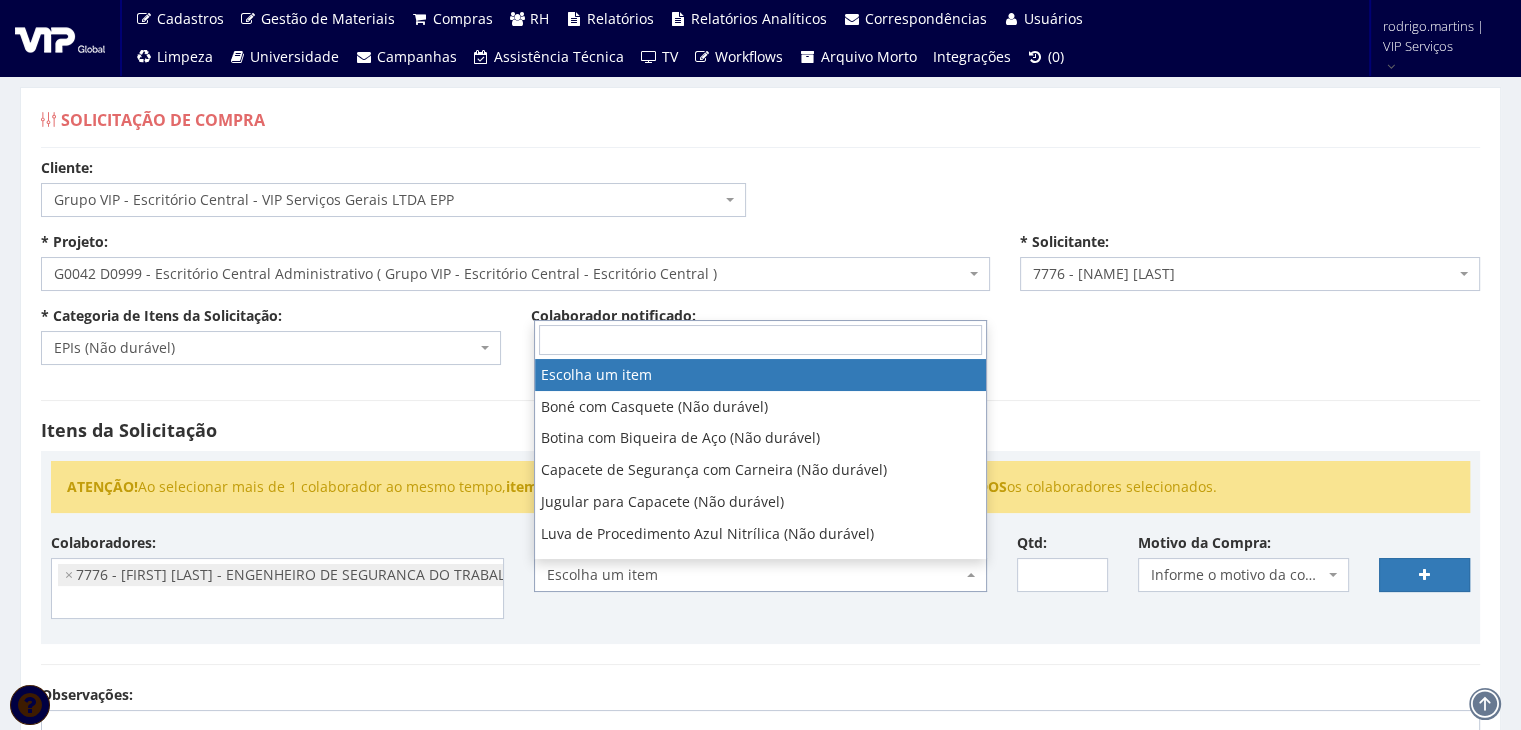 click on "Escolha um item" at bounding box center (754, 575) 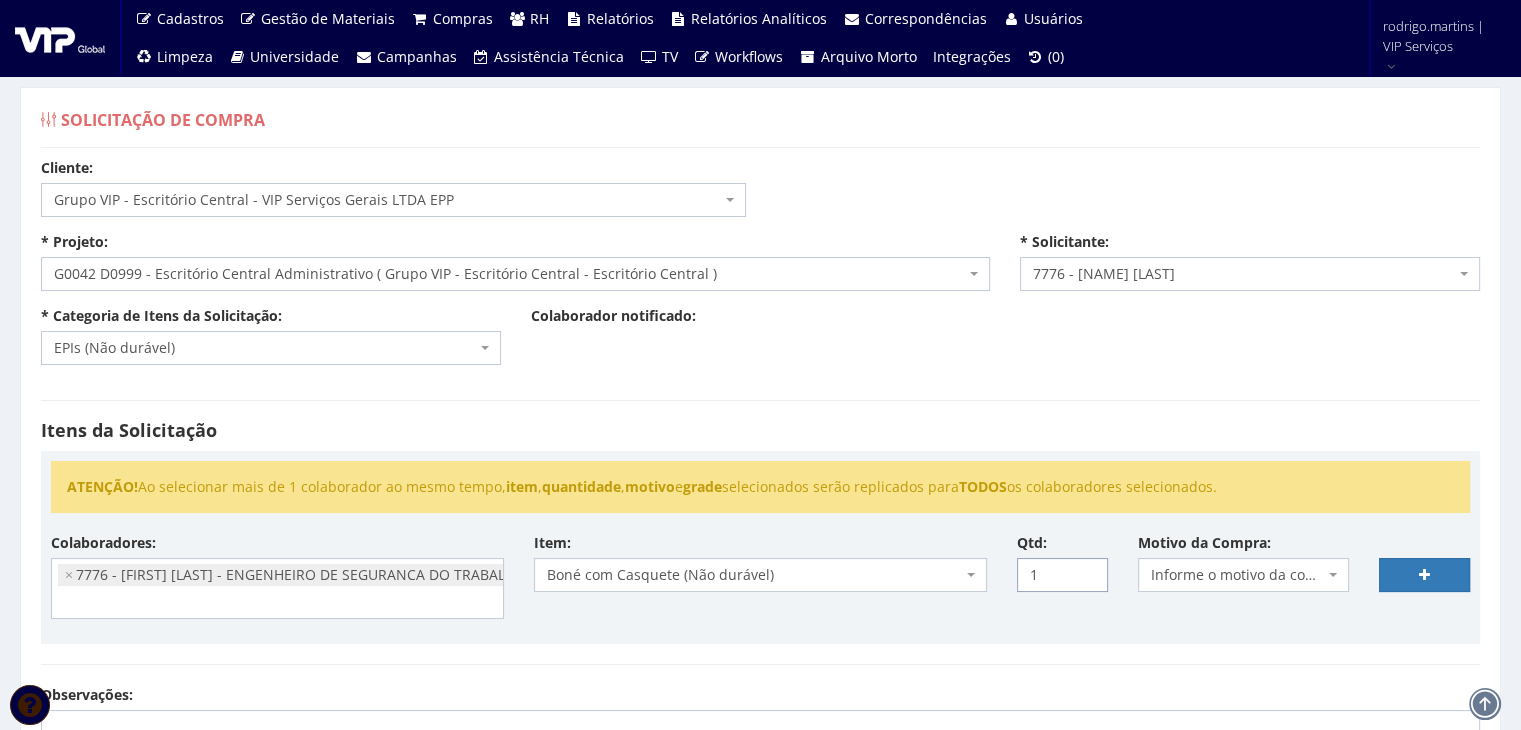type on "1" 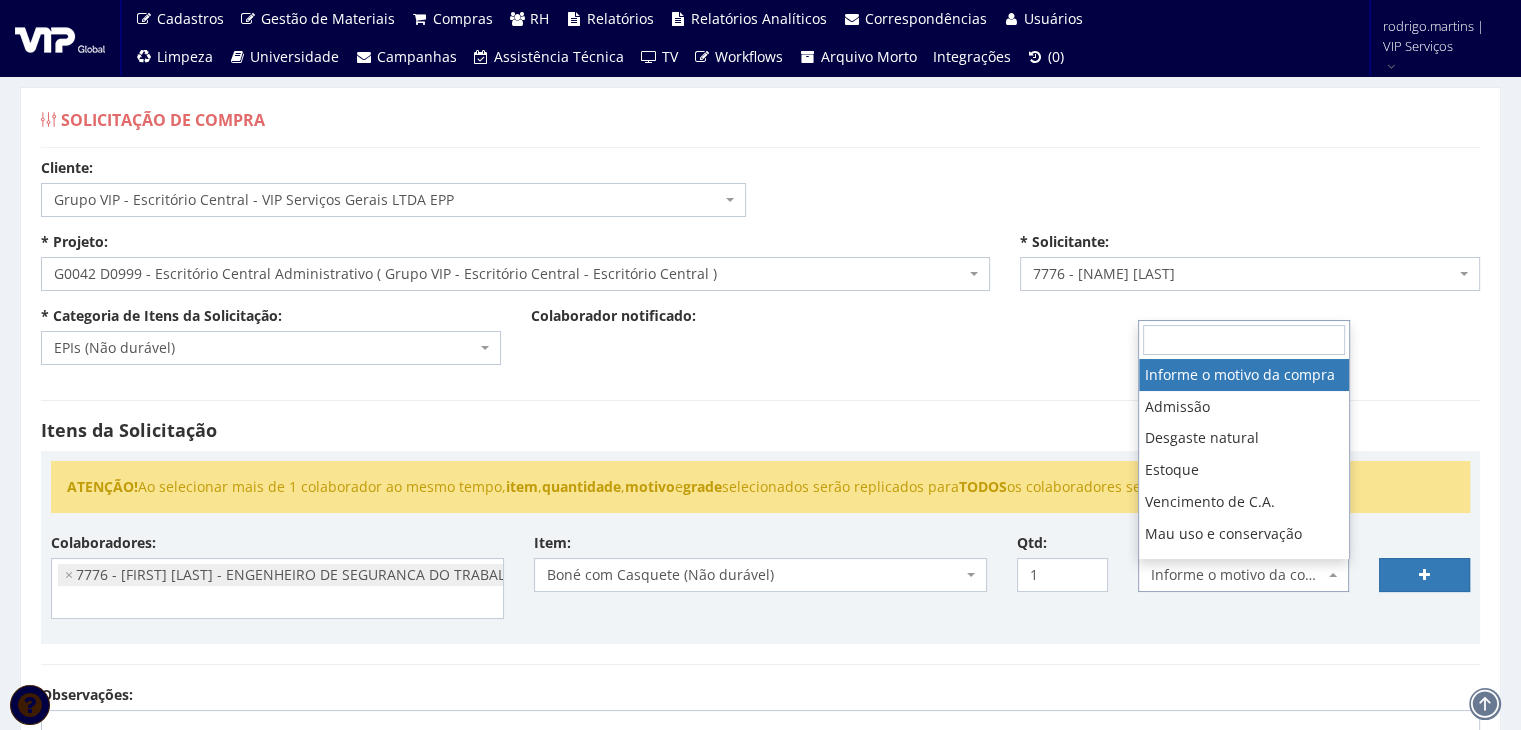 click on "Informe o motivo da compra" at bounding box center [1238, 575] 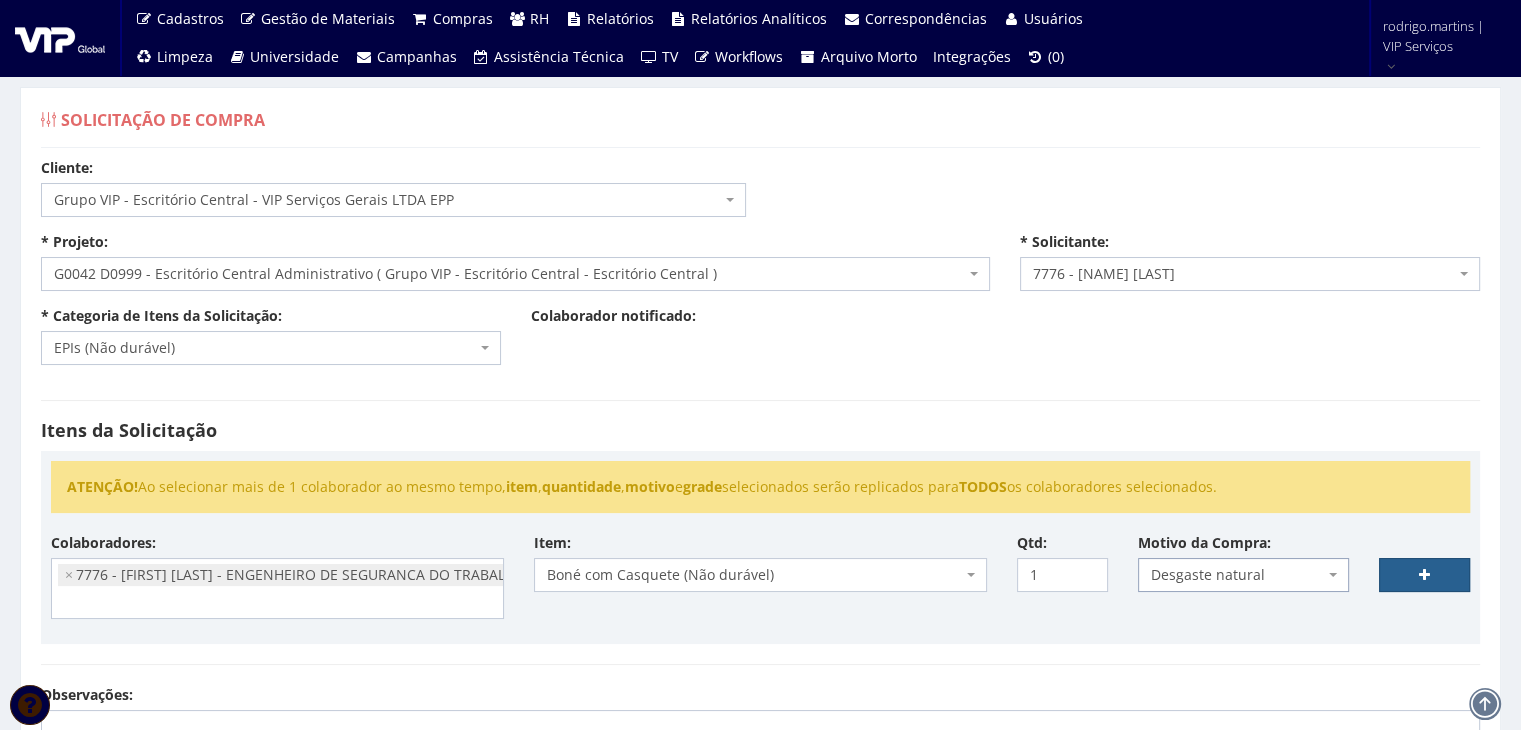 click at bounding box center [1424, 575] 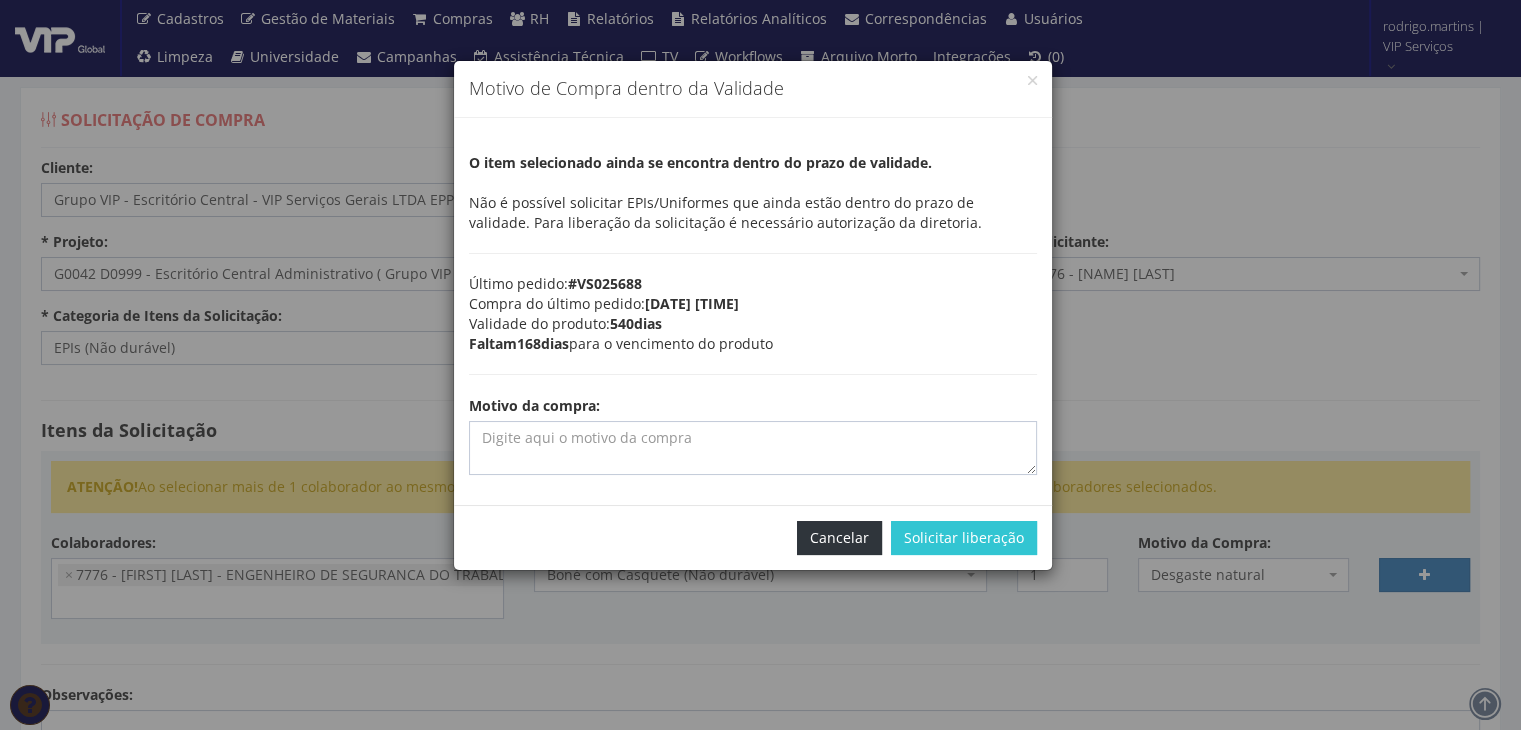 click on "Cancelar" at bounding box center (839, 538) 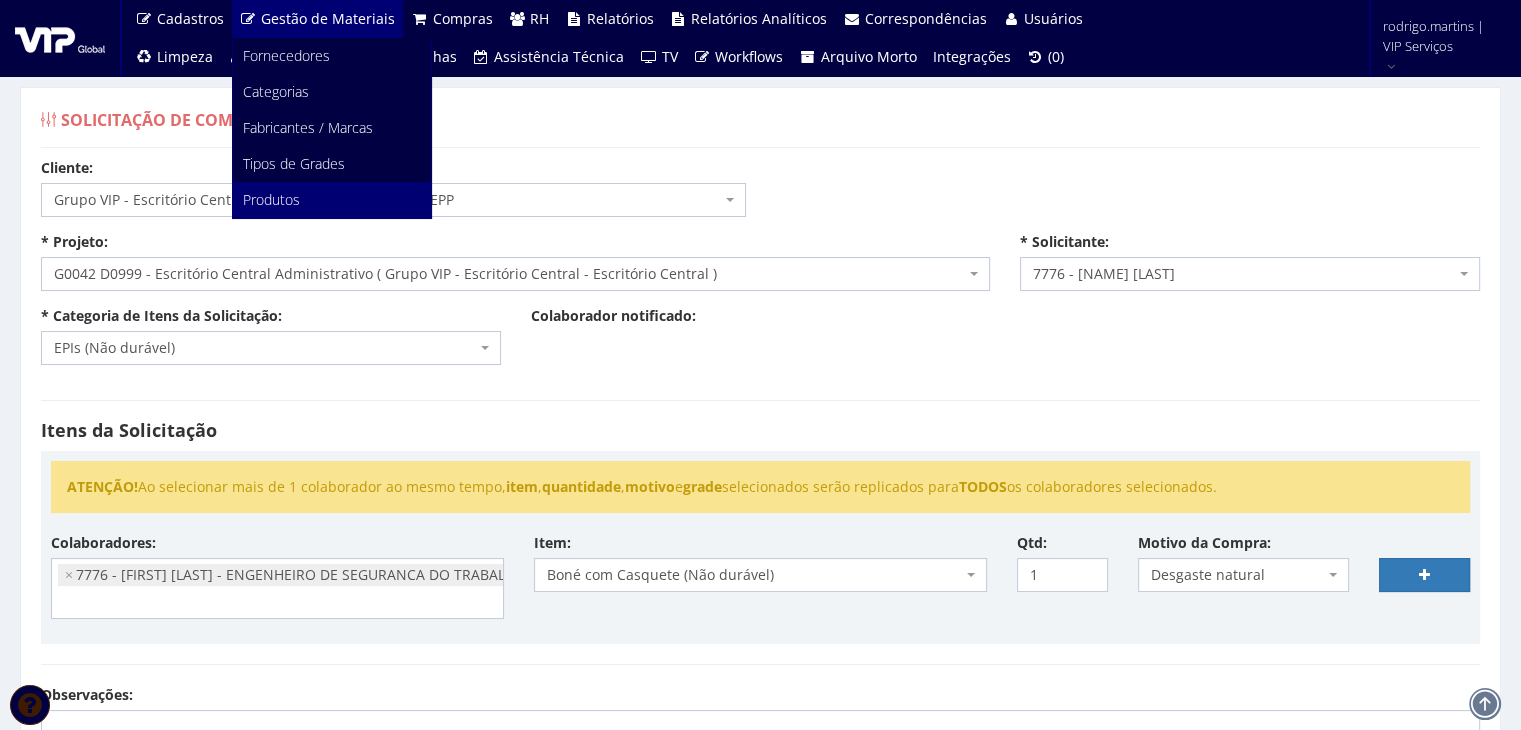 click on "Produtos" at bounding box center (332, 200) 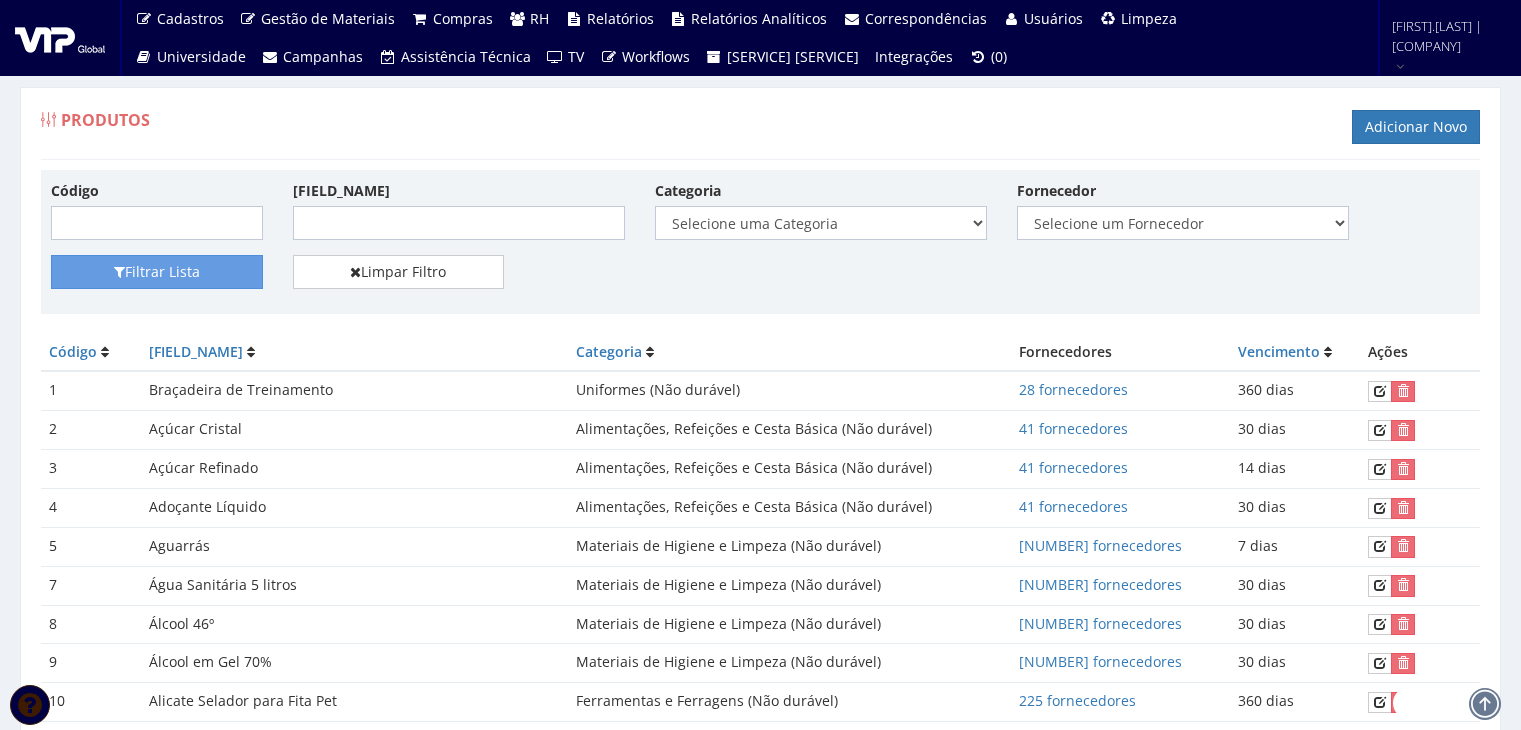 scroll, scrollTop: 0, scrollLeft: 0, axis: both 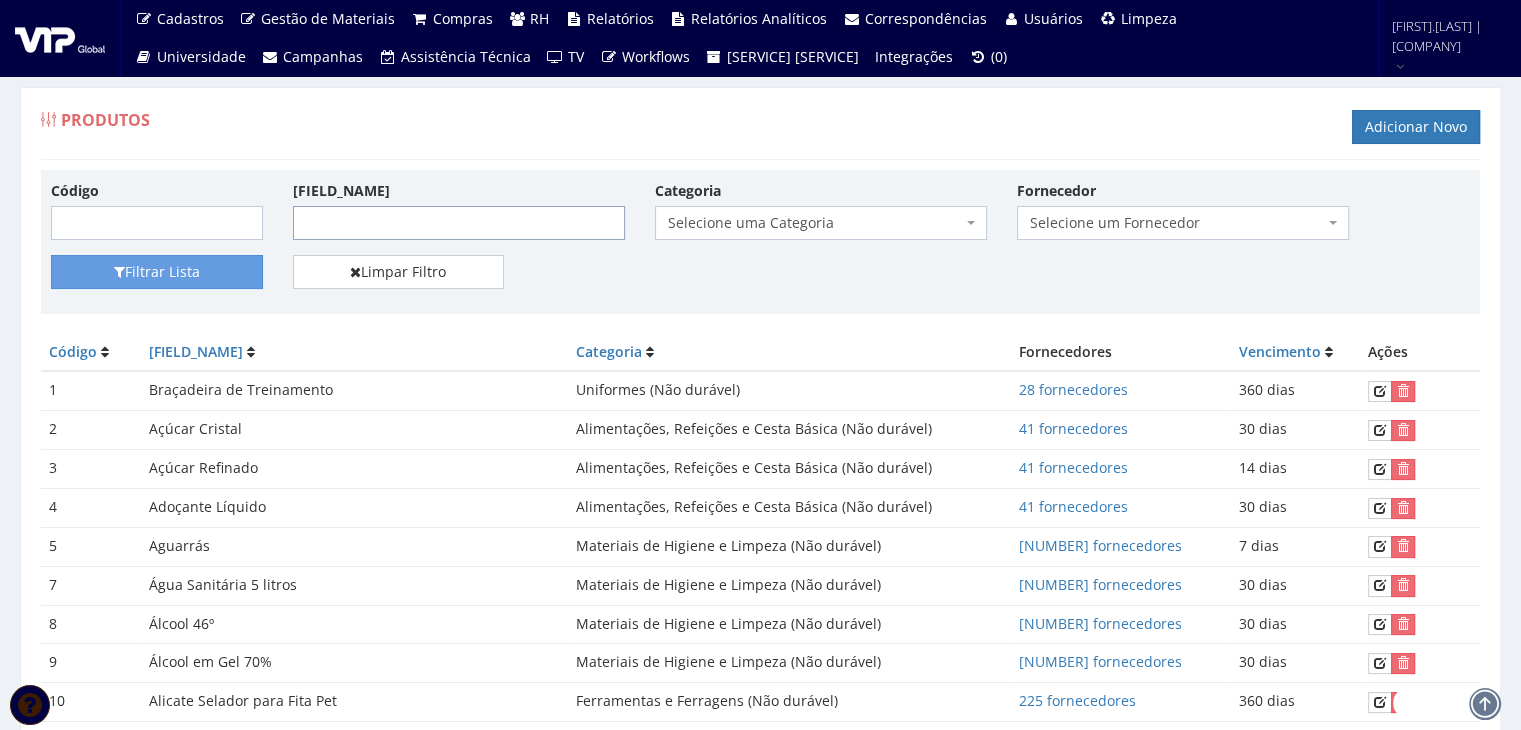 click on "Nome" at bounding box center [459, 223] 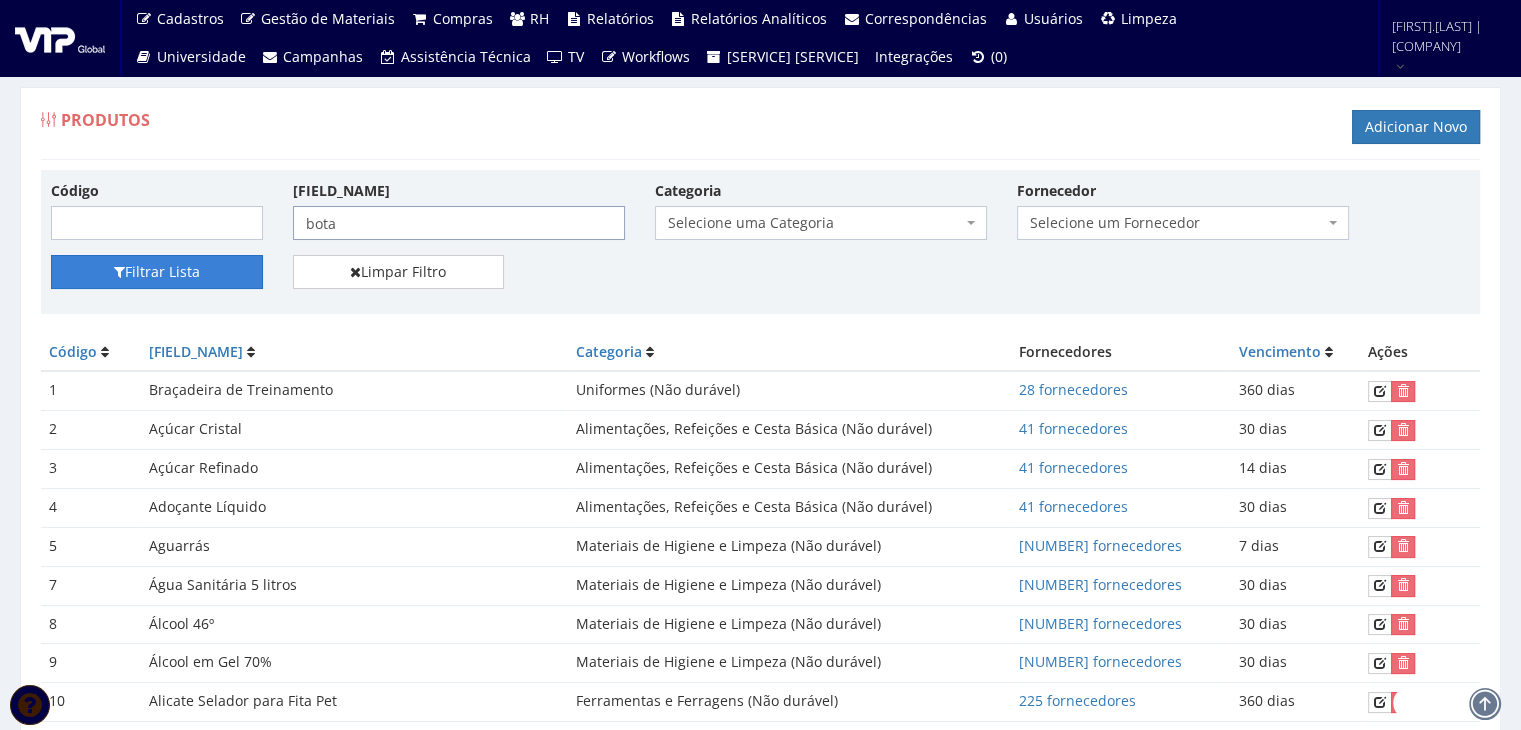 type on "bota" 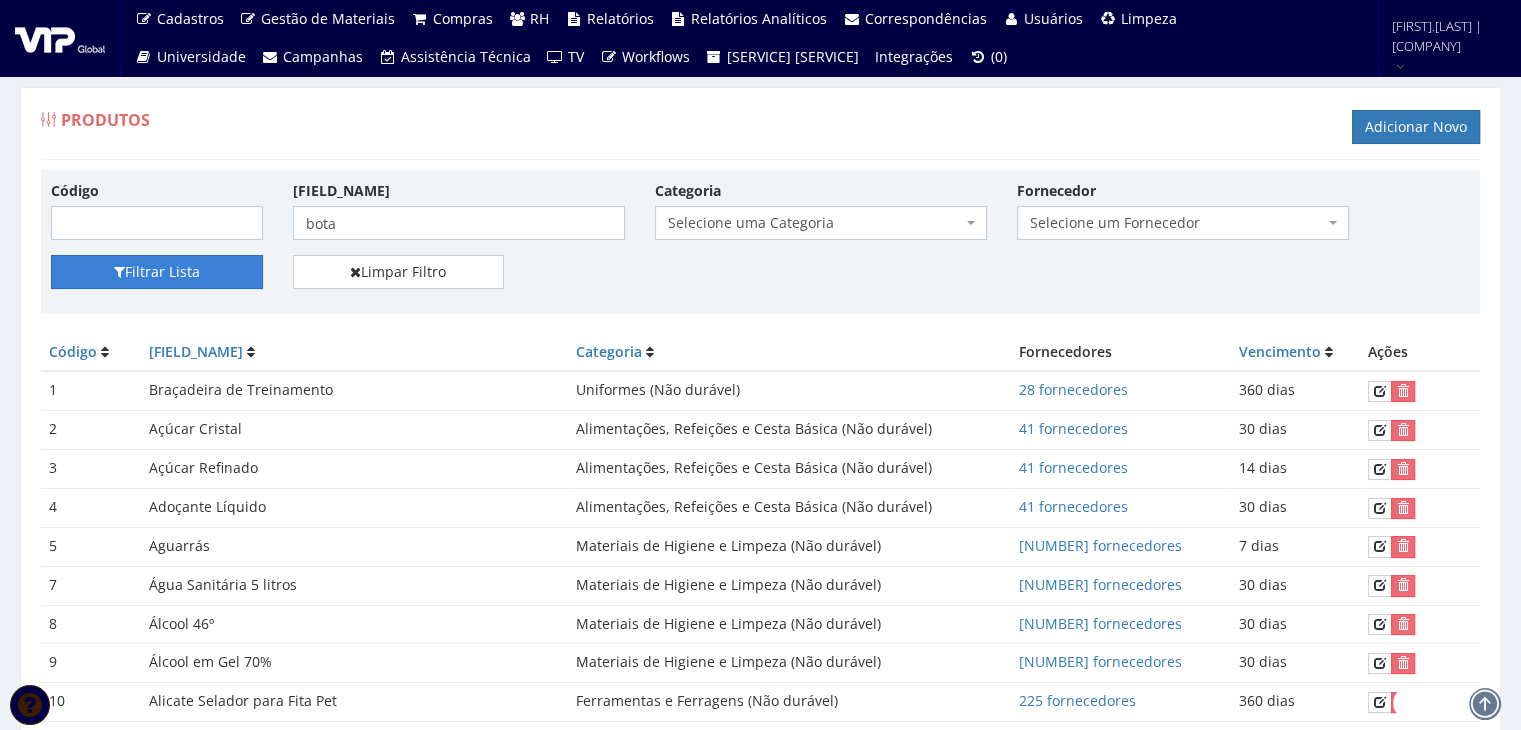 click on "Filtrar Lista" at bounding box center [157, 272] 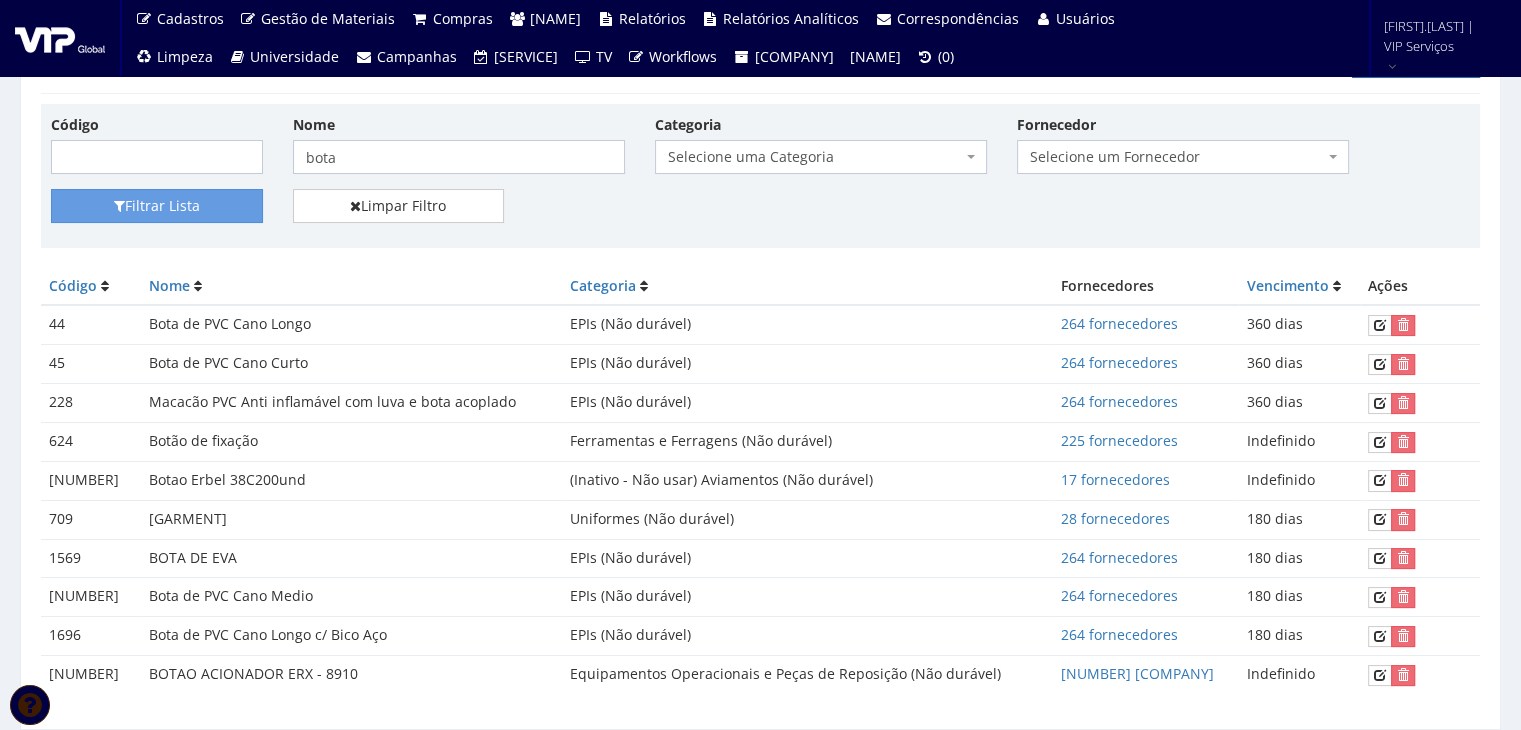 scroll, scrollTop: 0, scrollLeft: 0, axis: both 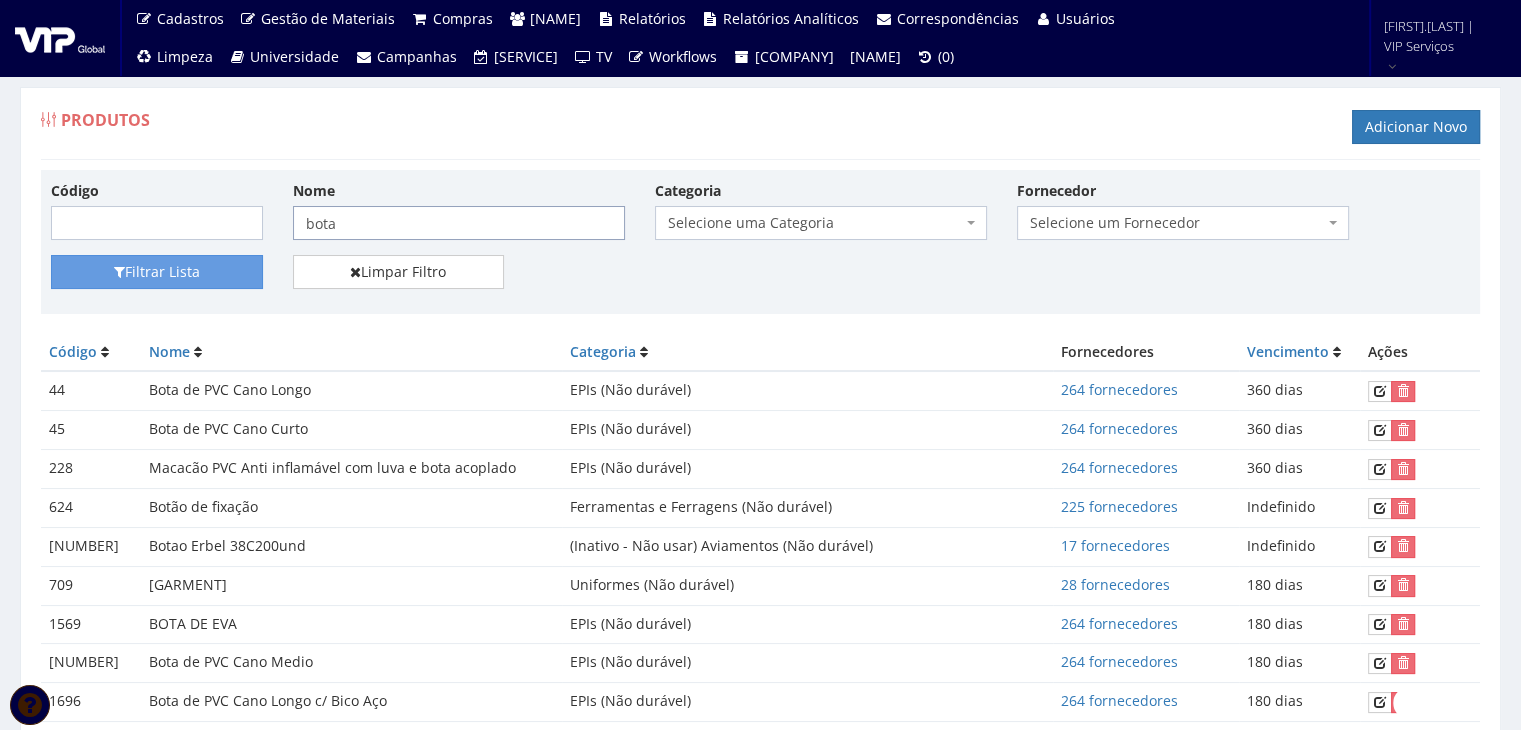 click on "bota" at bounding box center [459, 223] 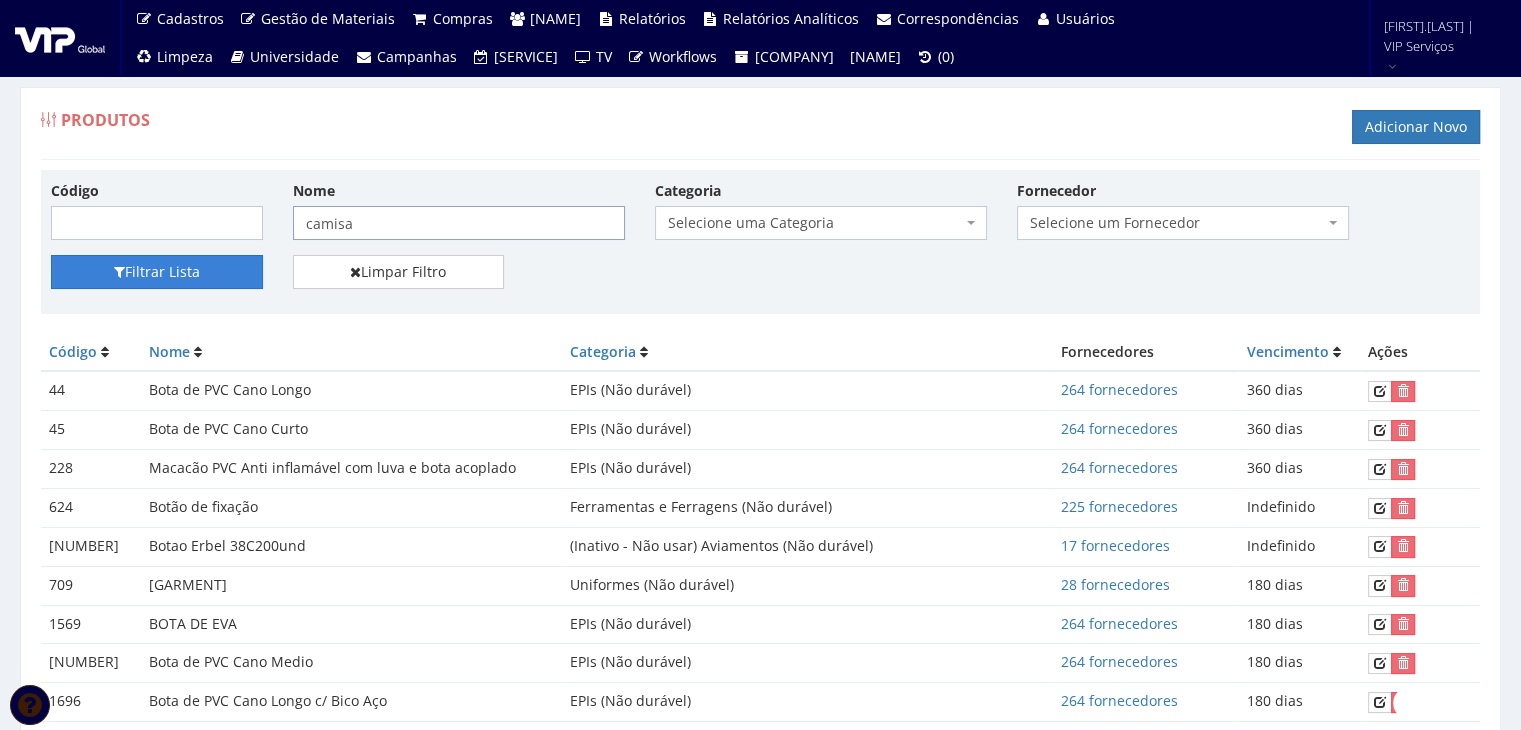 type on "camisa" 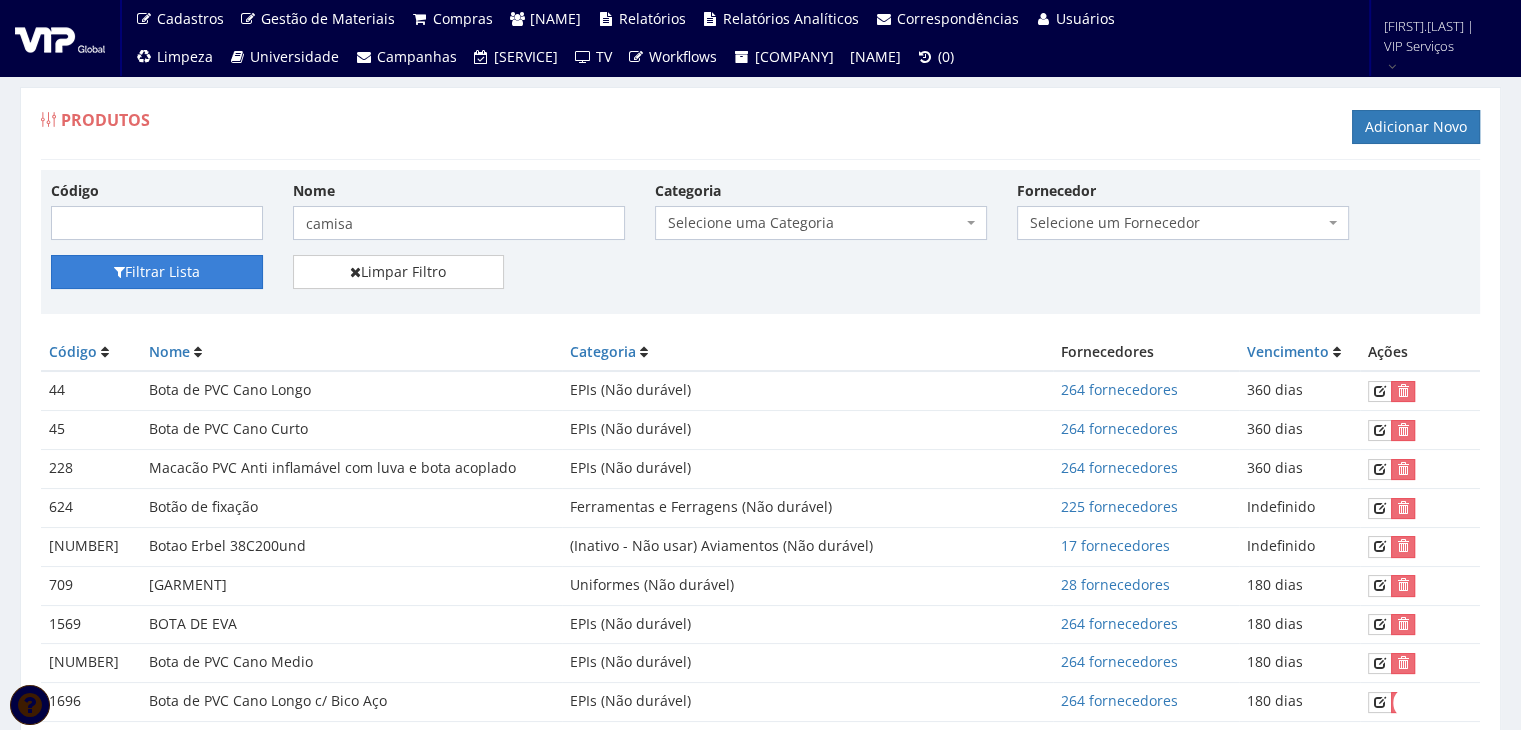 click on "Filtrar Lista" at bounding box center [157, 272] 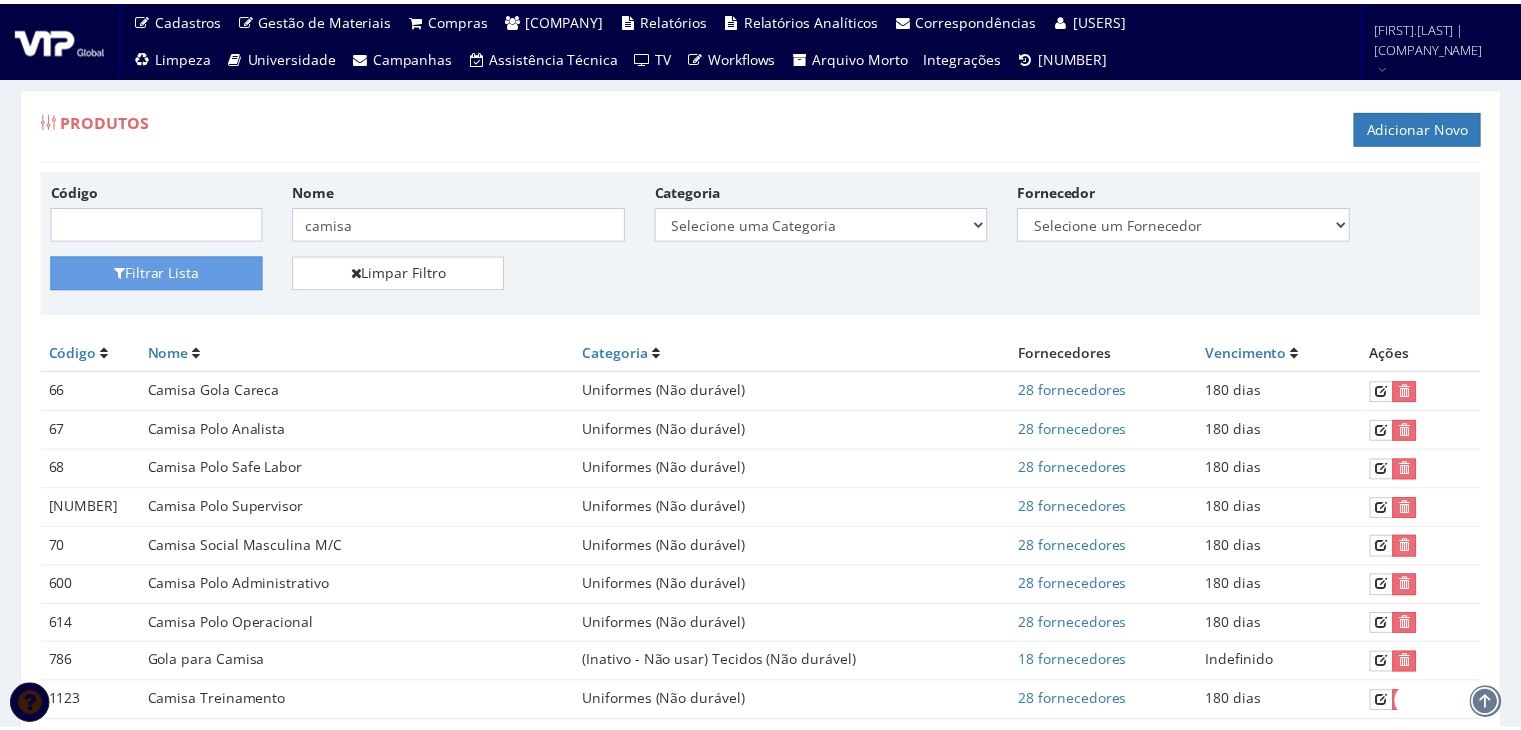 scroll, scrollTop: 0, scrollLeft: 0, axis: both 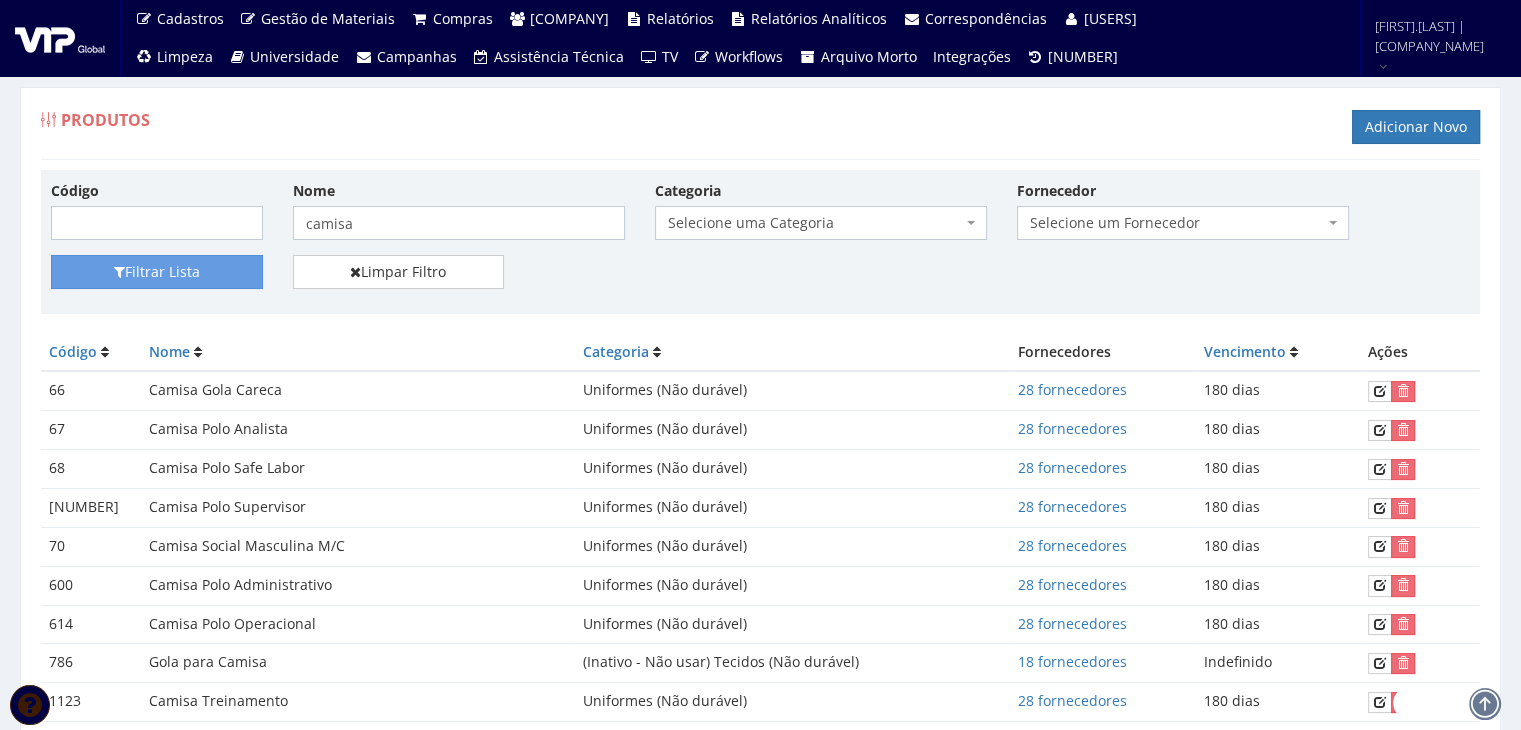 click at bounding box center [60, 38] 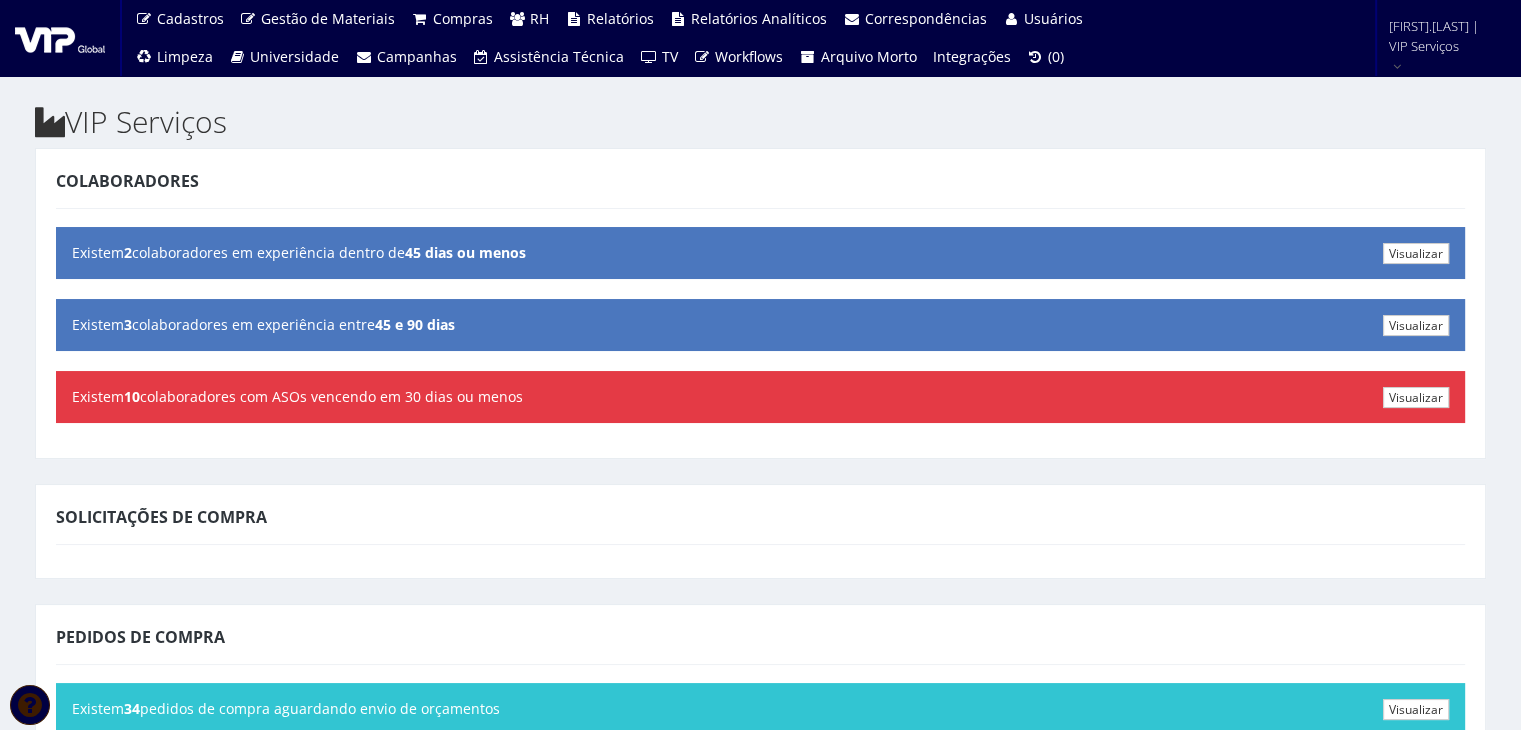 scroll, scrollTop: 0, scrollLeft: 0, axis: both 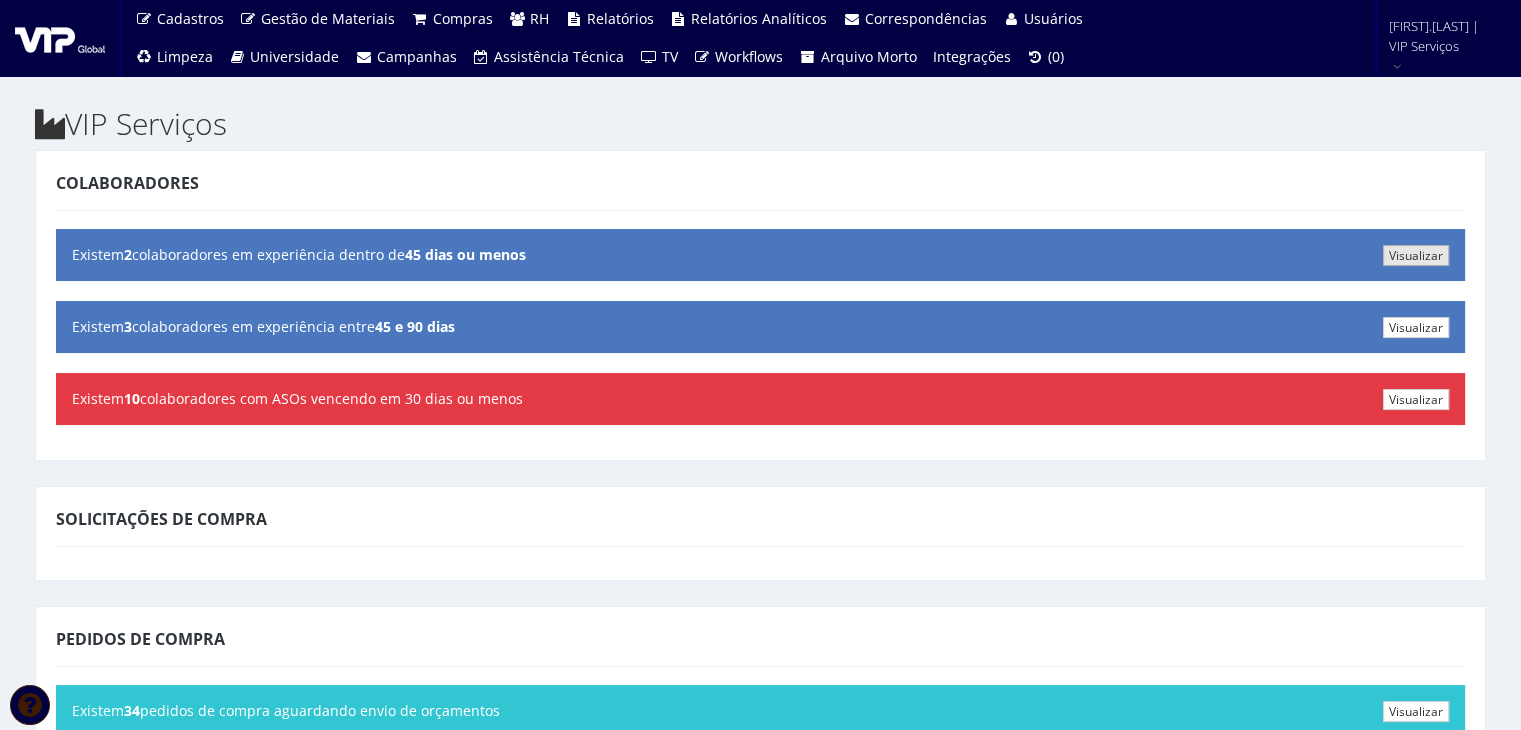 click on "Visualizar" at bounding box center [1416, 255] 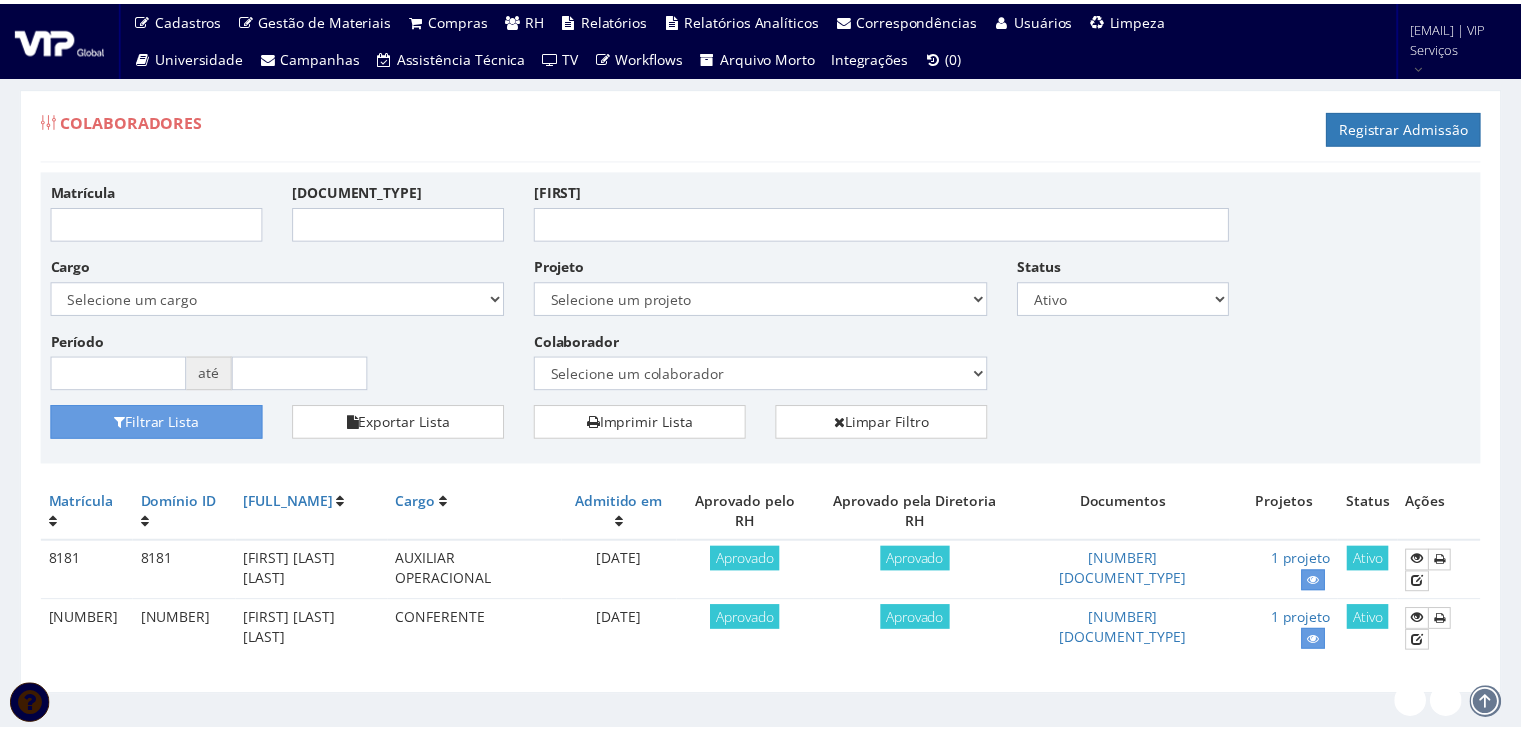 scroll, scrollTop: 0, scrollLeft: 0, axis: both 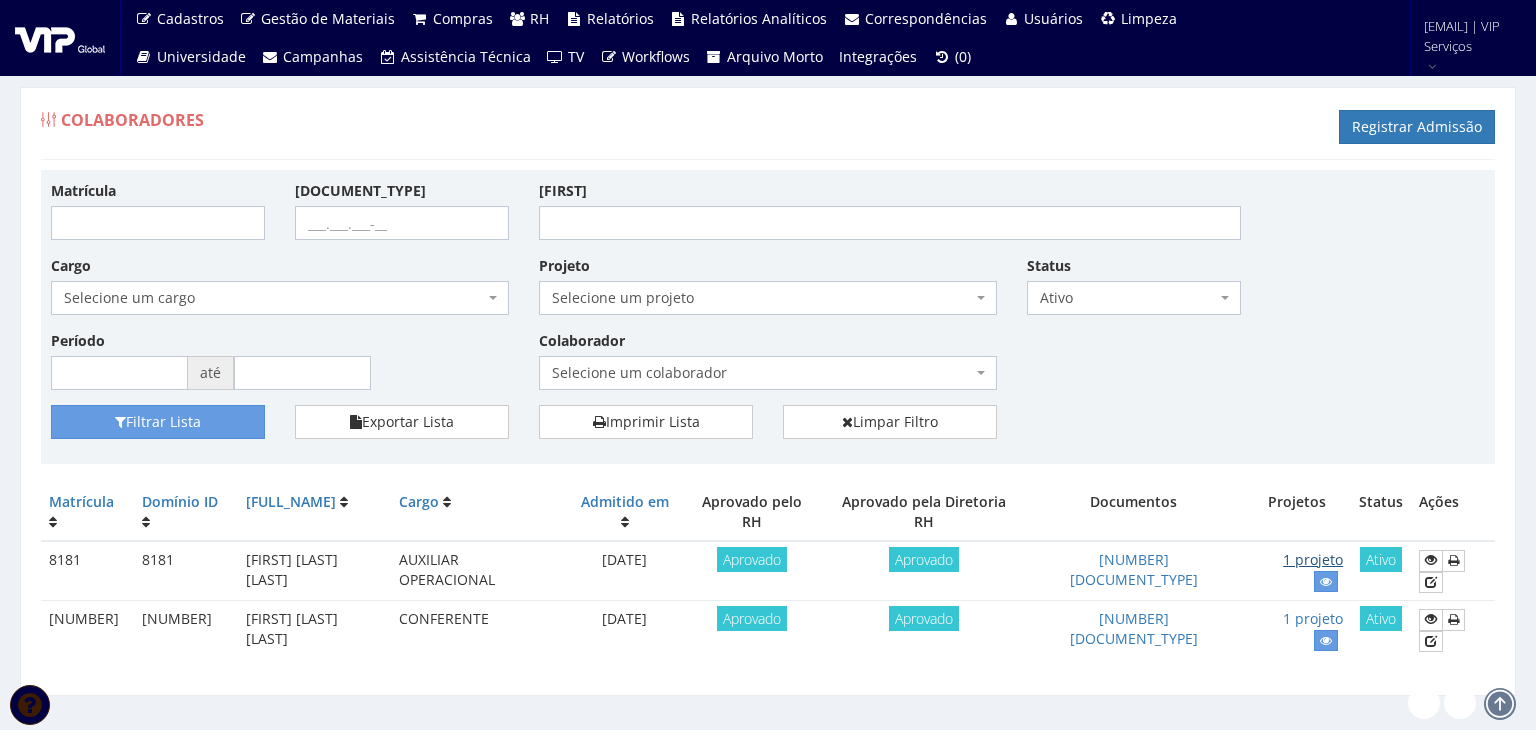 click on "1 projeto" at bounding box center (1313, 559) 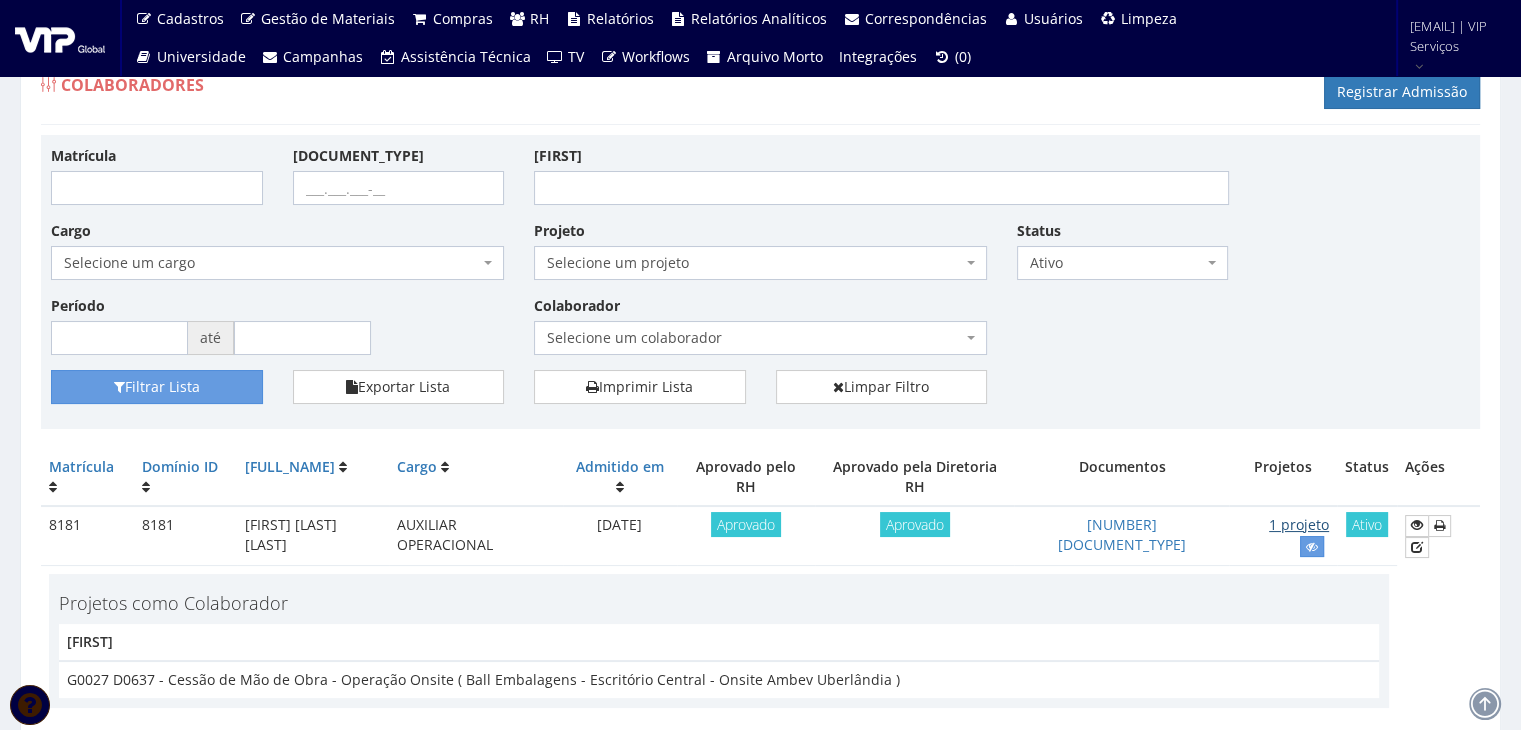 scroll, scrollTop: 66, scrollLeft: 0, axis: vertical 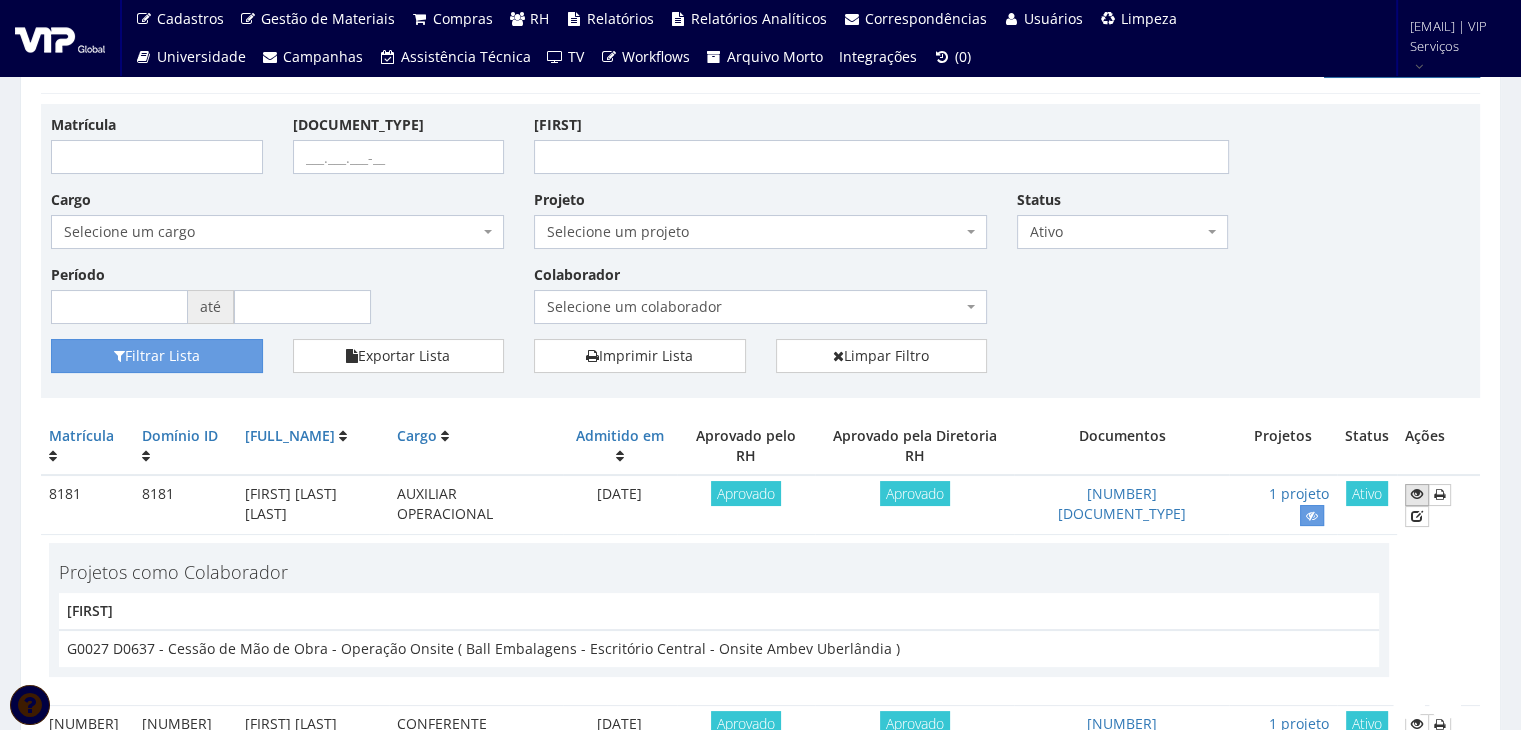click at bounding box center (1417, 494) 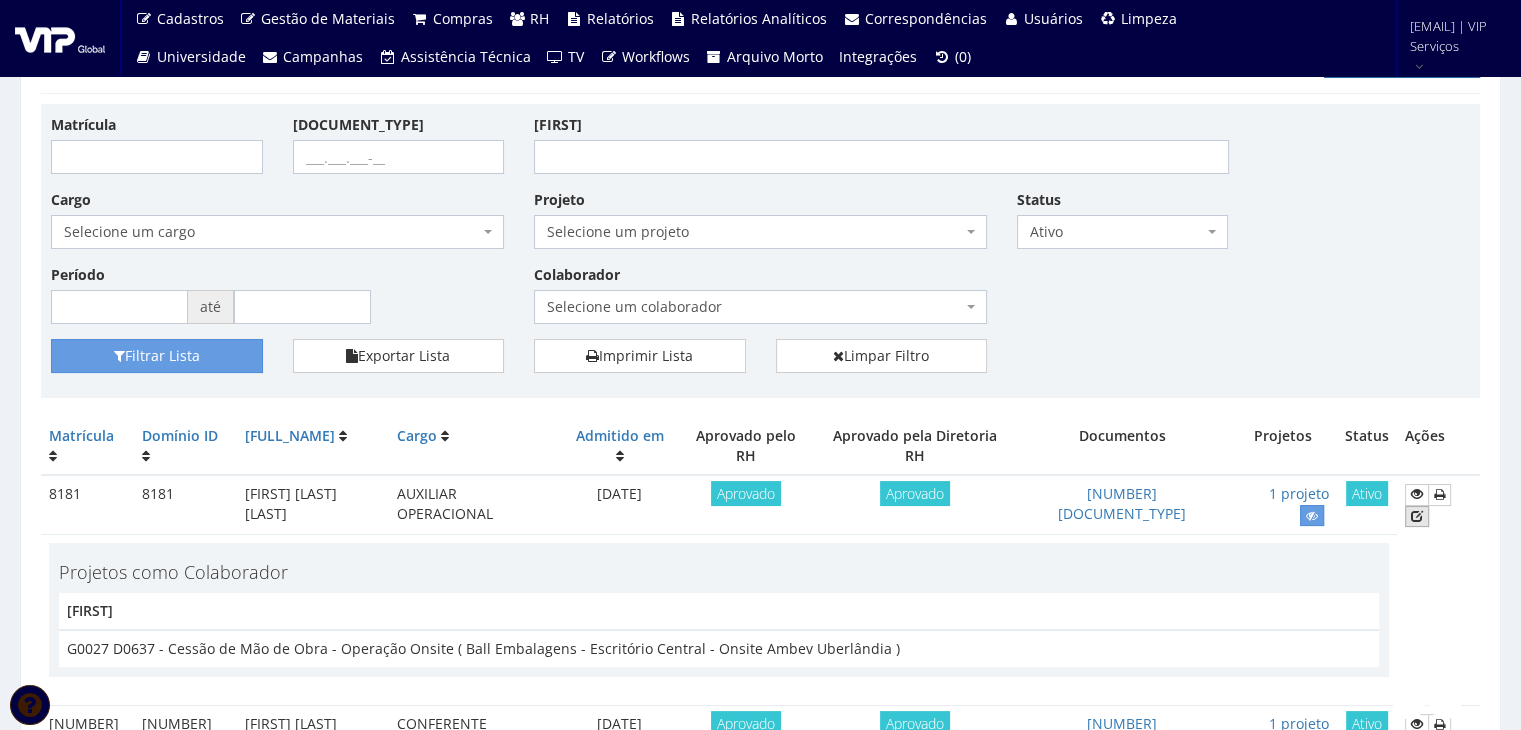 click at bounding box center [1417, 516] 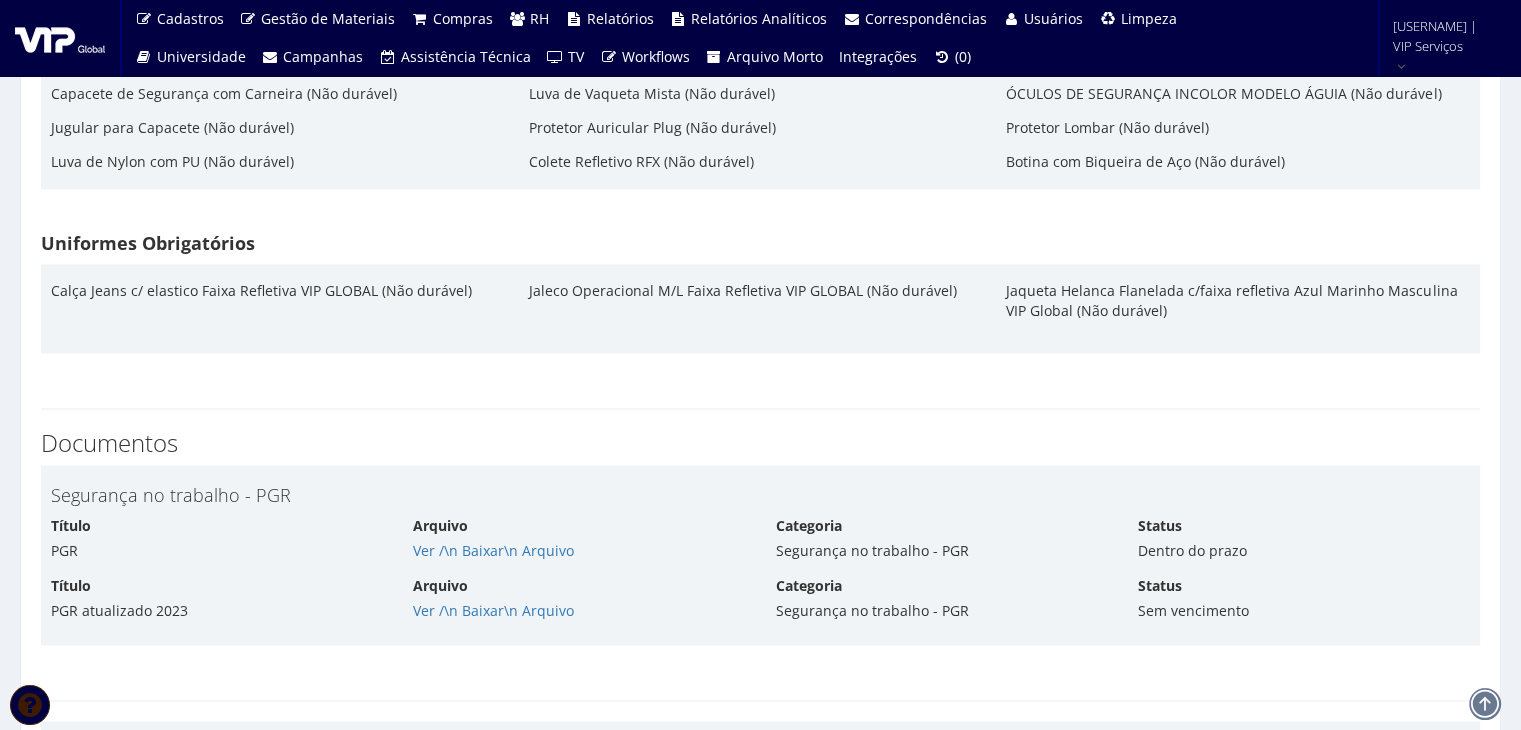 scroll, scrollTop: 3333, scrollLeft: 0, axis: vertical 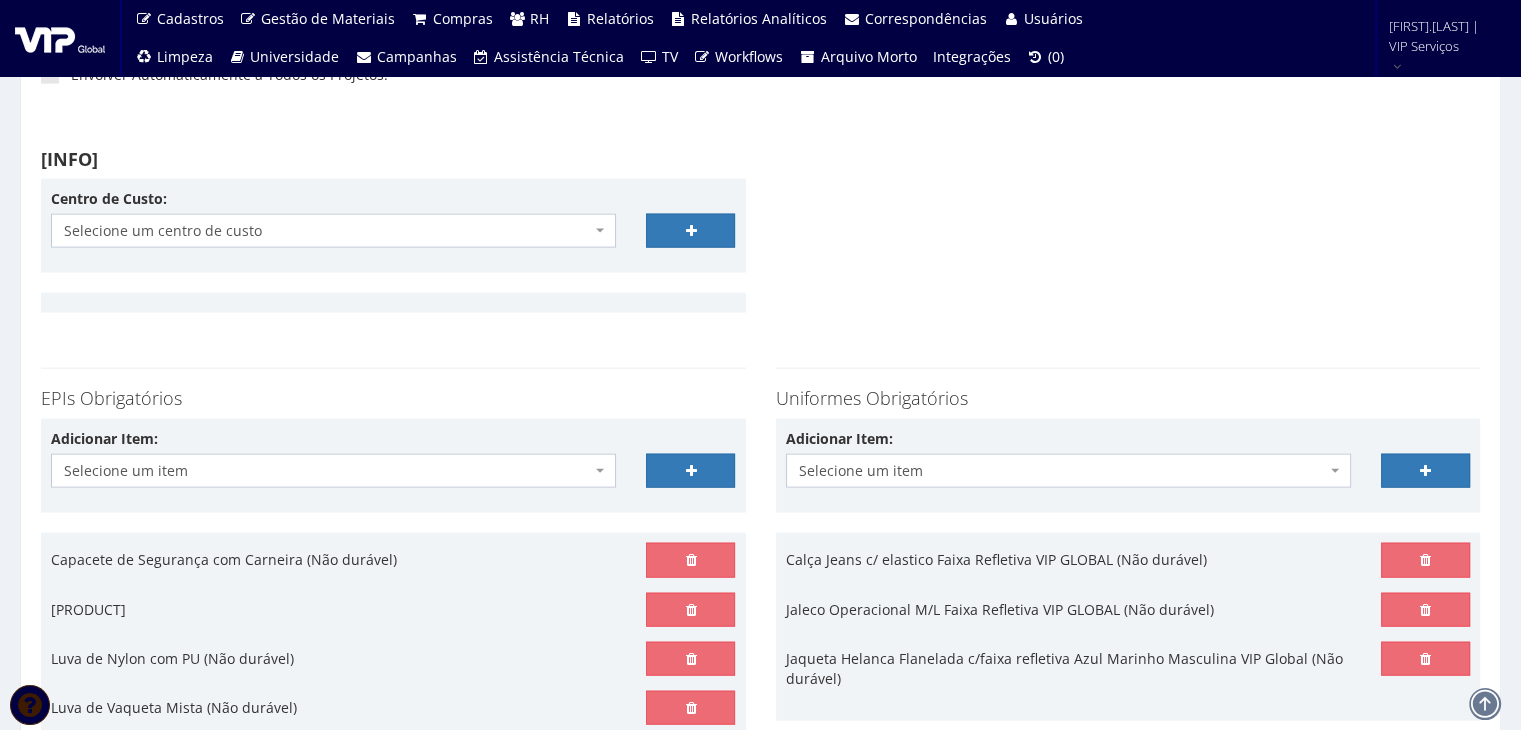 click on "Selecione um item" at bounding box center (327, 471) 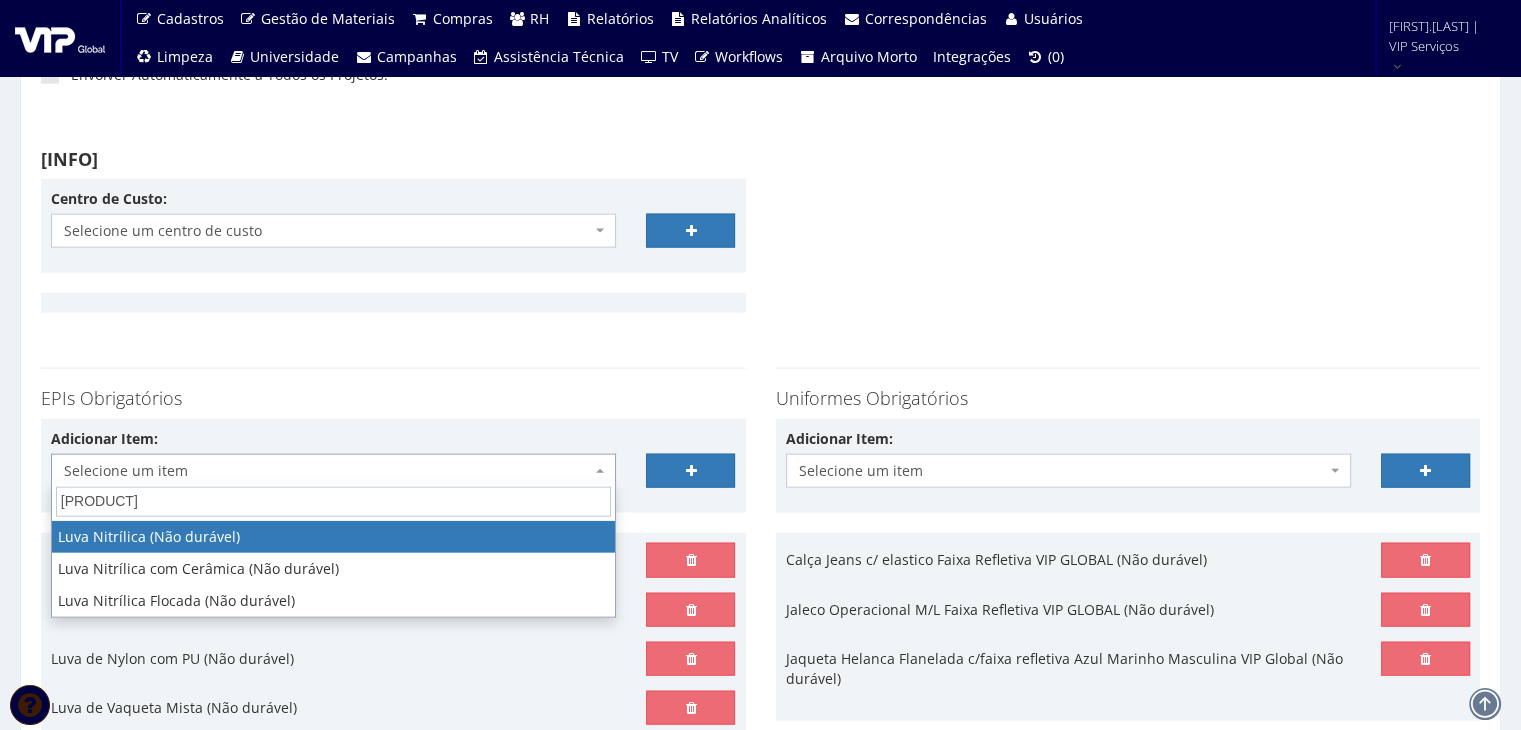 type on "[PRODUCT]" 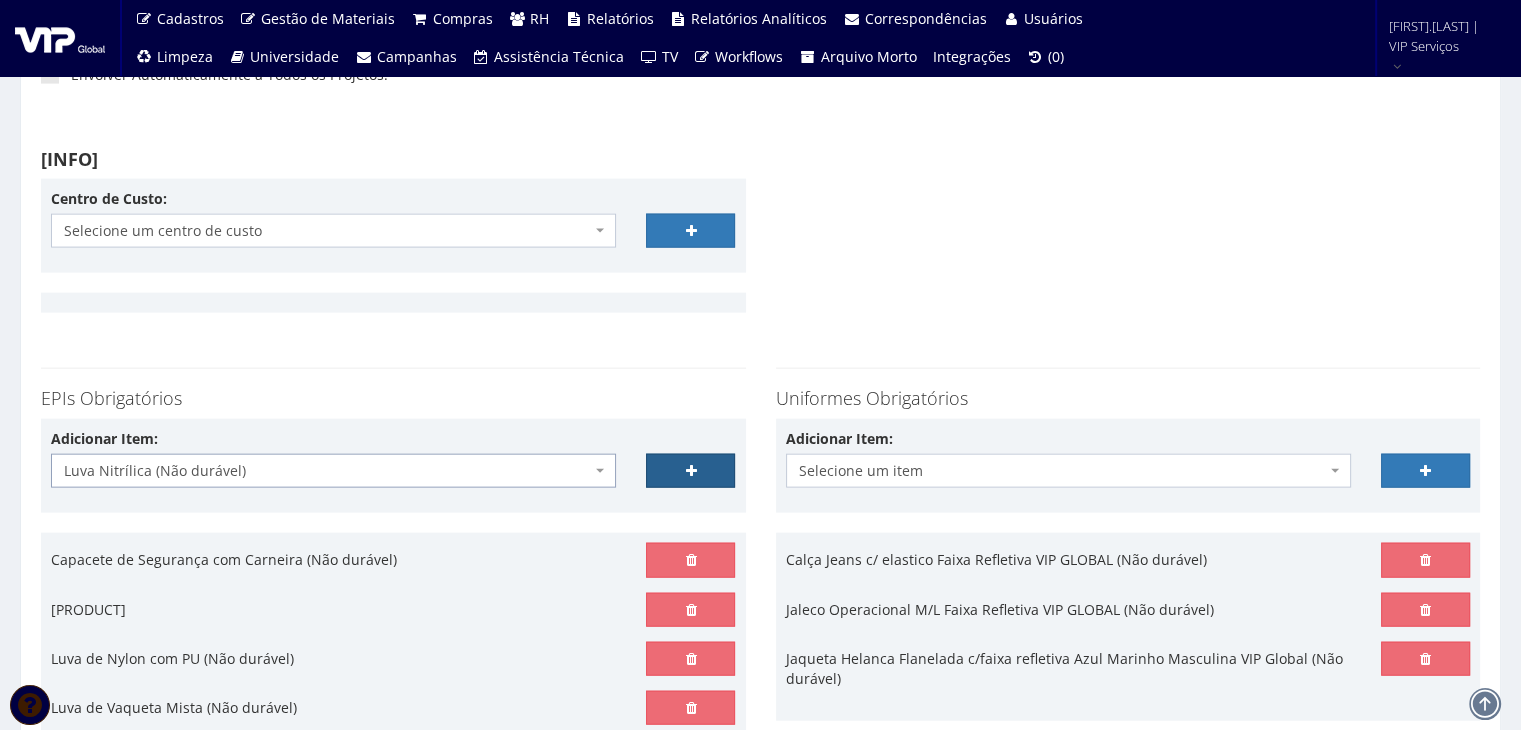 click at bounding box center (690, 471) 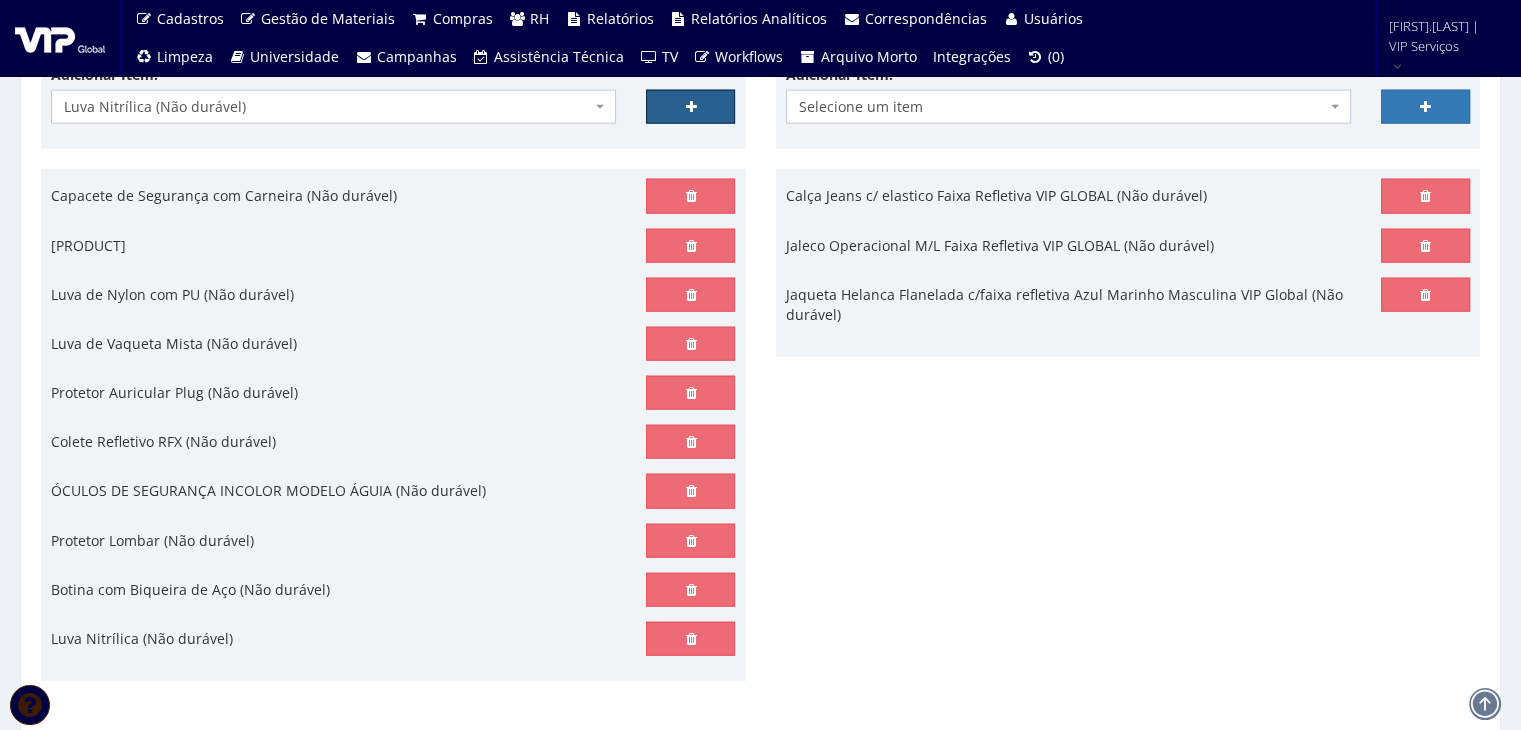 scroll, scrollTop: 4733, scrollLeft: 0, axis: vertical 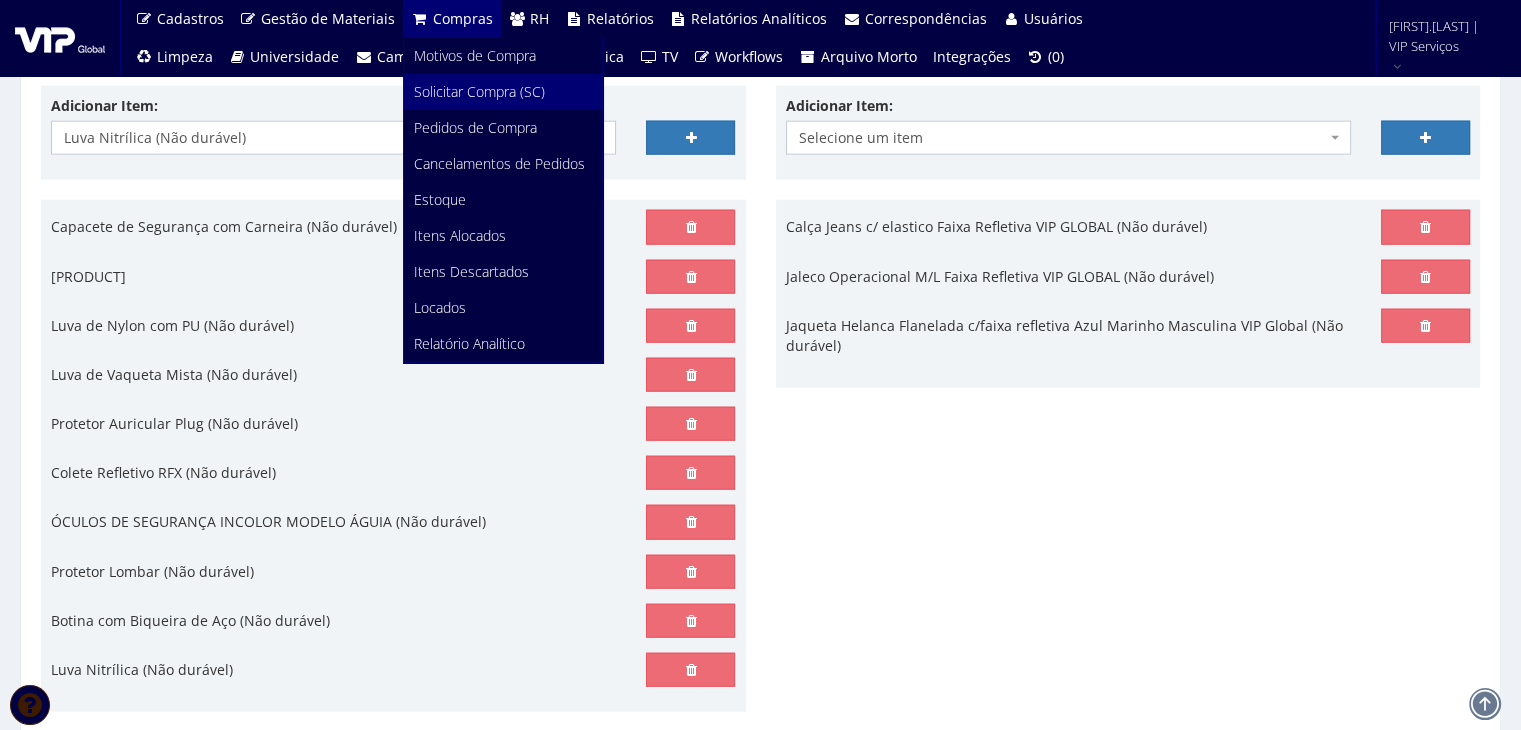 click on "Solicitar Compra (SC)" at bounding box center [479, 91] 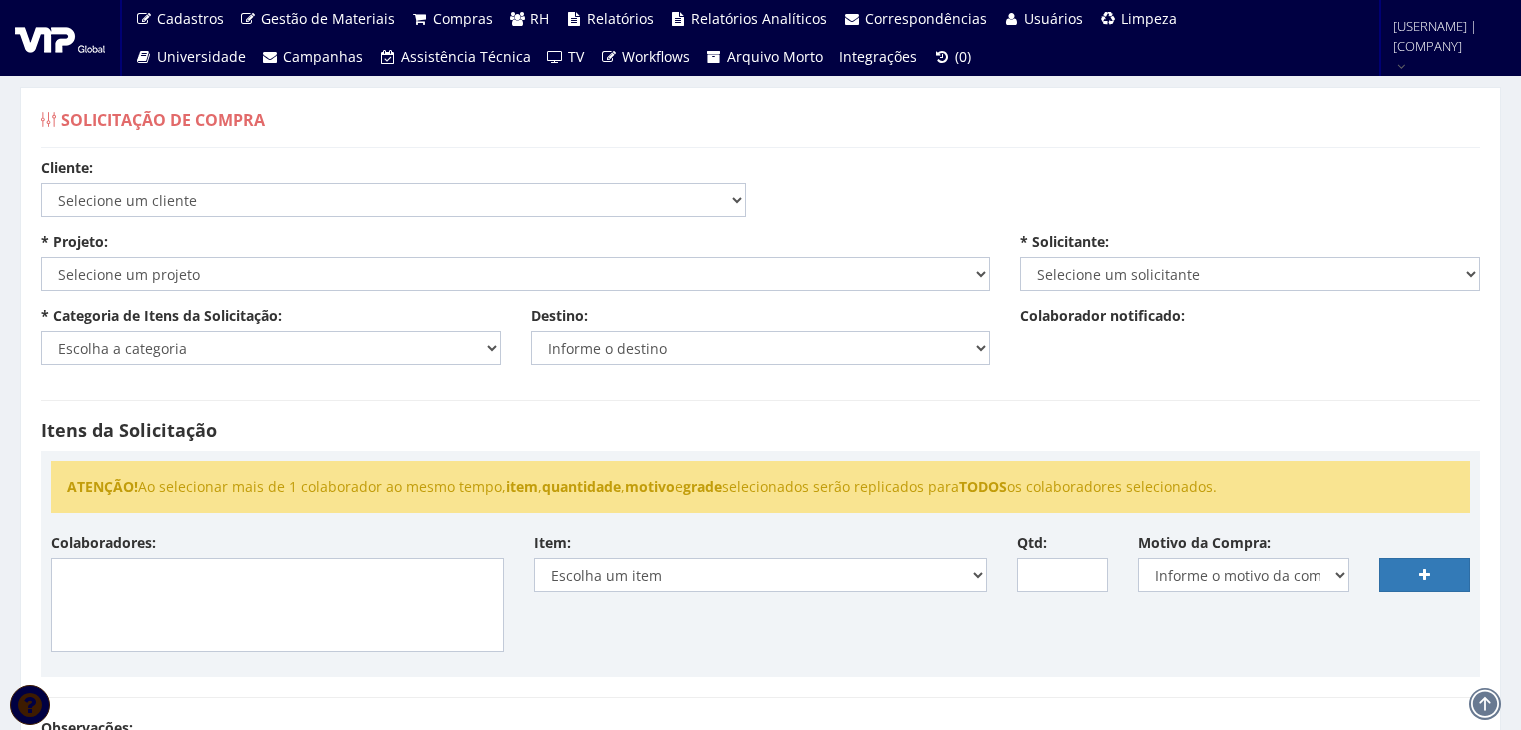 scroll, scrollTop: 0, scrollLeft: 0, axis: both 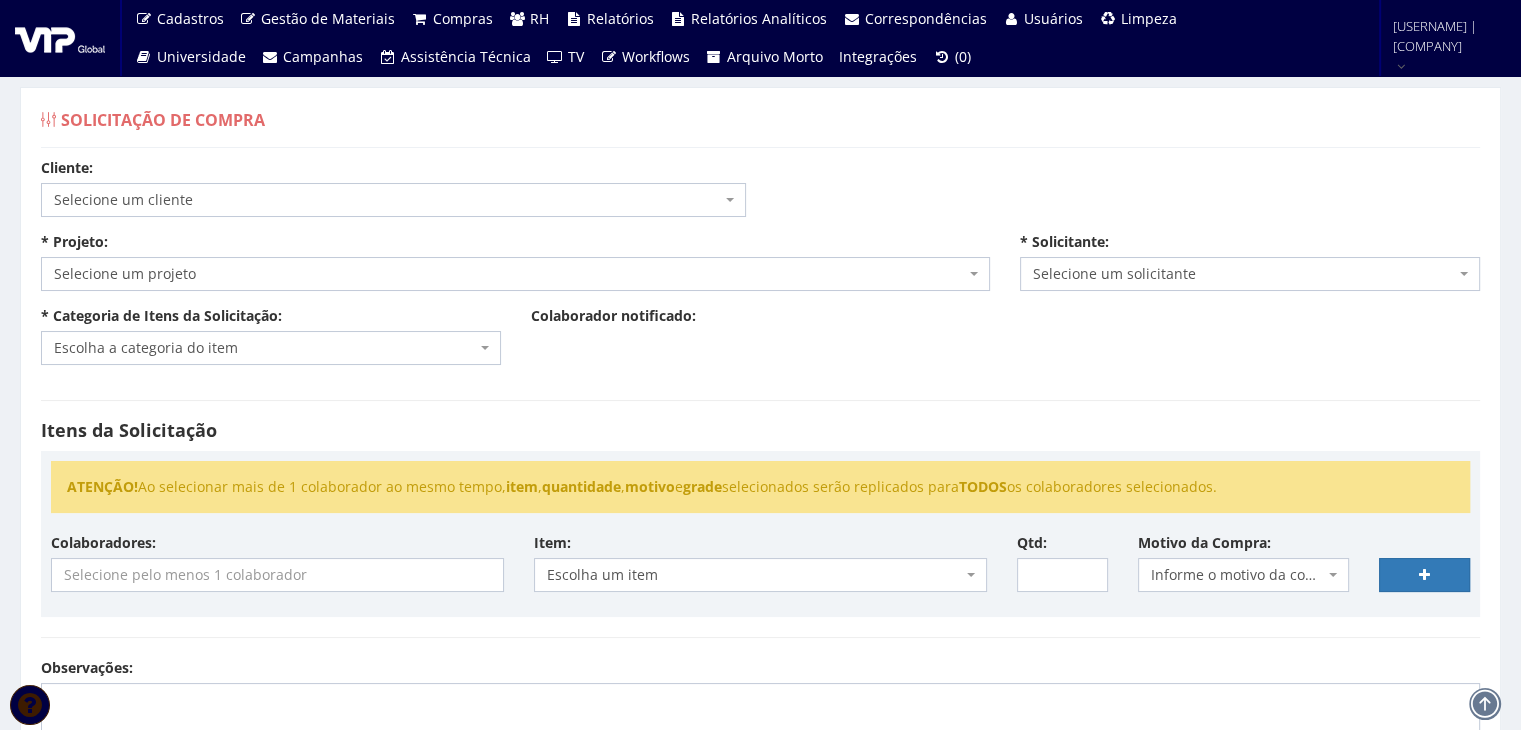 click on "Selecione um cliente" at bounding box center [387, 200] 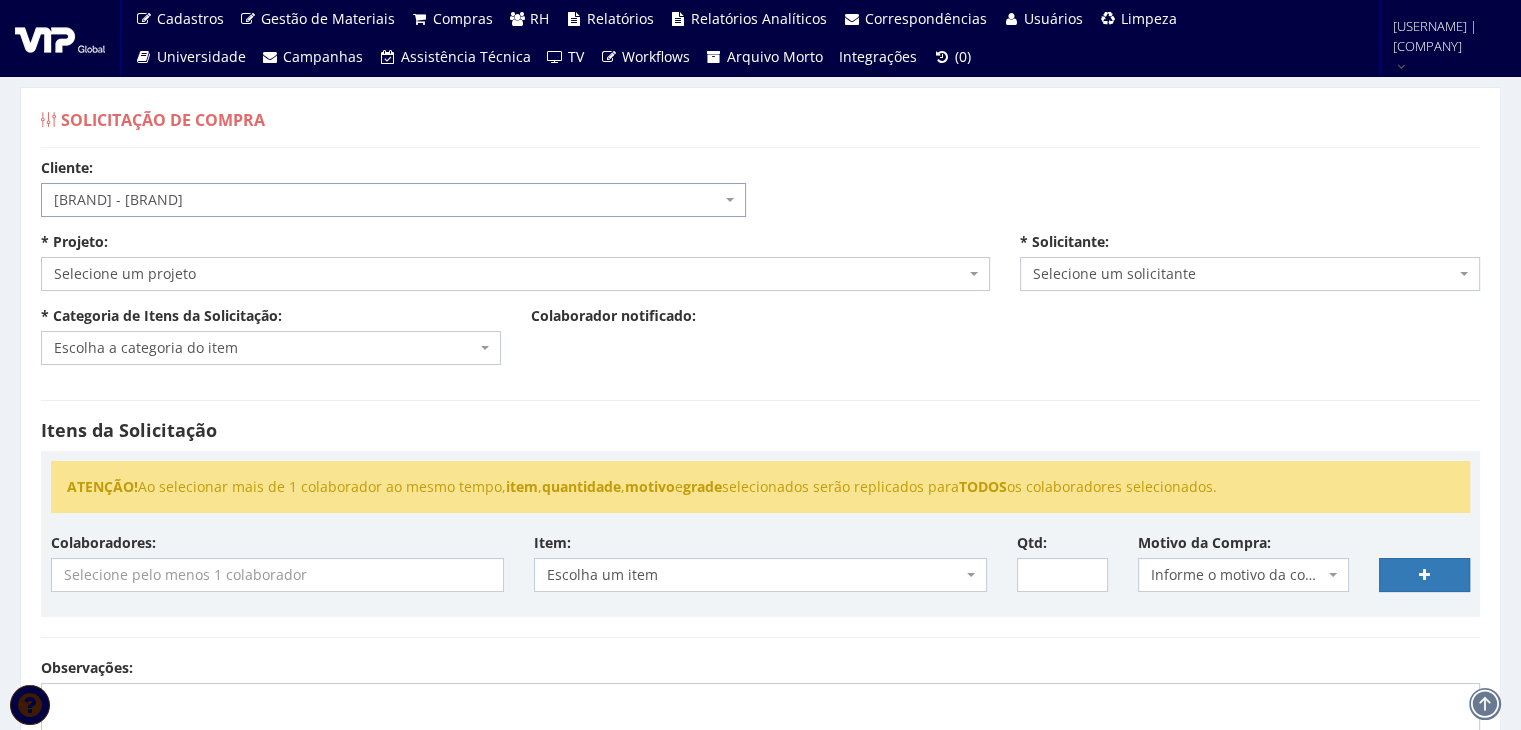 click on "Selecione um solicitante" at bounding box center (1244, 274) 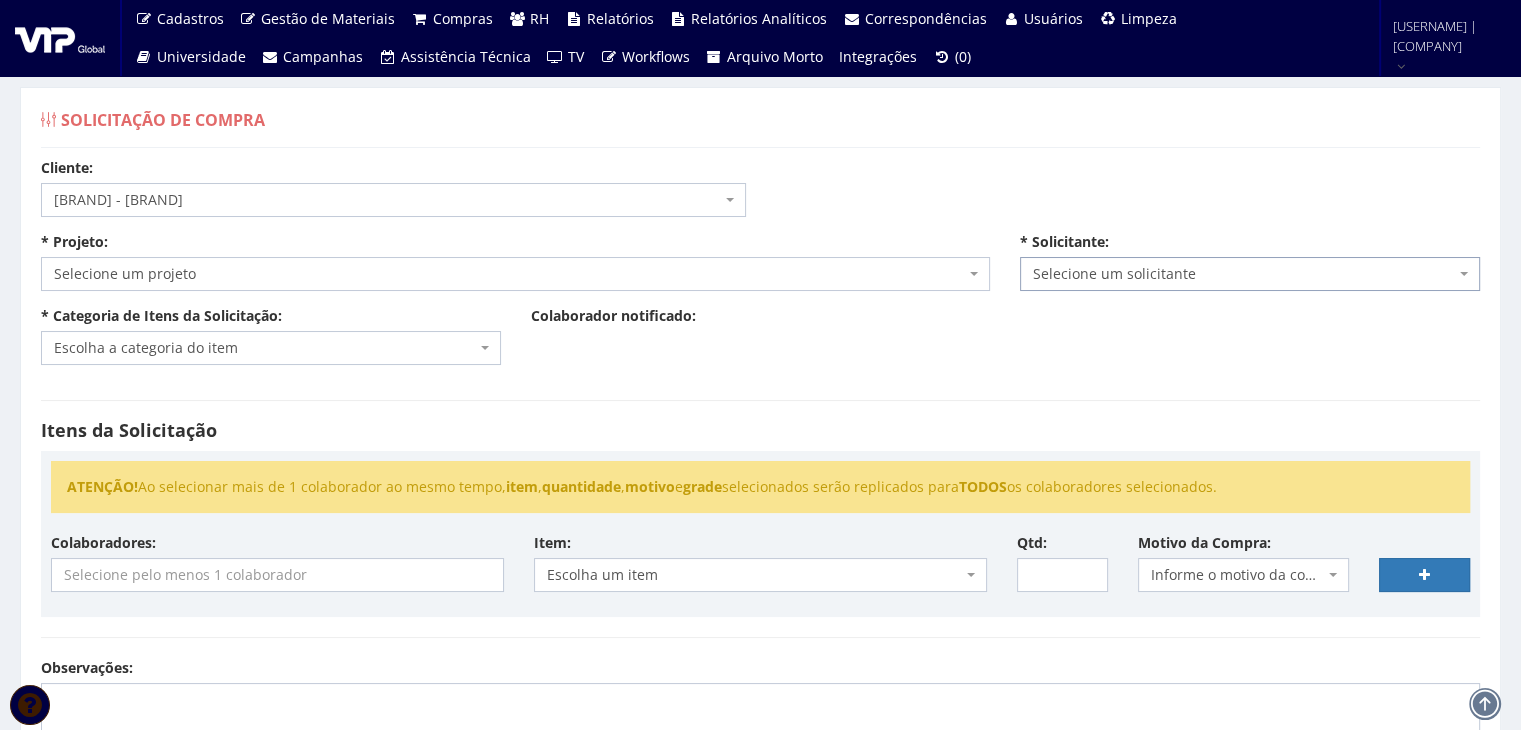 click on "Selecione um solicitante" at bounding box center (1244, 274) 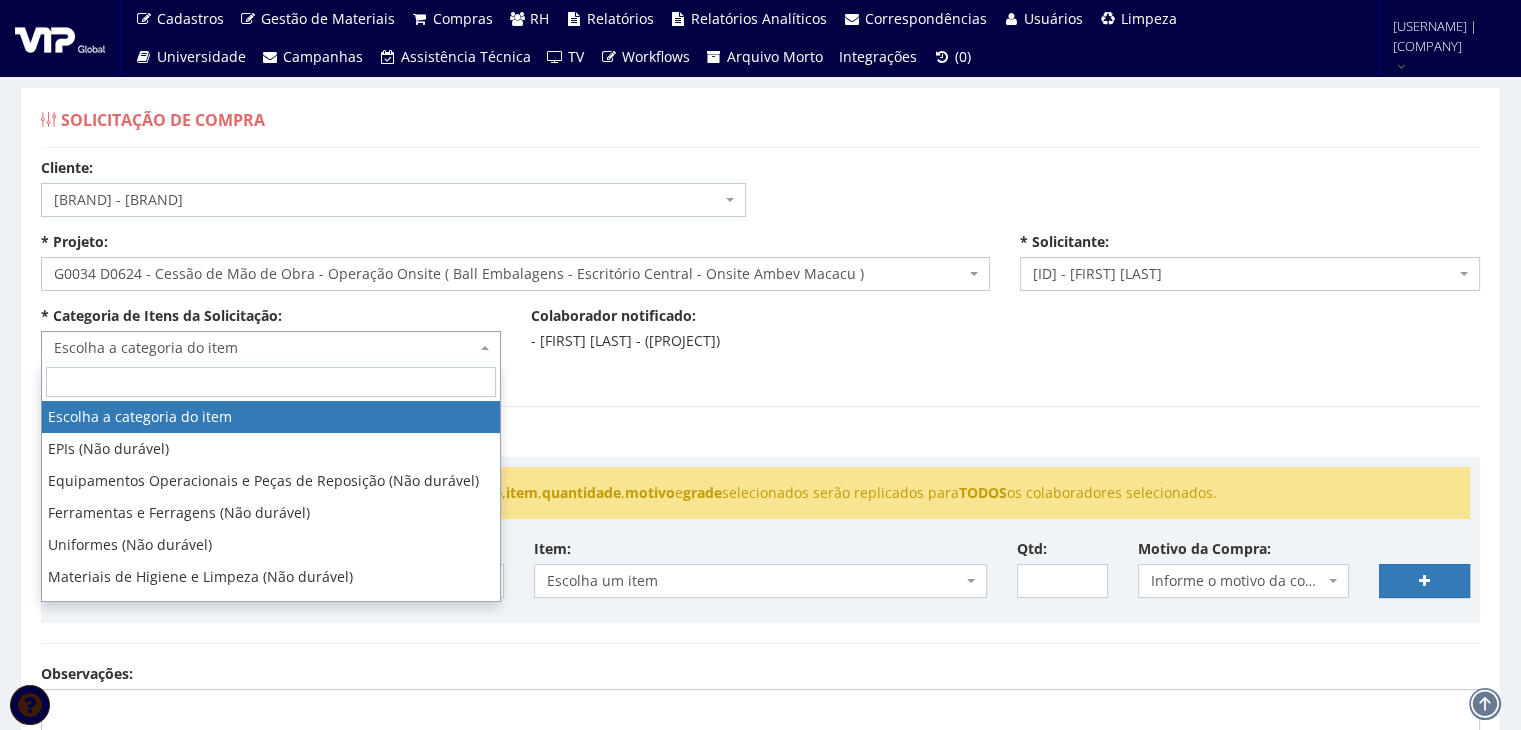 click on "Escolha a categoria do item" at bounding box center (265, 348) 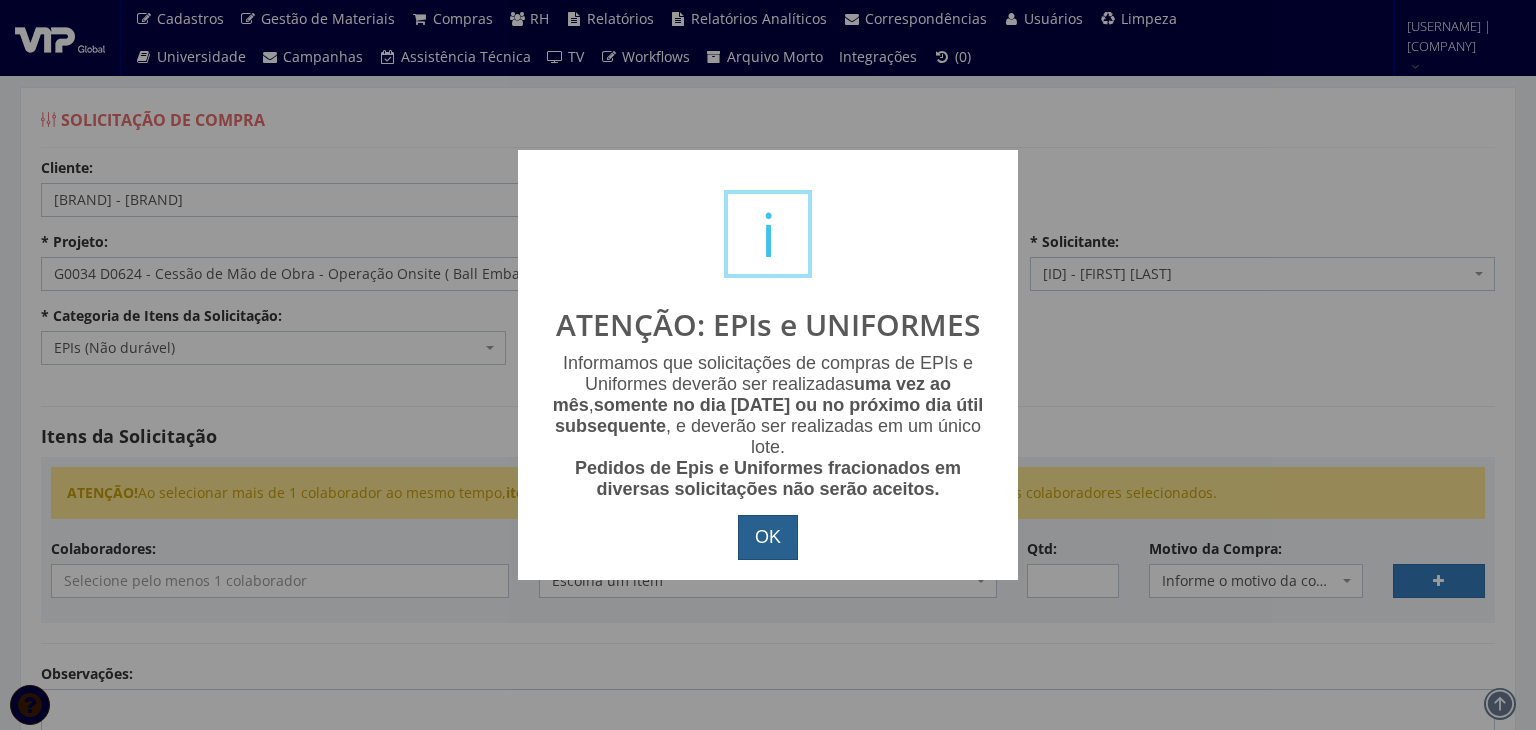 drag, startPoint x: 796, startPoint y: 533, endPoint x: 786, endPoint y: 530, distance: 10.440307 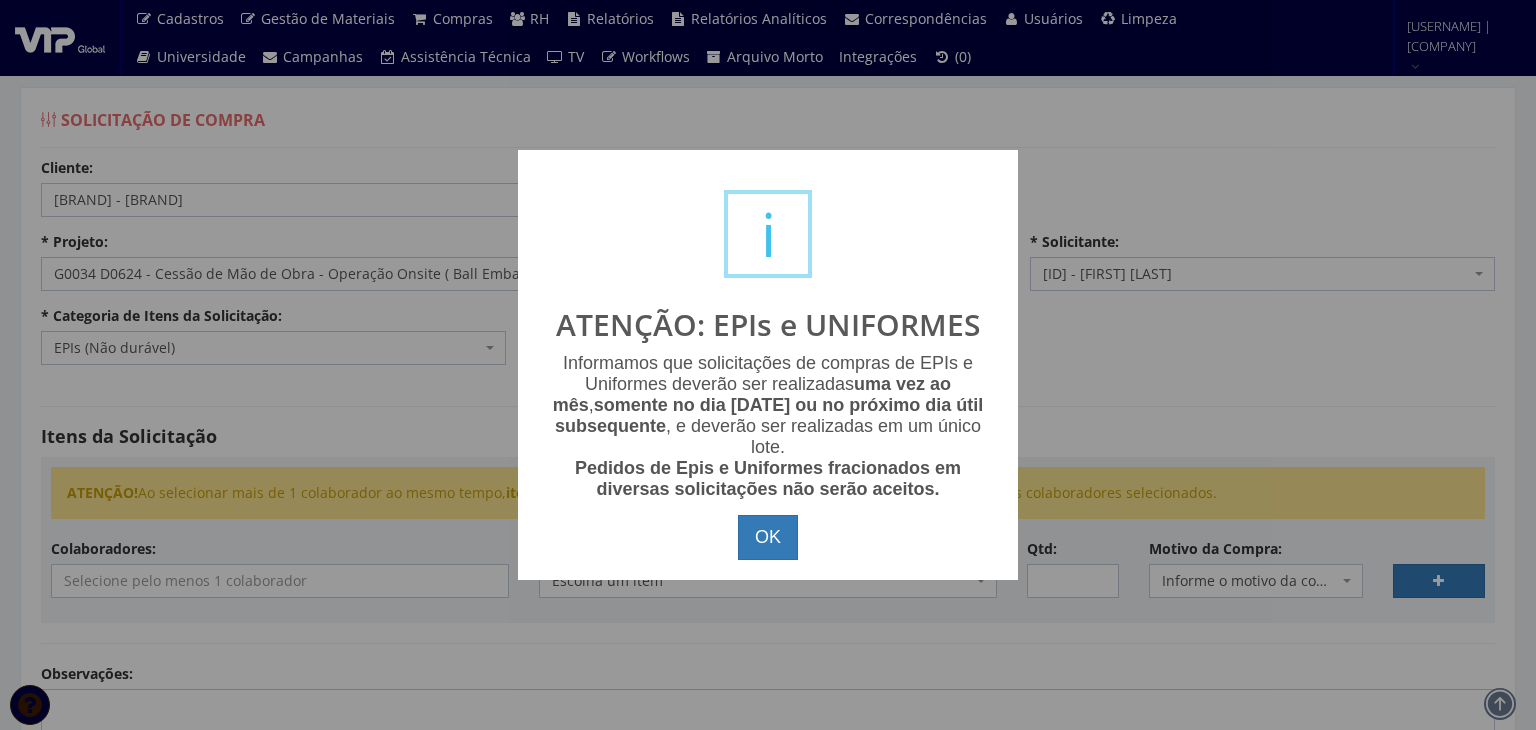 click on "OK" at bounding box center [768, 538] 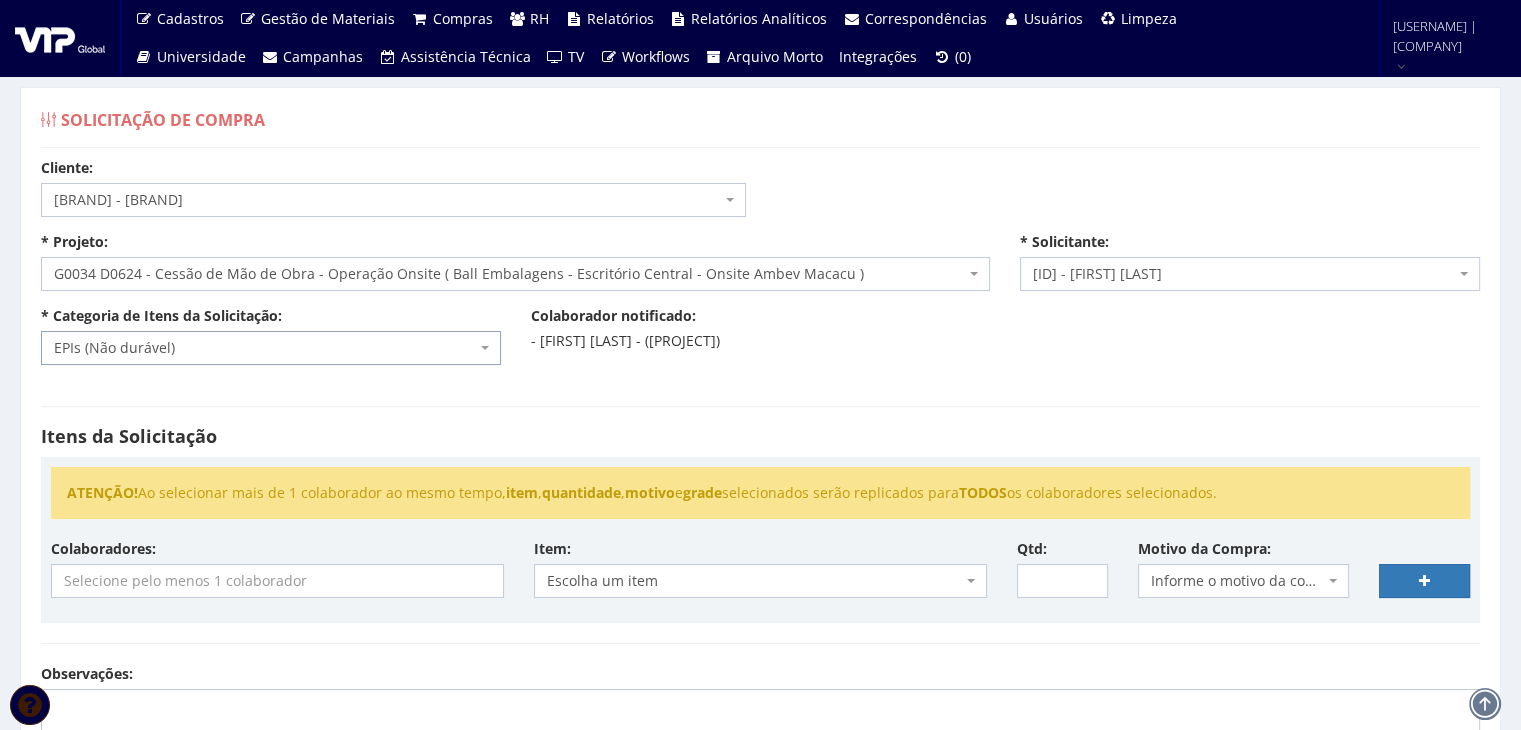 click at bounding box center (280, 581) 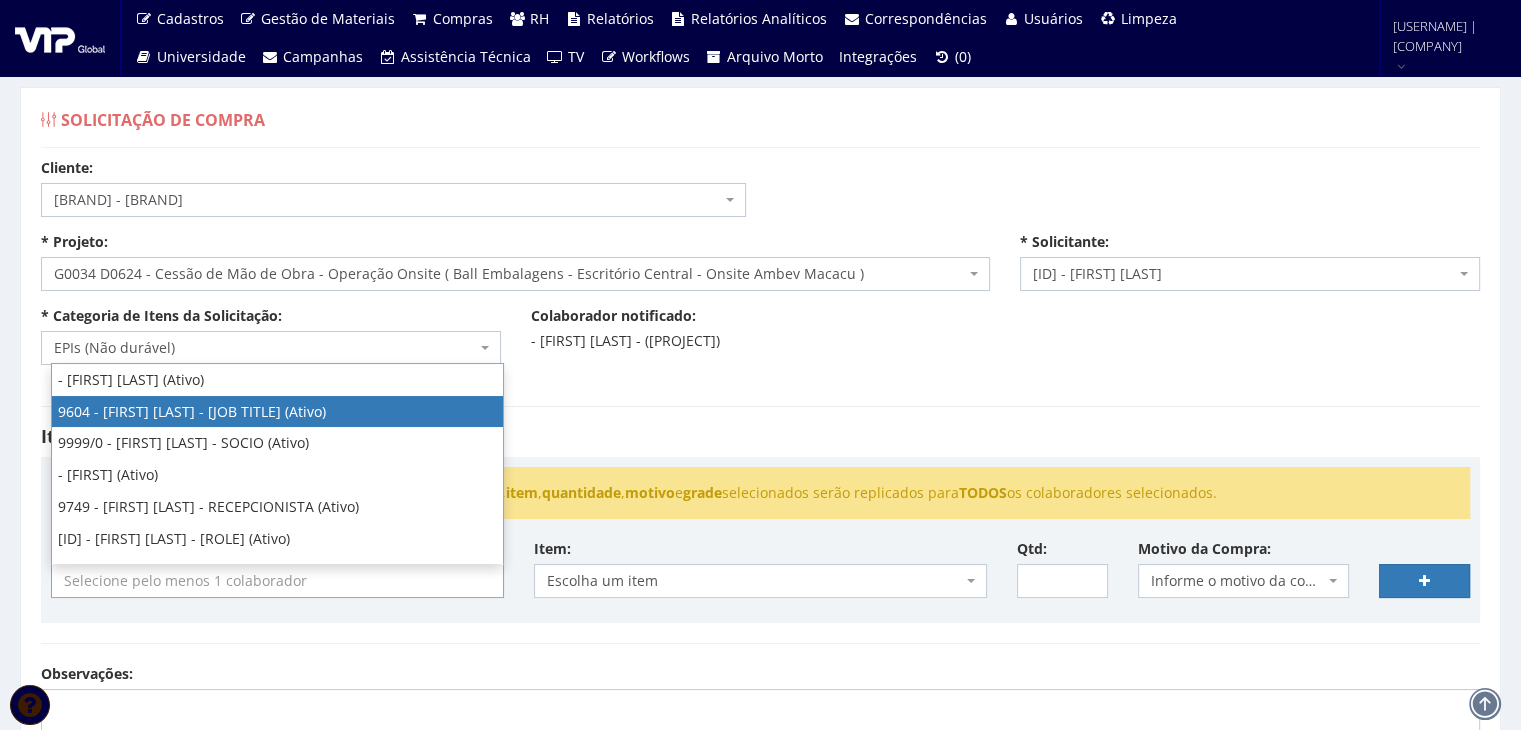 scroll, scrollTop: 20, scrollLeft: 0, axis: vertical 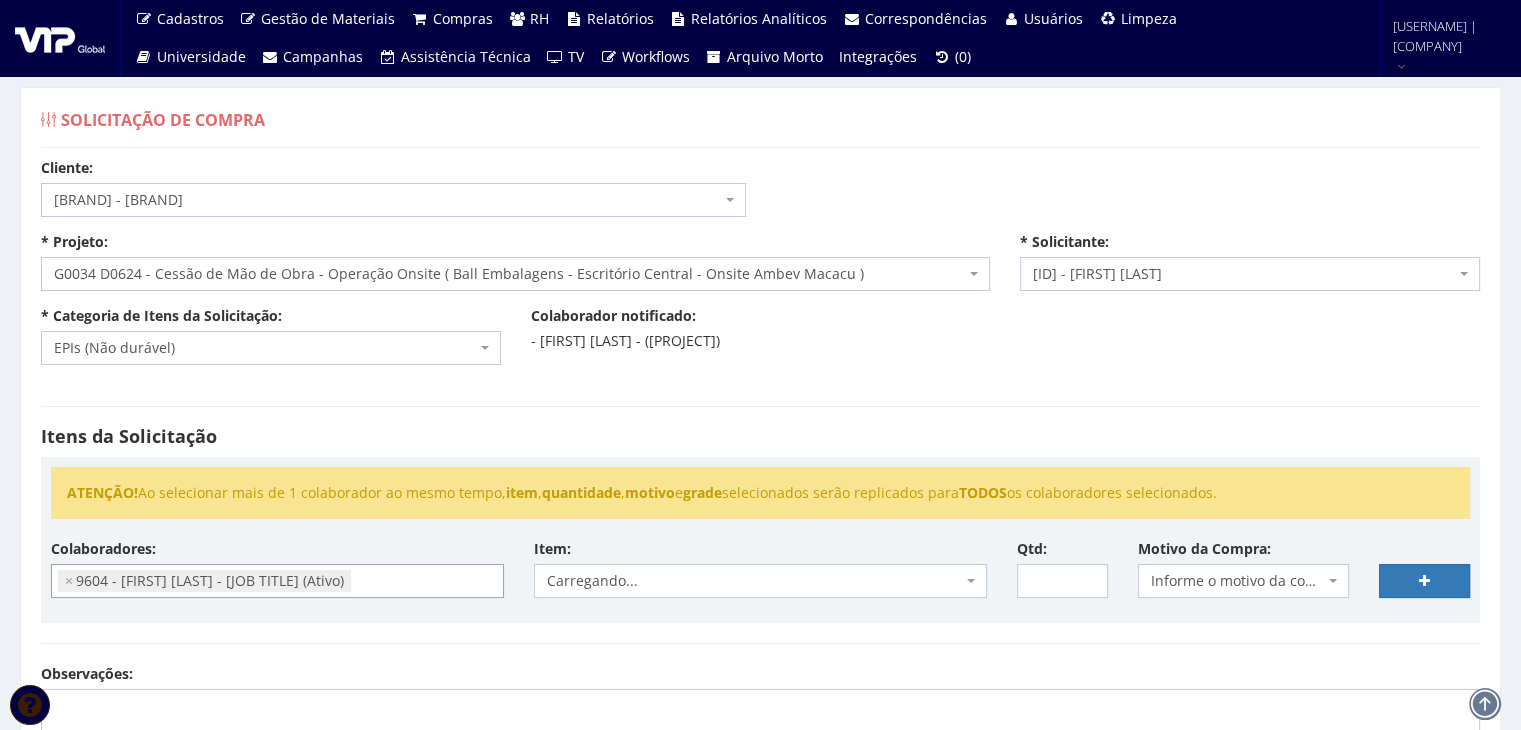 click on "Informe o motivo da compra" at bounding box center [1238, 581] 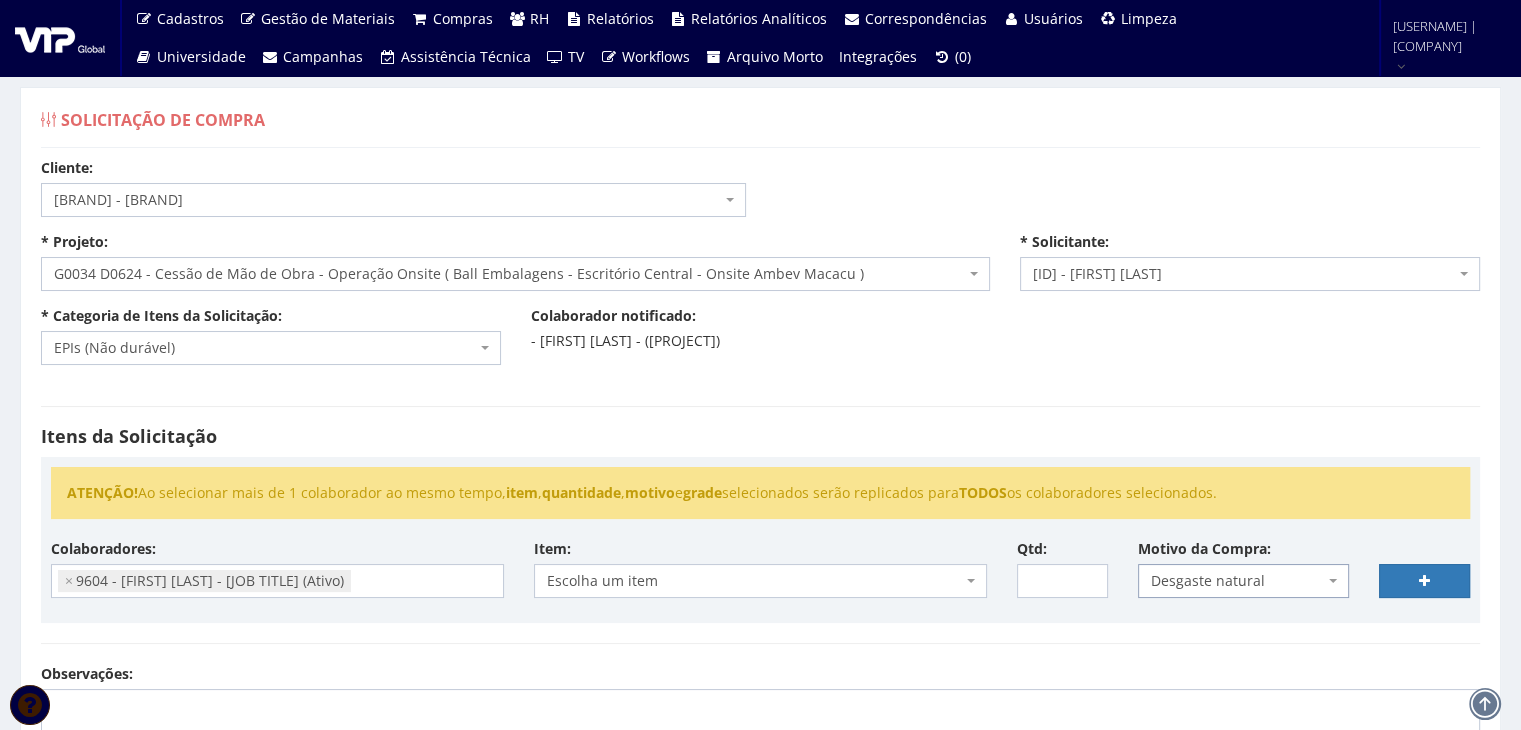 click on "Escolha um item" at bounding box center (754, 581) 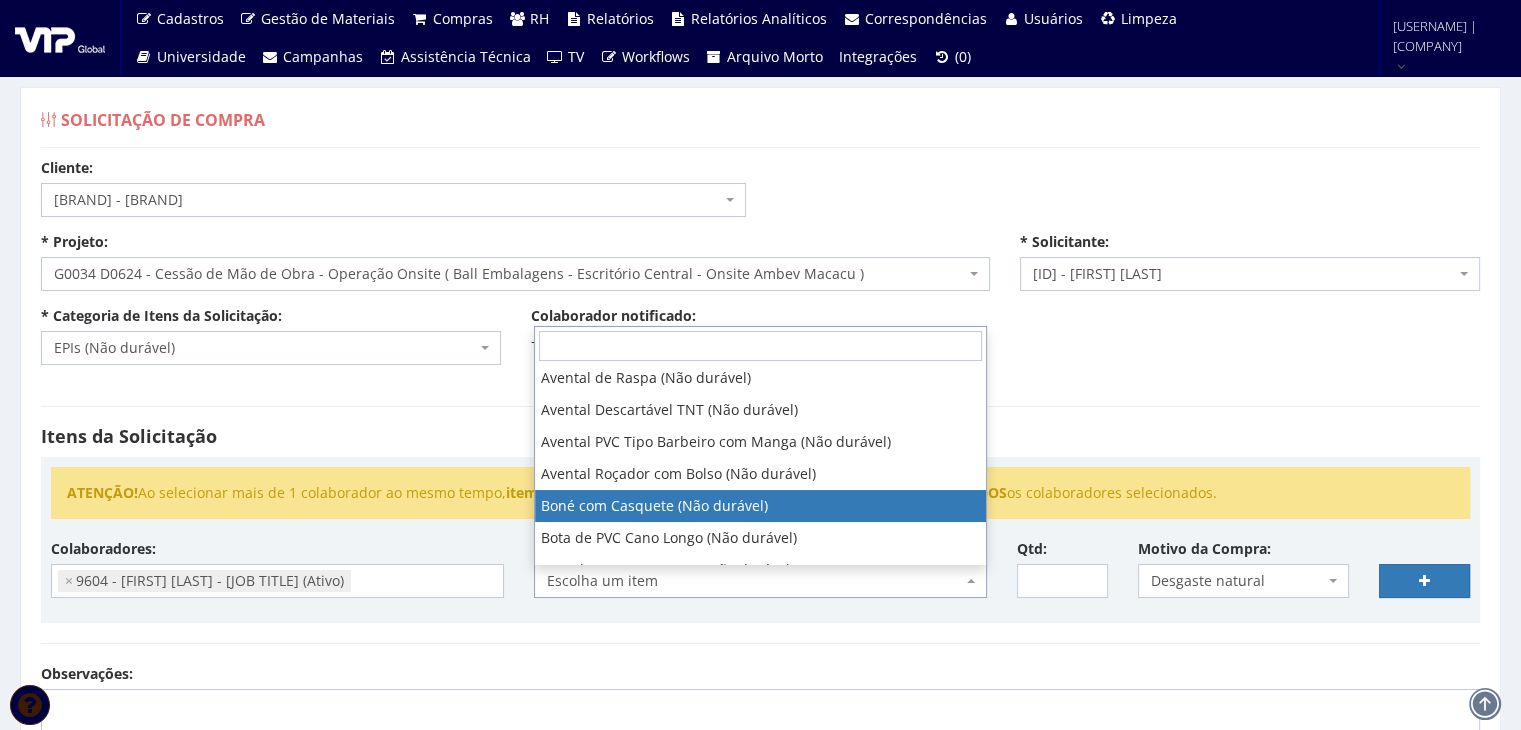 scroll, scrollTop: 0, scrollLeft: 0, axis: both 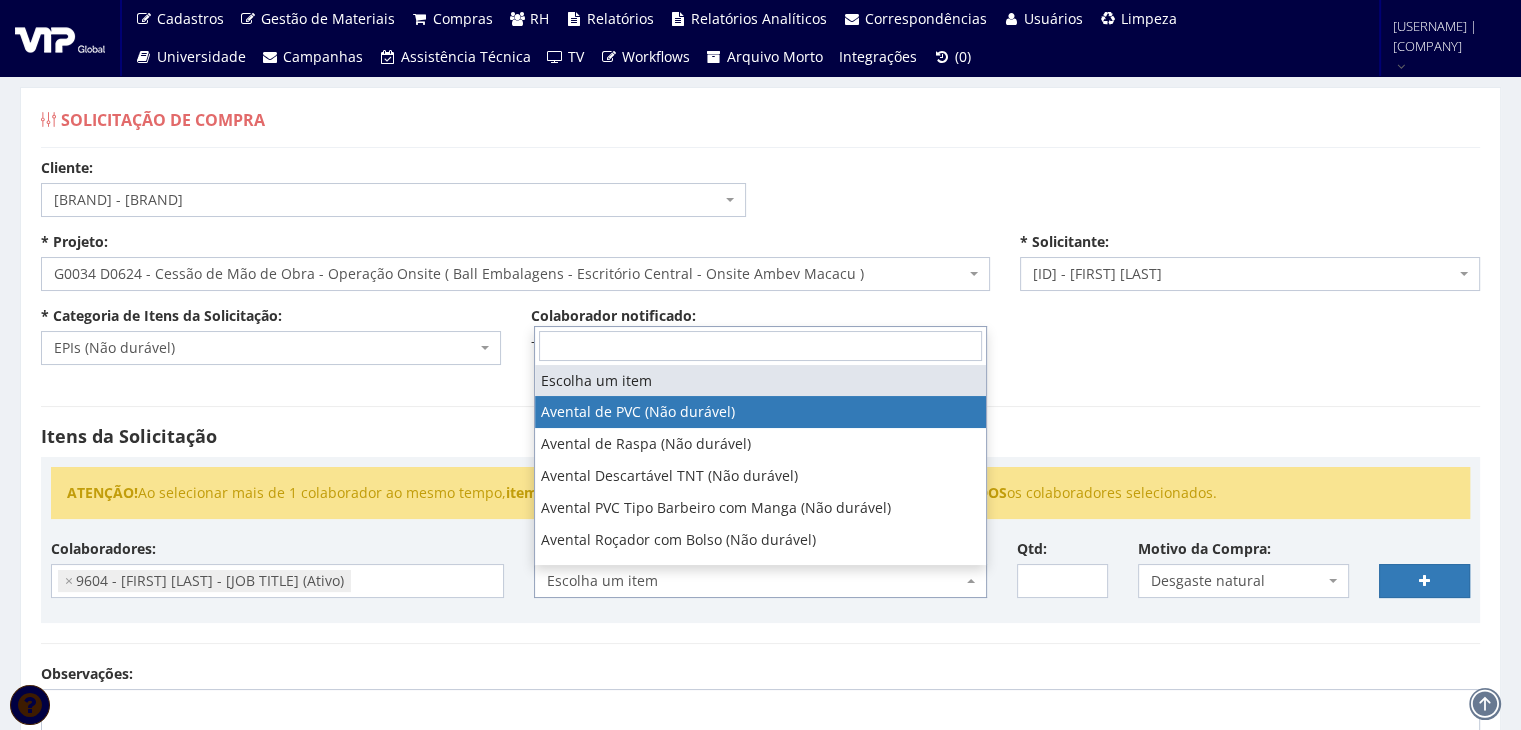 click on "Itens da Solicitação
ATENÇÃO!  Ao selecionar mais de 1 colaborador ao mesmo tempo,
item ,  quantidade ,  motivo  e
grade  selecionados serão replicados para  TODOS  os
colaboradores selecionados.
Colaboradores:
- Ana Maria Cachavara de Lima (Ativo) 9604 - ANDERSON APARECIDO ARCENCIO DA SILVA - ANALISTA OPERACIONAL SENIOR (Ativo) 9999/0 - ANTONIO CARLOS FREITAS DE CARVALHO - SOCIO (Ativo)  - AUGUSTO DEMASSO (Ativo) 9749 - BIANCA HERNANDEZ RIBEIRO - RECEPCIONISTA (Ativo) 9598 - DANIELE CRISTINA ARANTES GARCIA - ANALISTA DE DEPARTAMENTO PESSOAL (Ativo) 6432/0 - EDILSON ALVINO DA SILVA - LIDER OPERACIONAL (Ativo) 9600 - FABIO HENRIQUE SONEGO VANNI - ANALISTA DE COMPRAS PLENO (Ativo)  - Renan Perone (Ativo) × Qtd:" at bounding box center [760, 525] 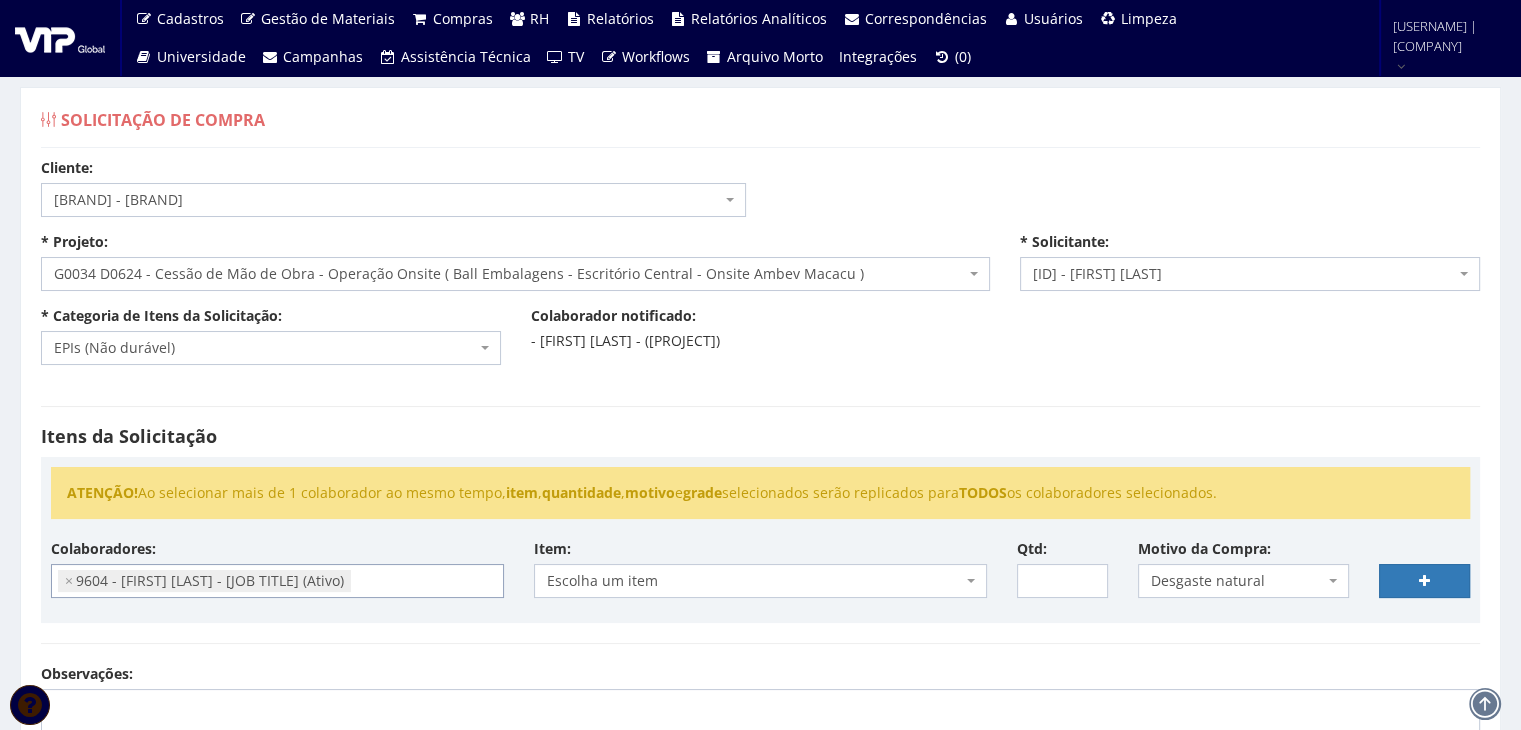 click on "× 9604 - ANDERSON APARECIDO ARCENCIO DA SILVA - ANALISTA OPERACIONAL SENIOR (Ativo)" at bounding box center (277, 581) 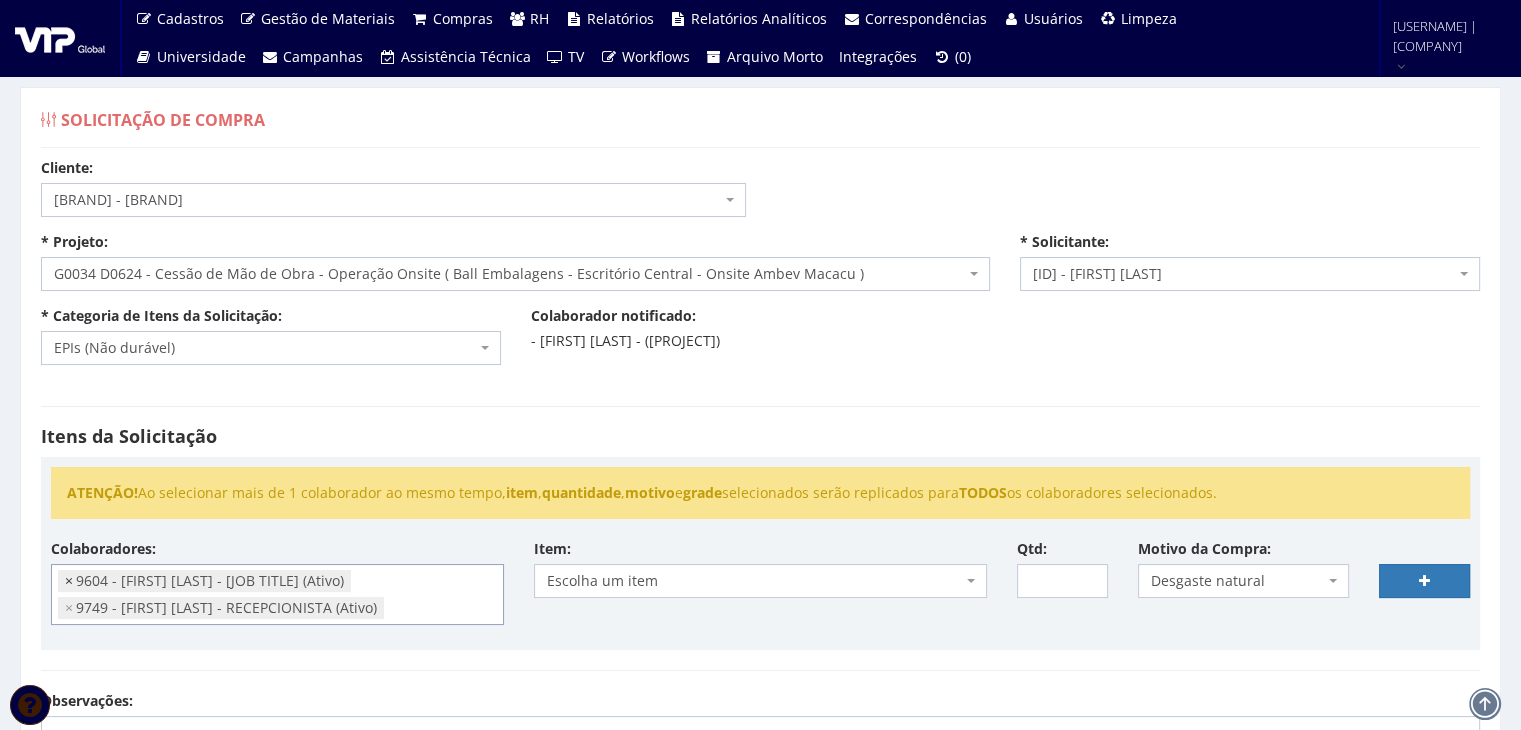 click on "×" at bounding box center (69, 581) 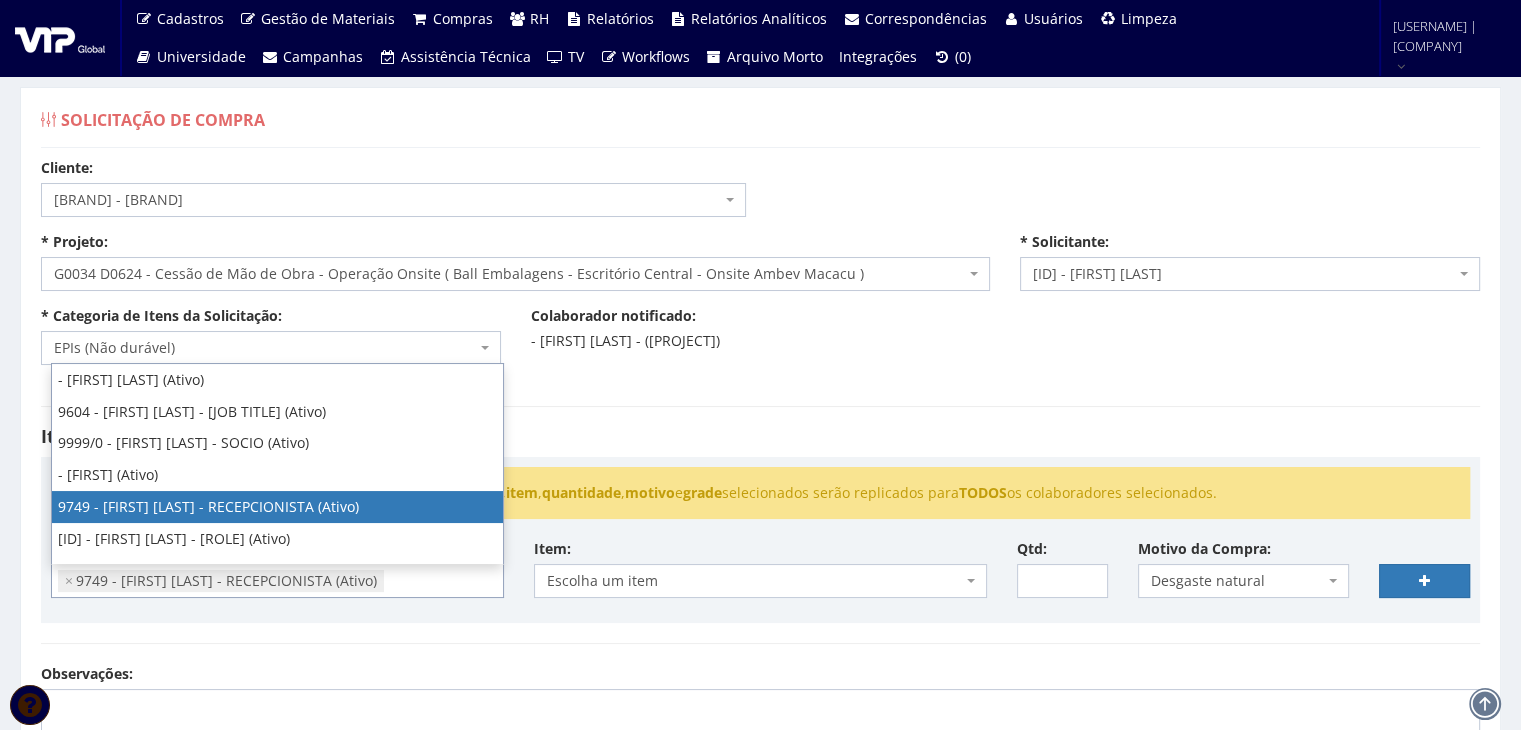 click on "ATENÇÃO!  Ao selecionar mais de 1 colaborador ao mesmo tempo,
item ,  quantidade ,  motivo  e
grade  selecionados serão replicados para  TODOS  os
colaboradores selecionados." at bounding box center [760, 503] 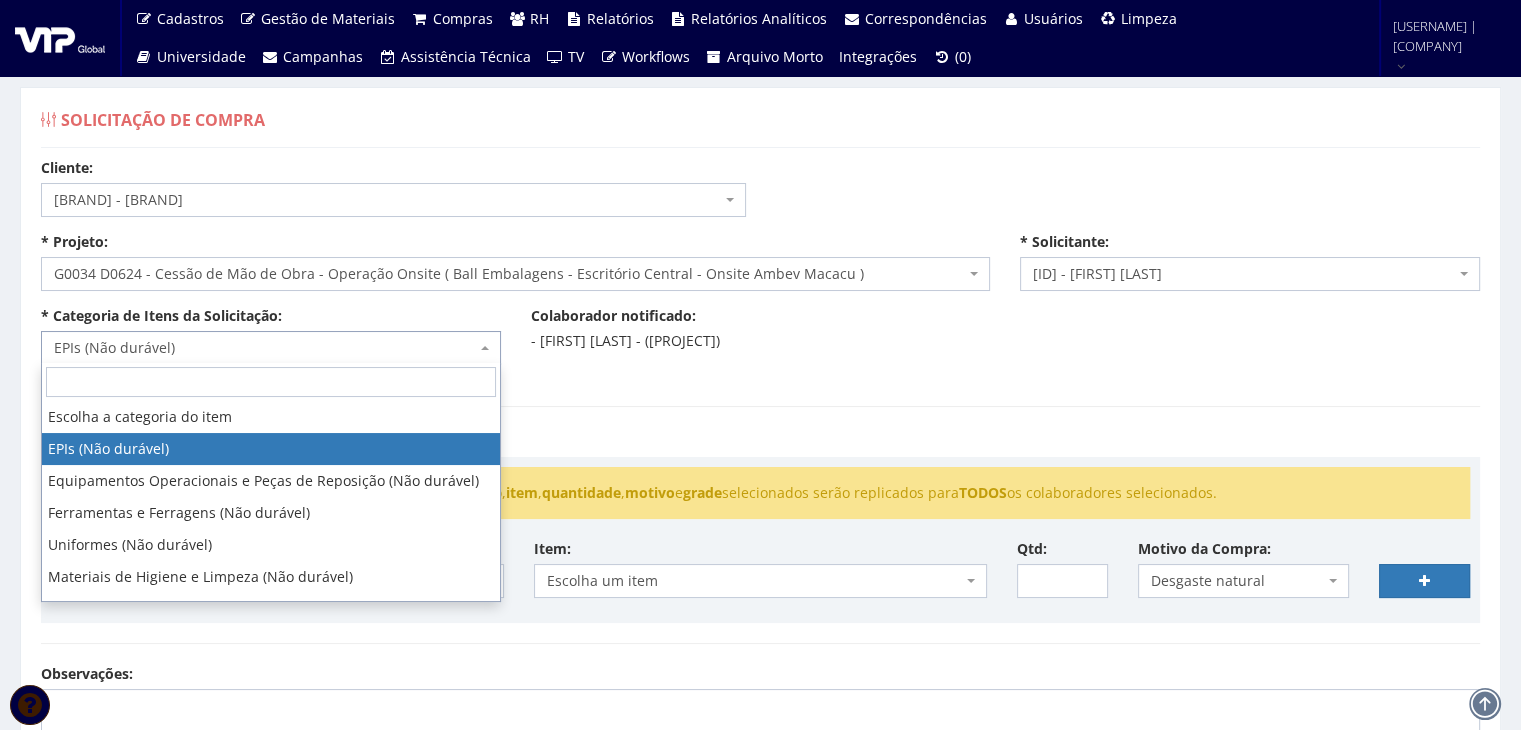 click on "EPIs (Não durável)" at bounding box center (271, 348) 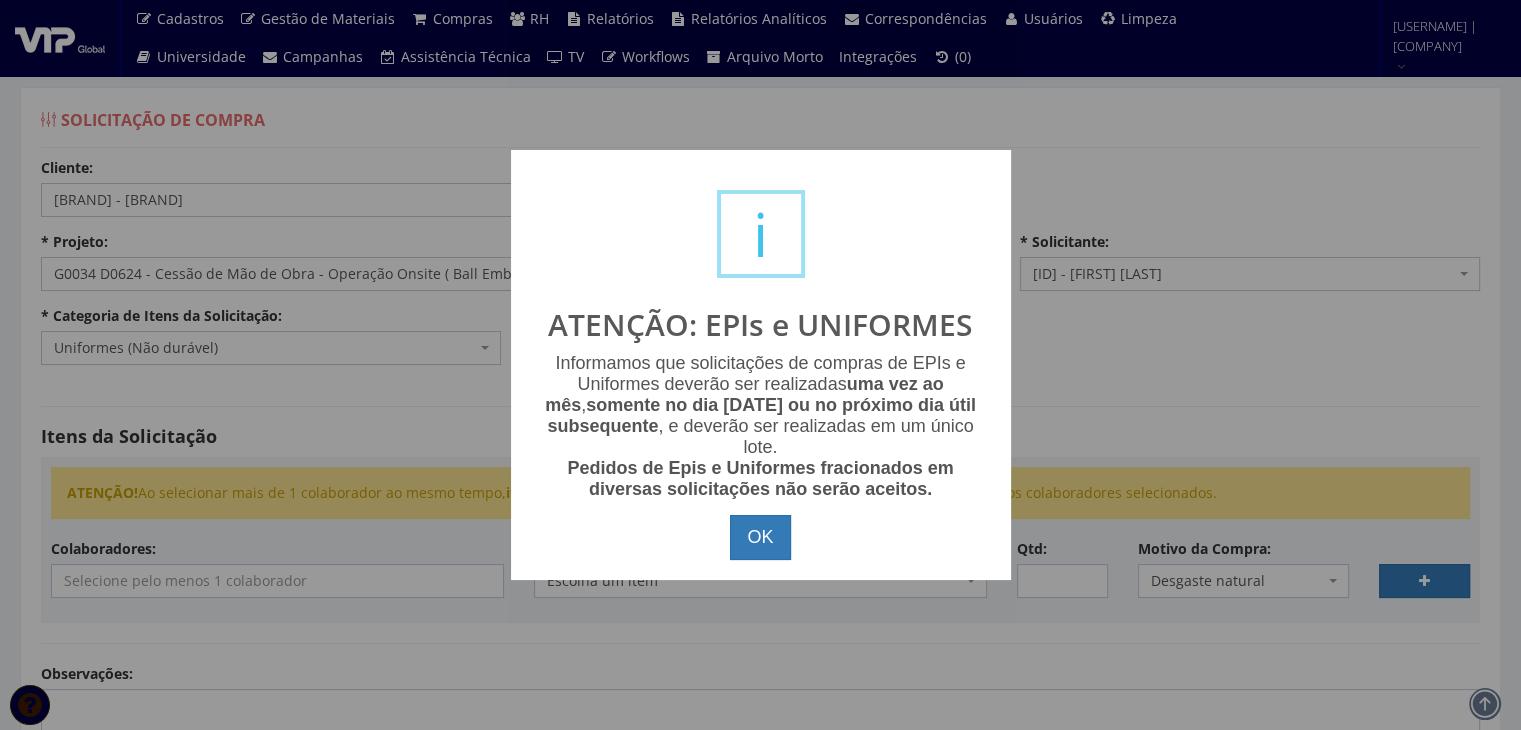 scroll, scrollTop: 19, scrollLeft: 0, axis: vertical 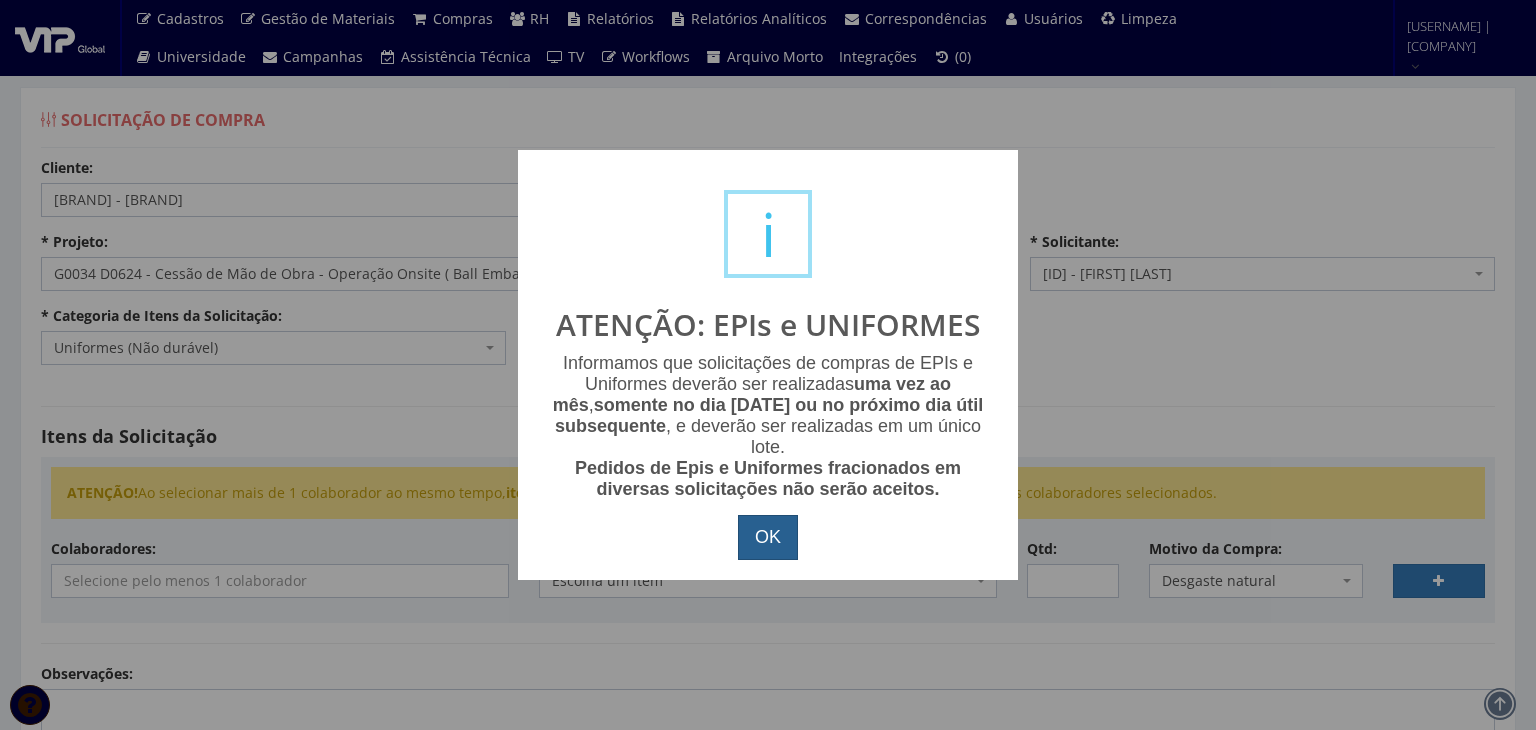 click on "OK" at bounding box center [768, 538] 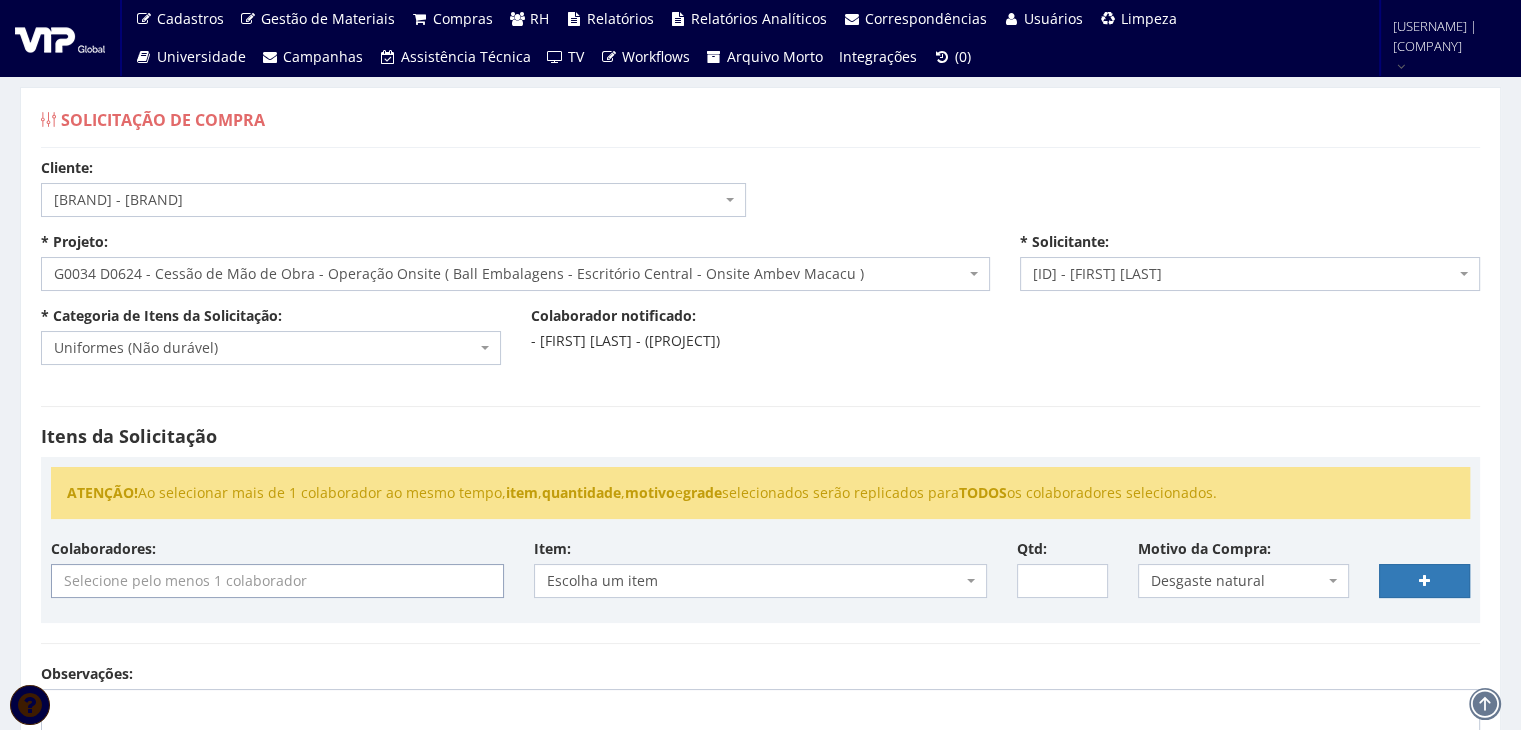 click at bounding box center [277, 581] 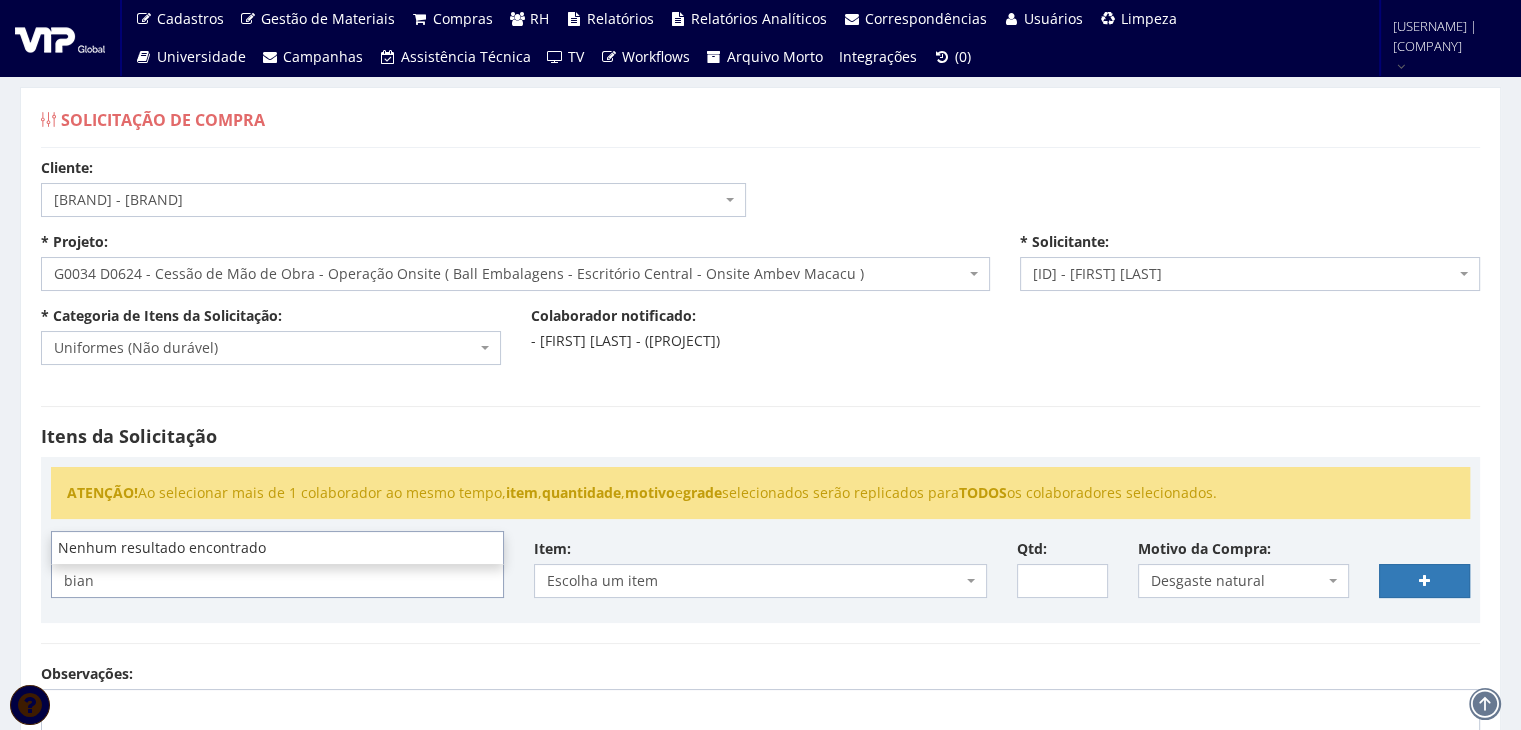 click on "Nenhum resultado encontrado" at bounding box center (277, 548) 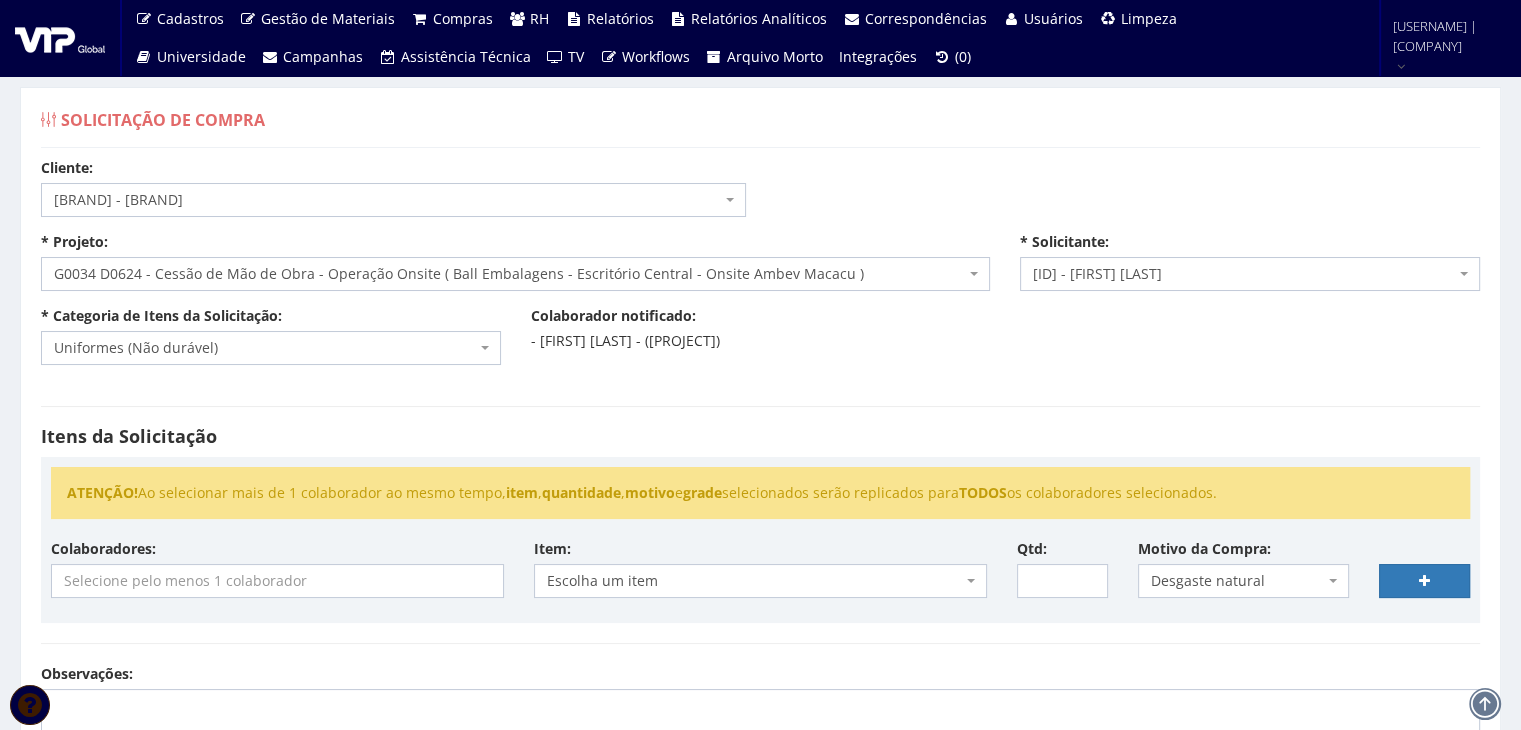 click on "ATENÇÃO!  Ao selecionar mais de 1 colaborador ao mesmo tempo,
item ,  quantidade ,  motivo  e
grade  selecionados serão replicados para  TODOS  os
colaboradores selecionados." at bounding box center [760, 493] 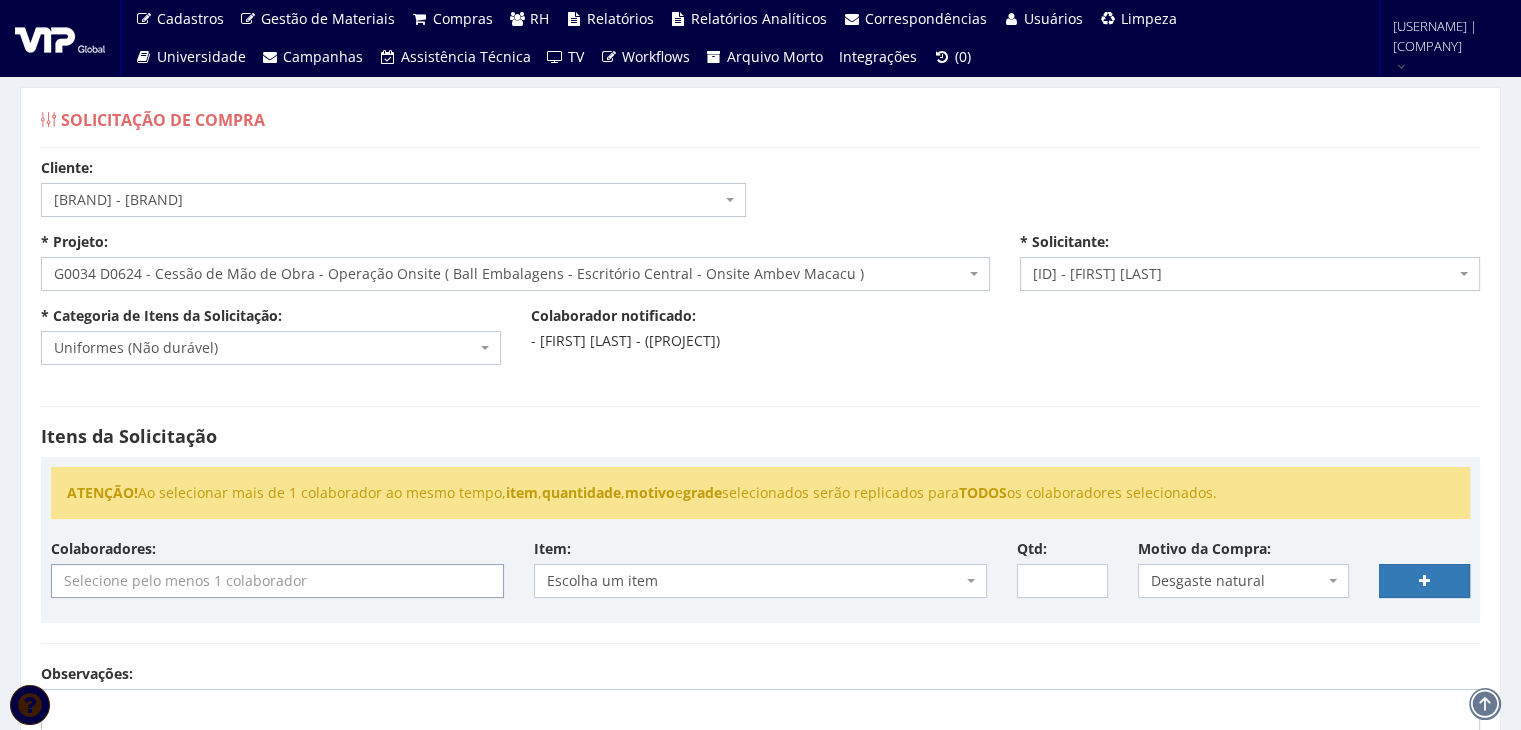 click at bounding box center [277, 581] 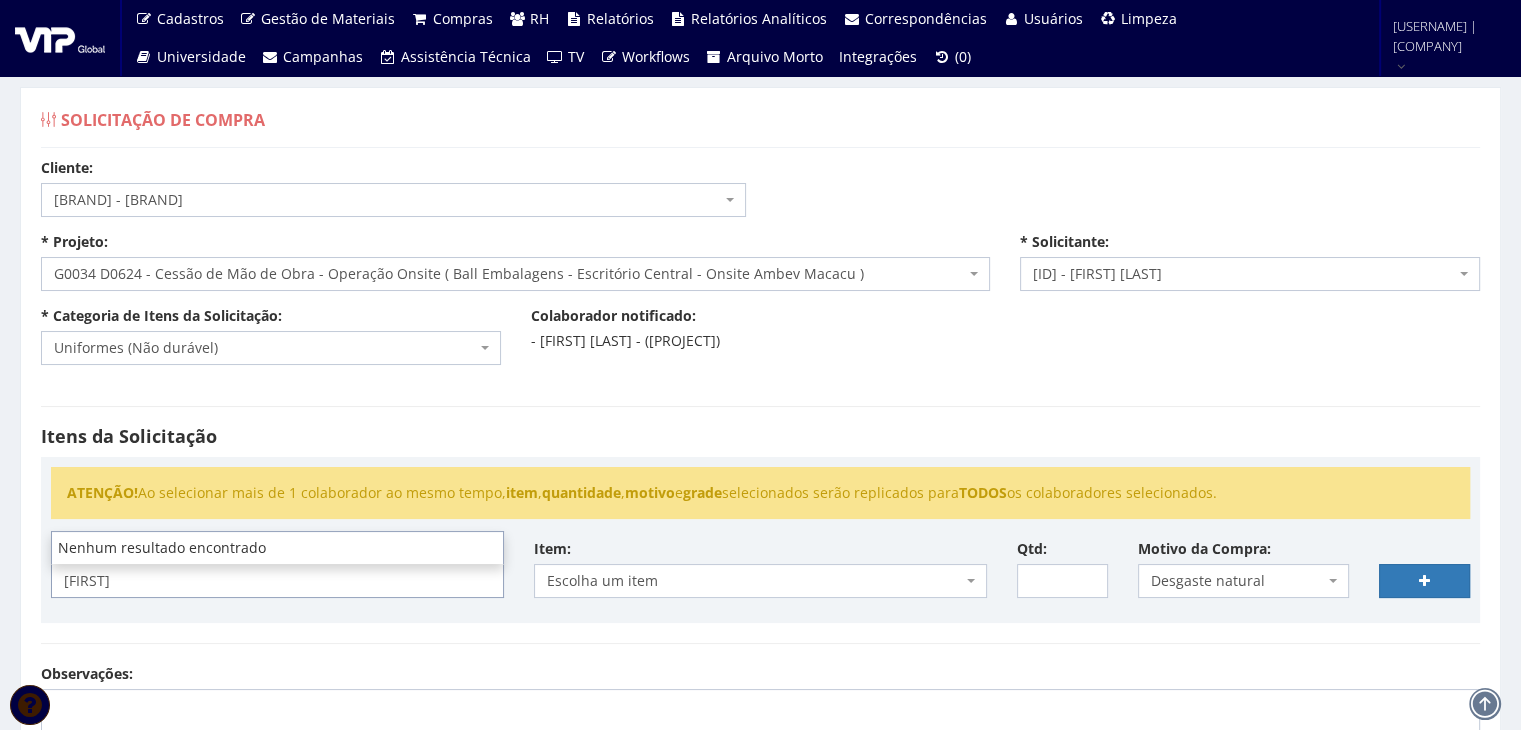 type on "bia" 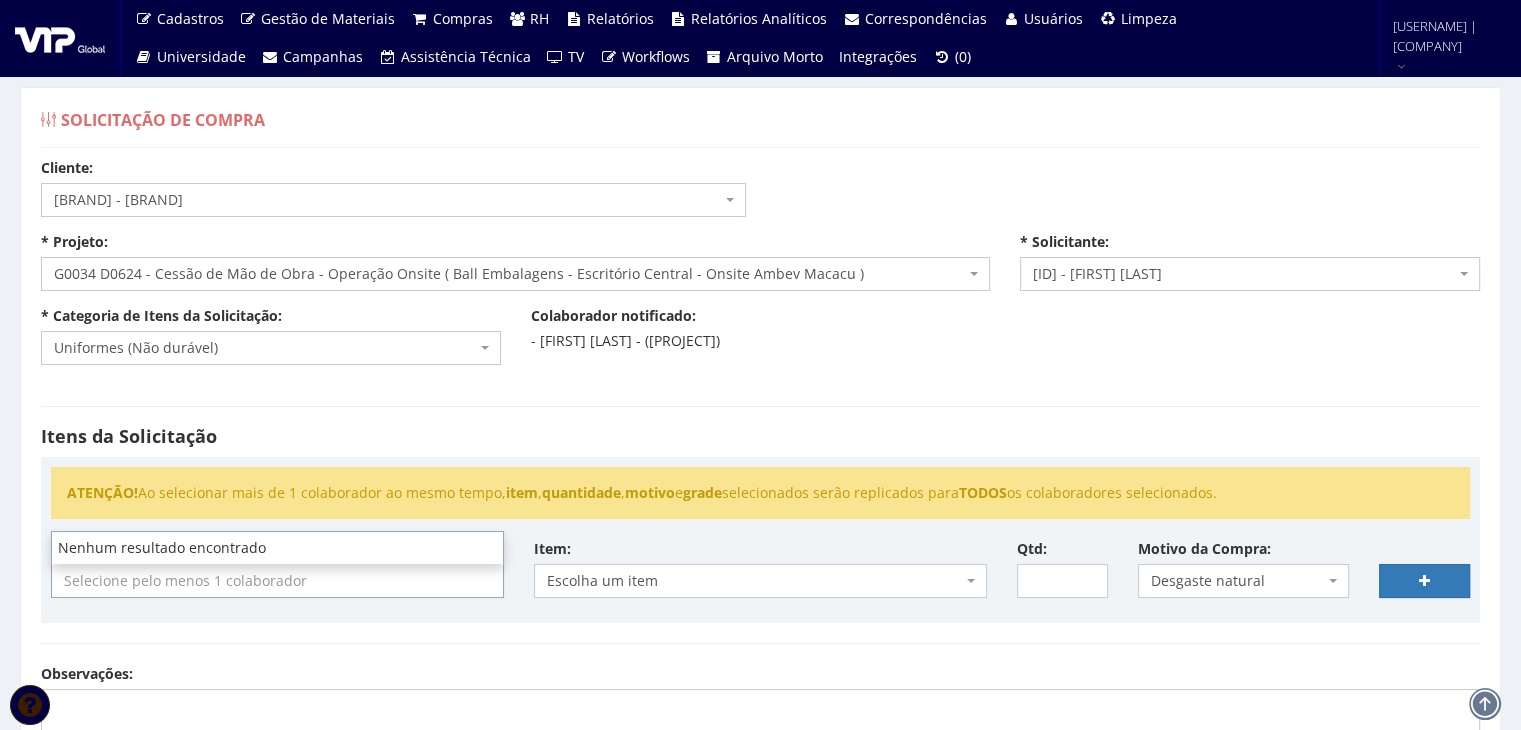 click on "G0034 D0624 - Cessão de Mão de Obra - Operação Onsite ( Ball Embalagens - Escritório Central - Onsite Ambev Macacu )" at bounding box center [509, 274] 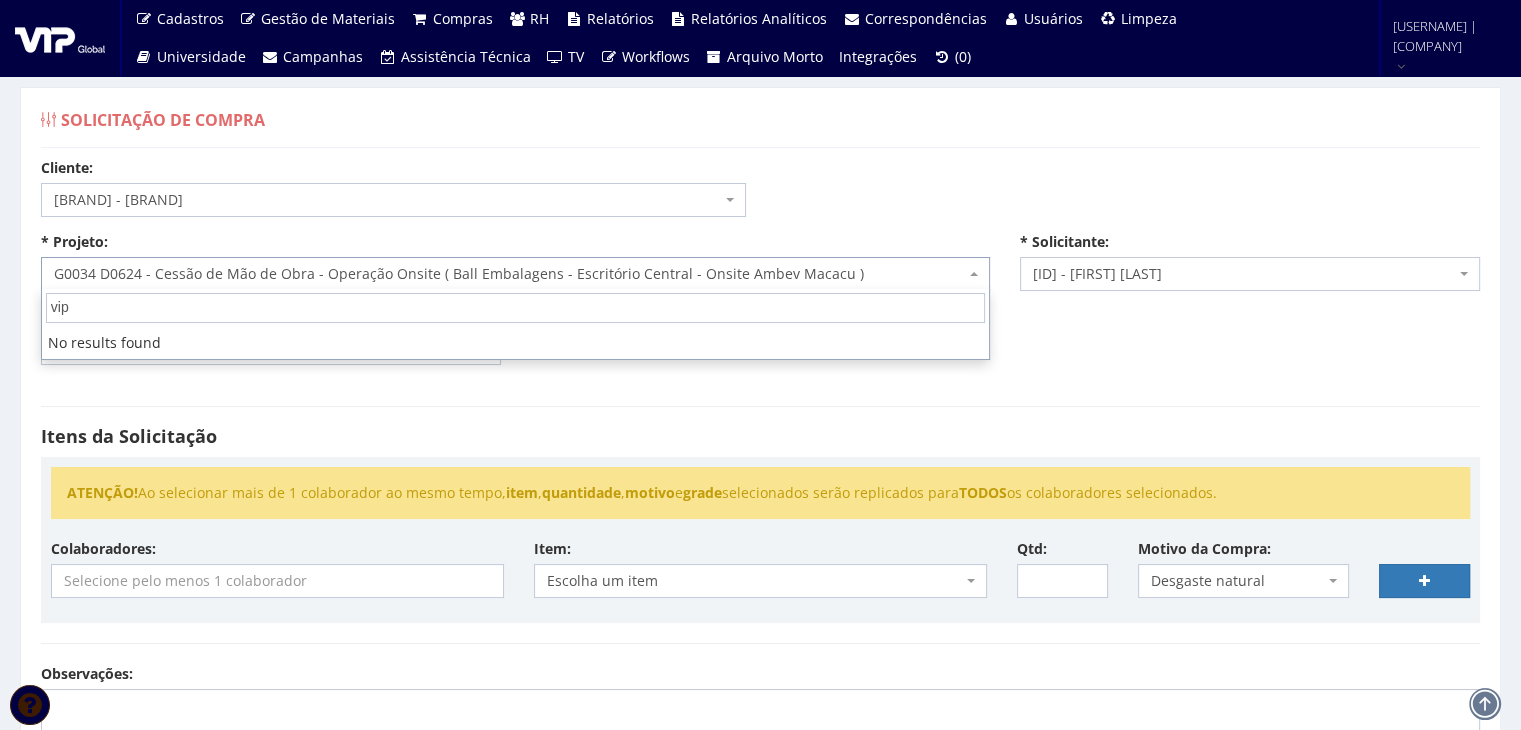 type on "vip" 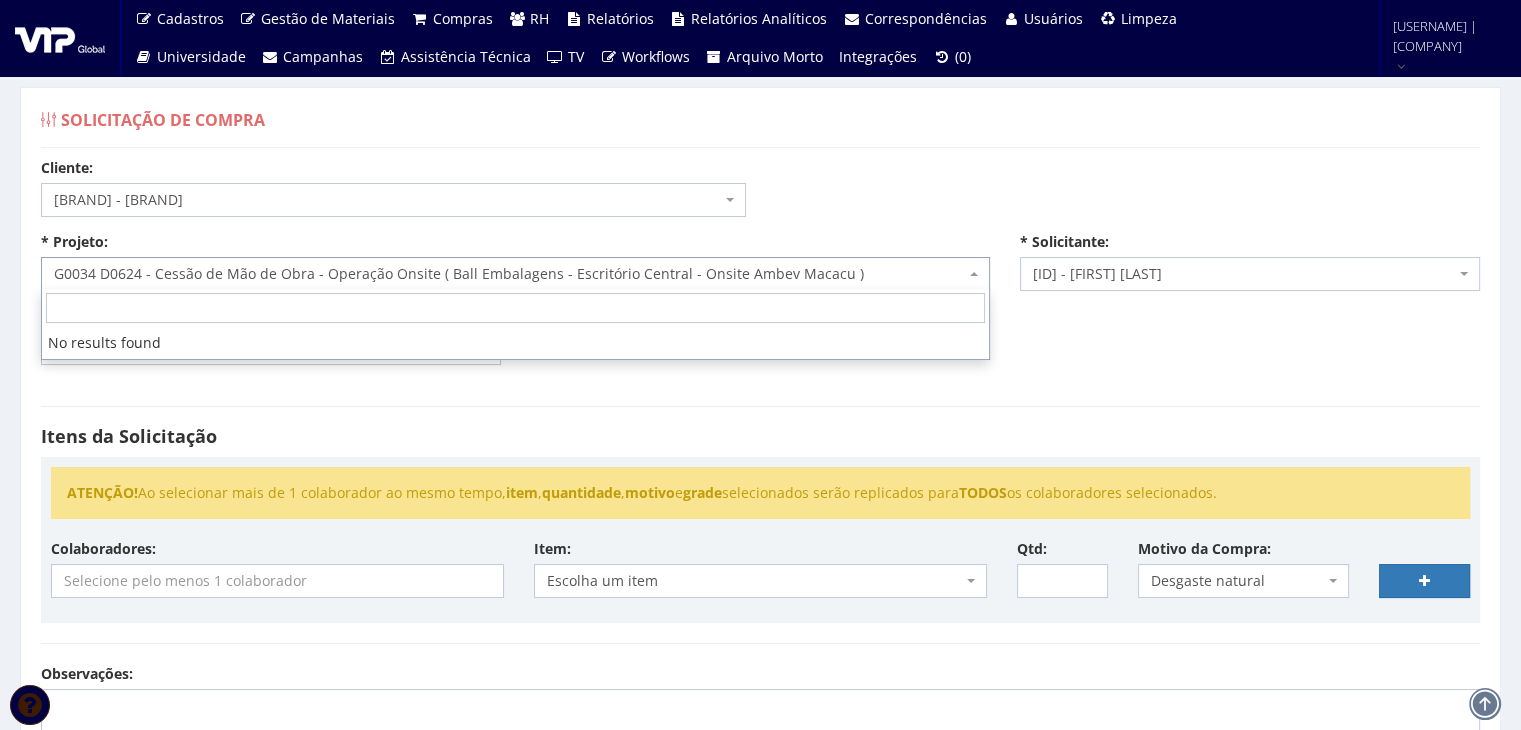 click on "Ball Embalagens - Ball Beverage Packaging South America" at bounding box center (387, 200) 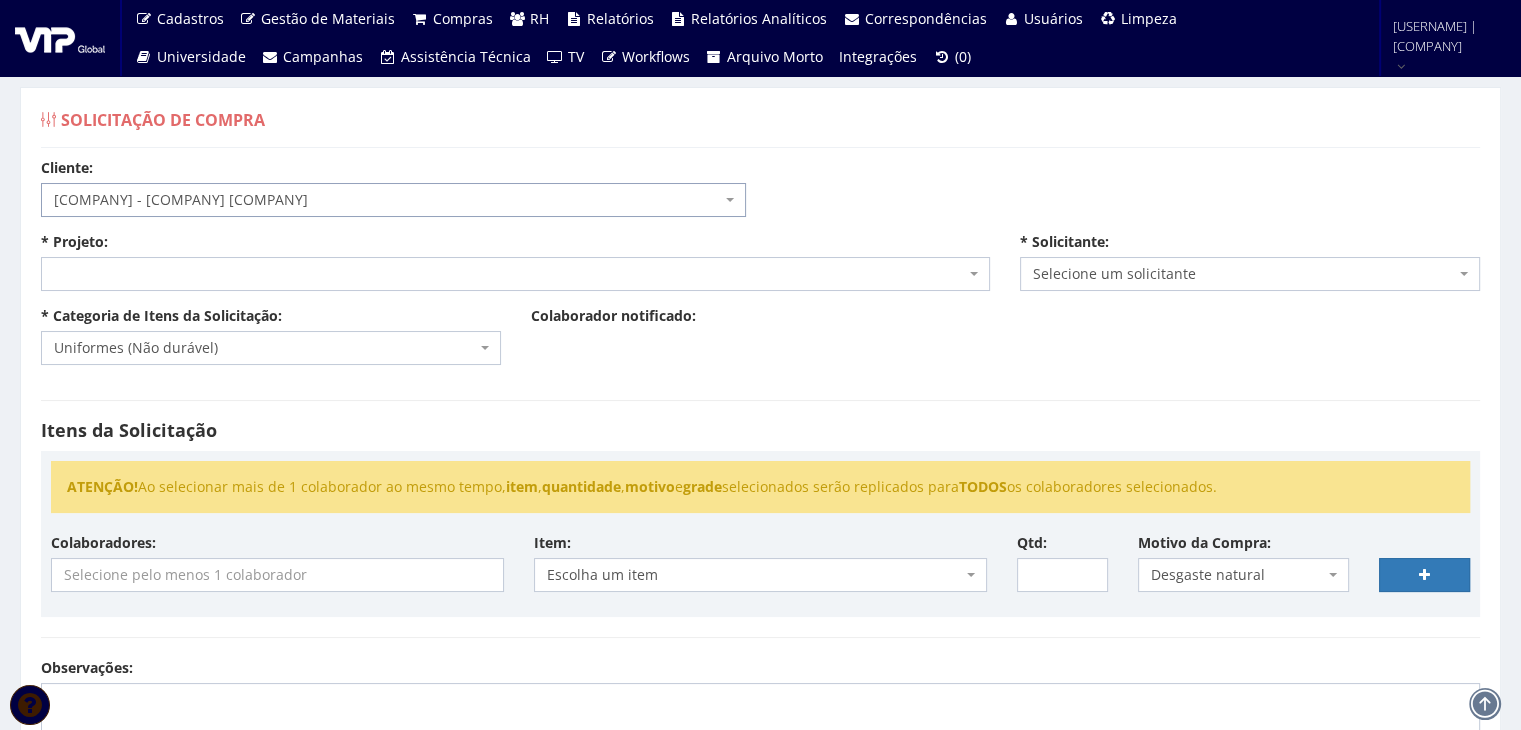 click at bounding box center (515, 274) 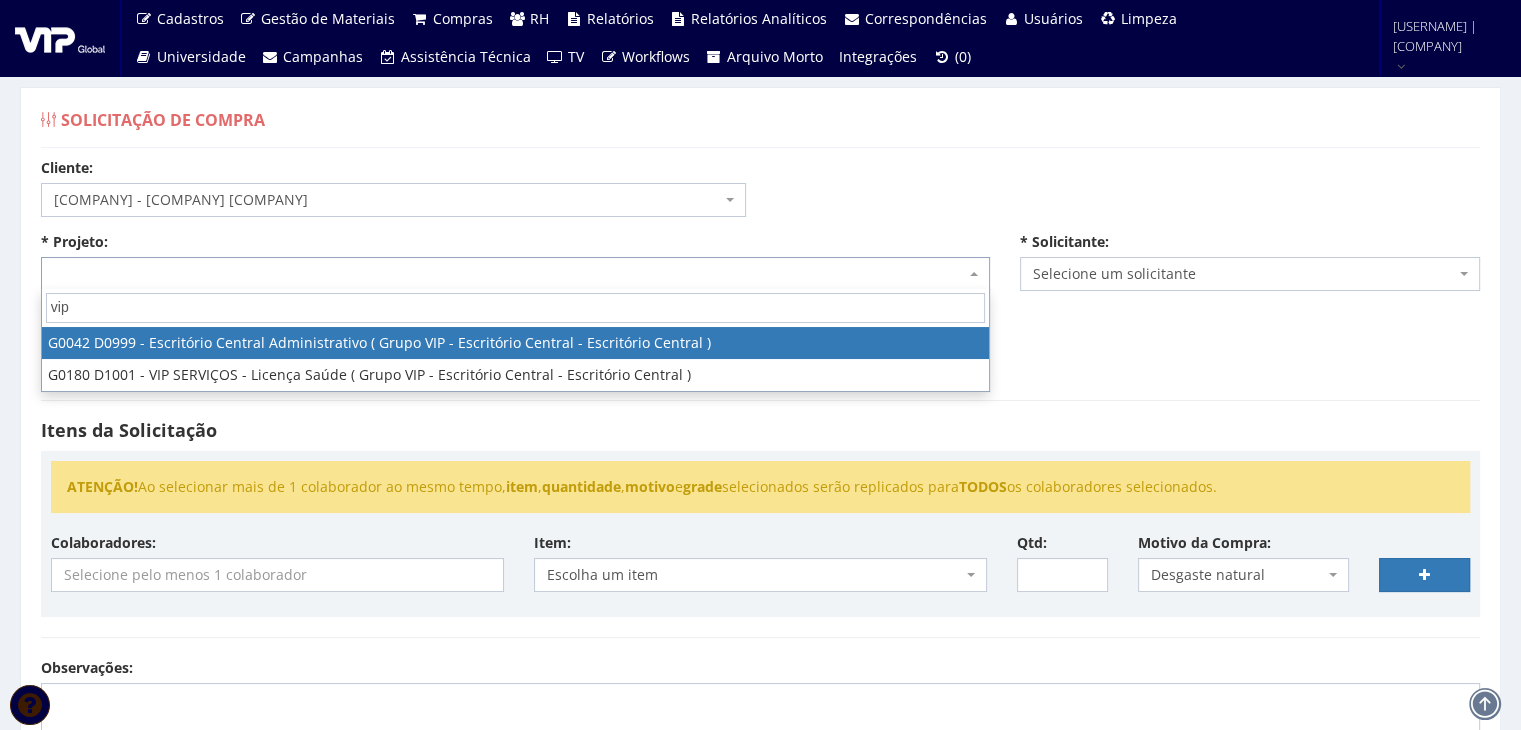 type on "vip" 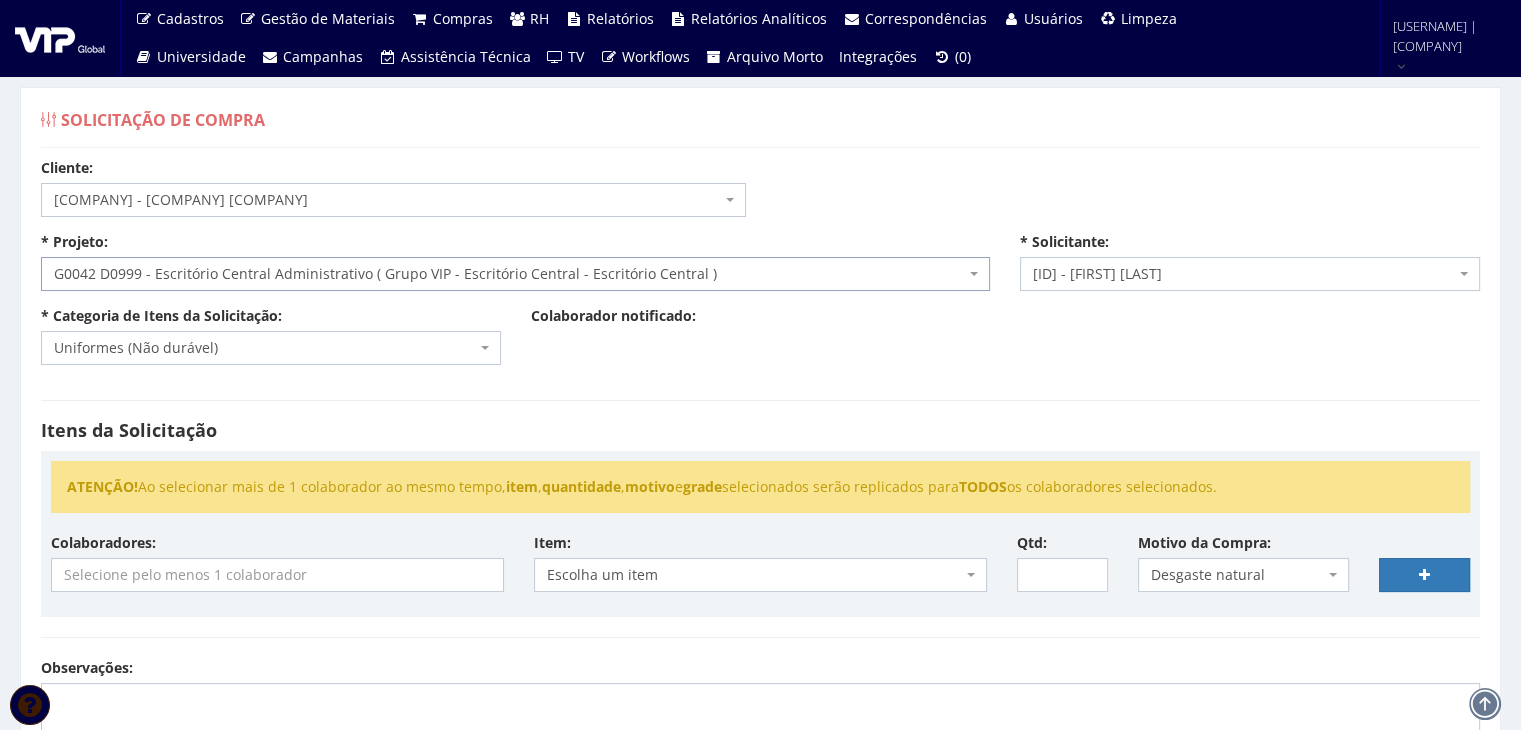 click at bounding box center (277, 575) 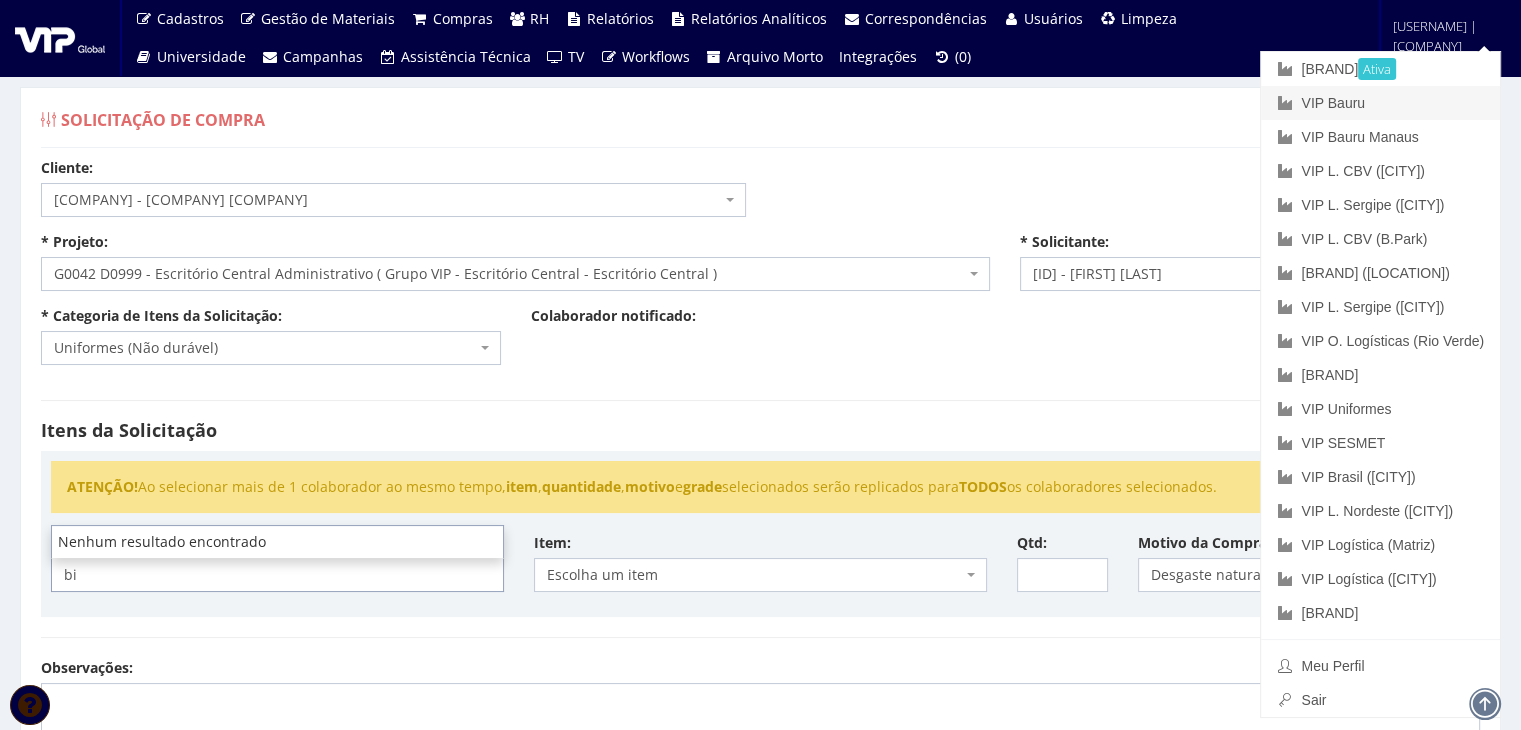 type on "bi" 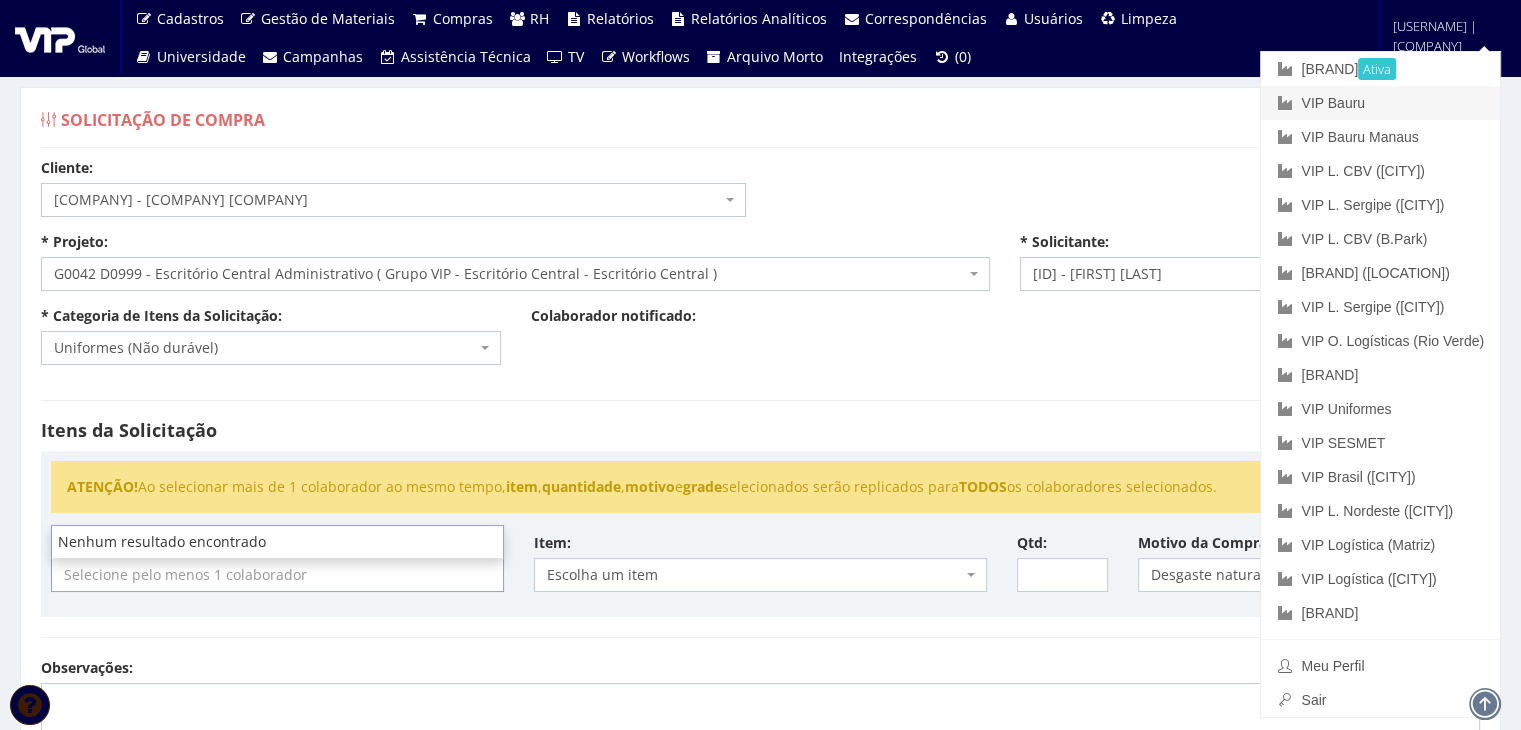 click on "VIP [CITY]" at bounding box center (1380, 103) 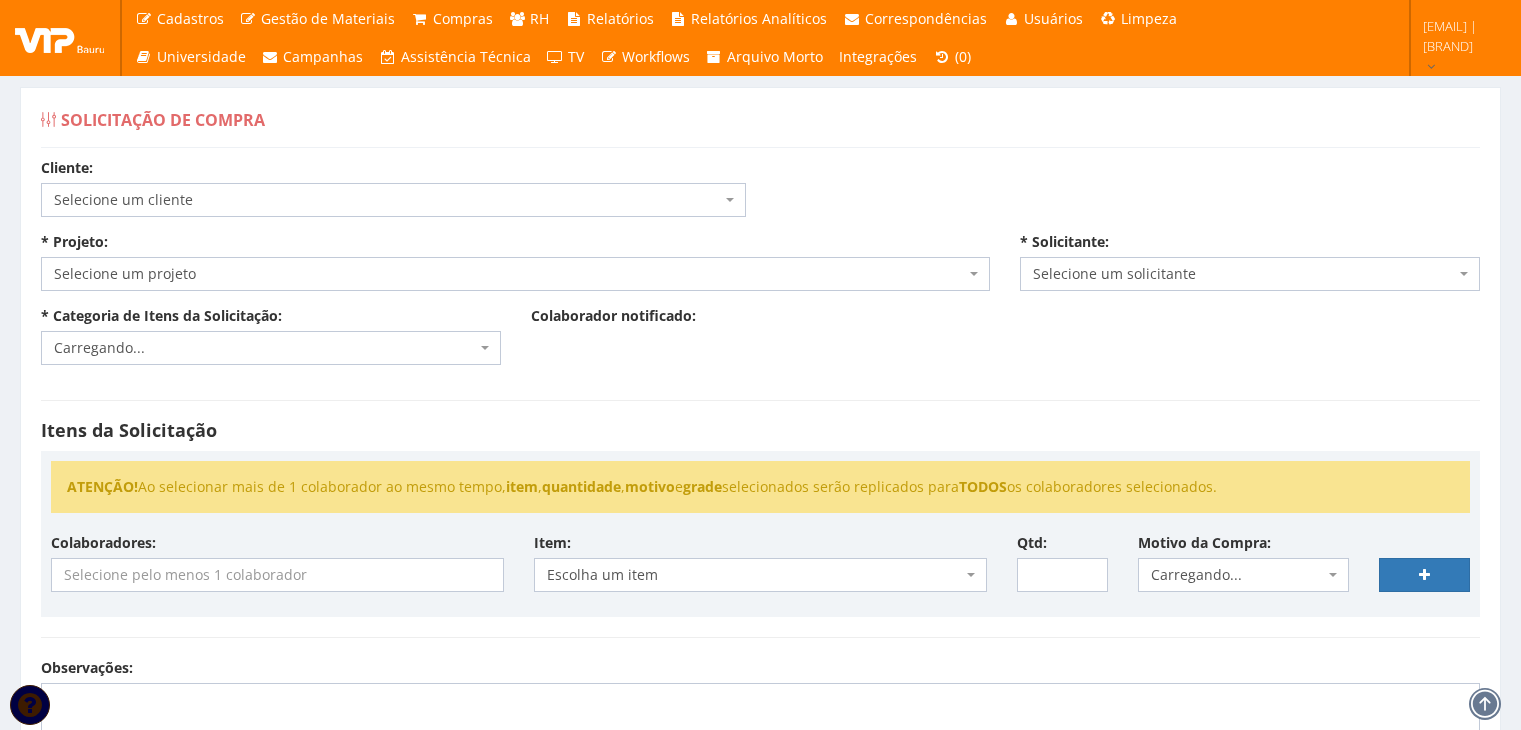 scroll, scrollTop: 0, scrollLeft: 0, axis: both 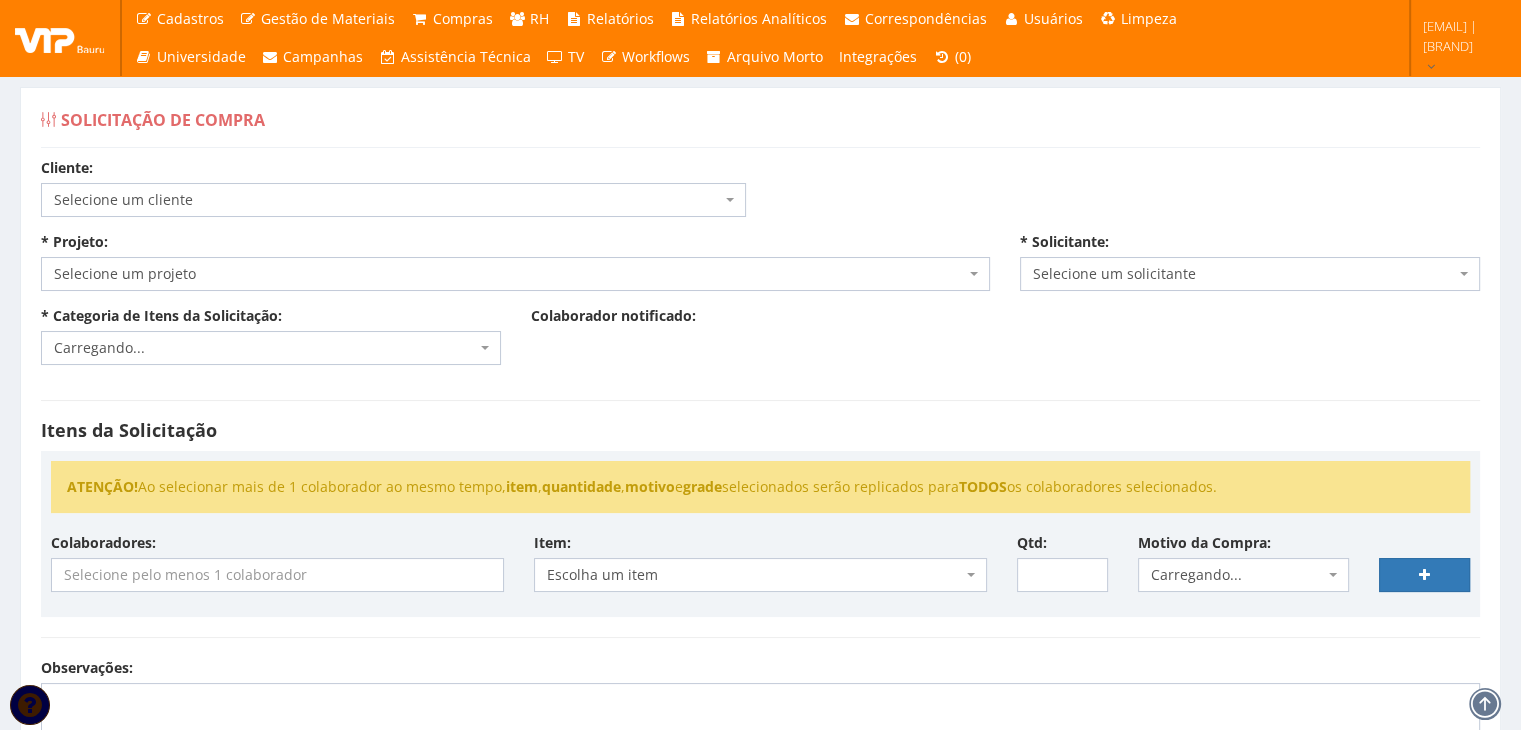 drag, startPoint x: 247, startPoint y: 193, endPoint x: 245, endPoint y: 181, distance: 12.165525 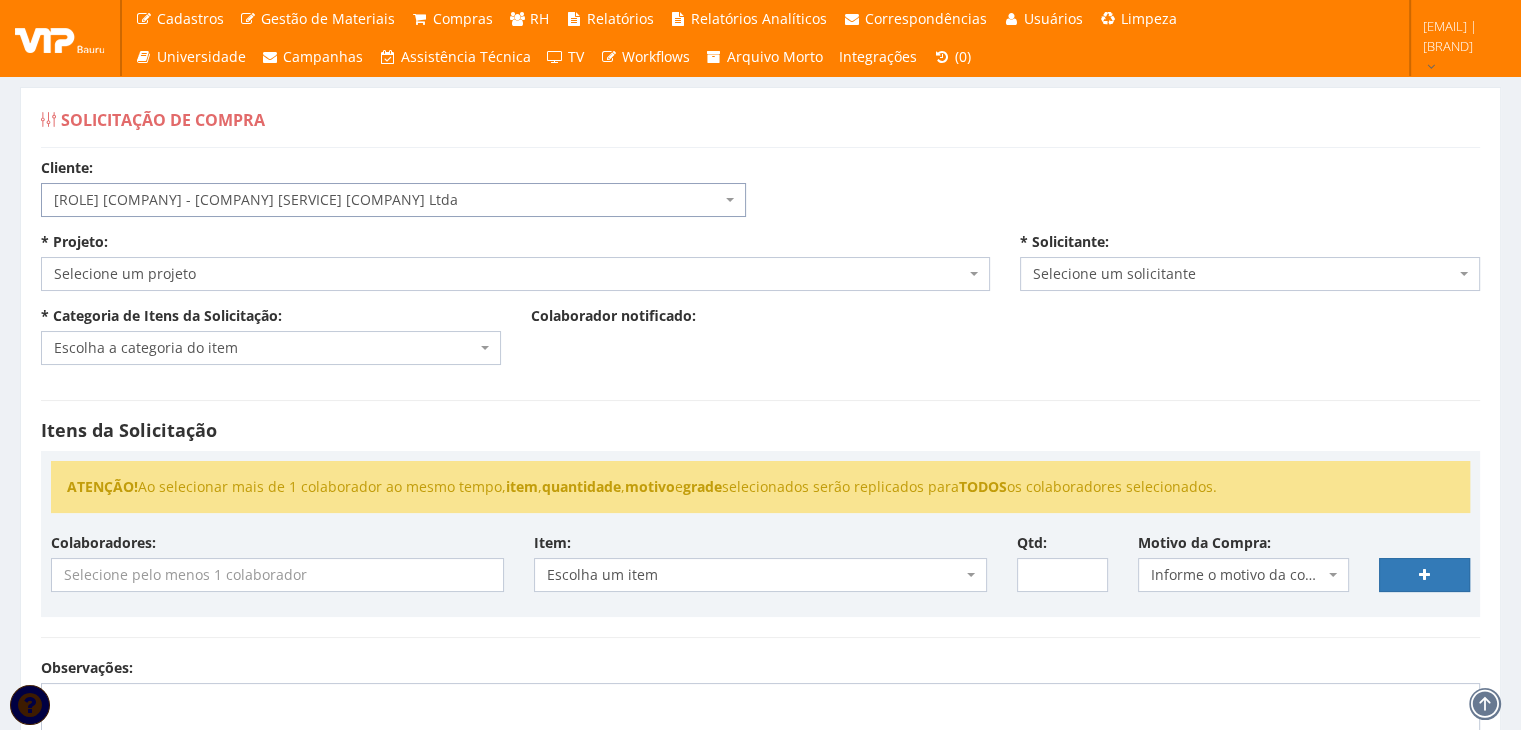 click on "Selecione um projeto" at bounding box center [509, 274] 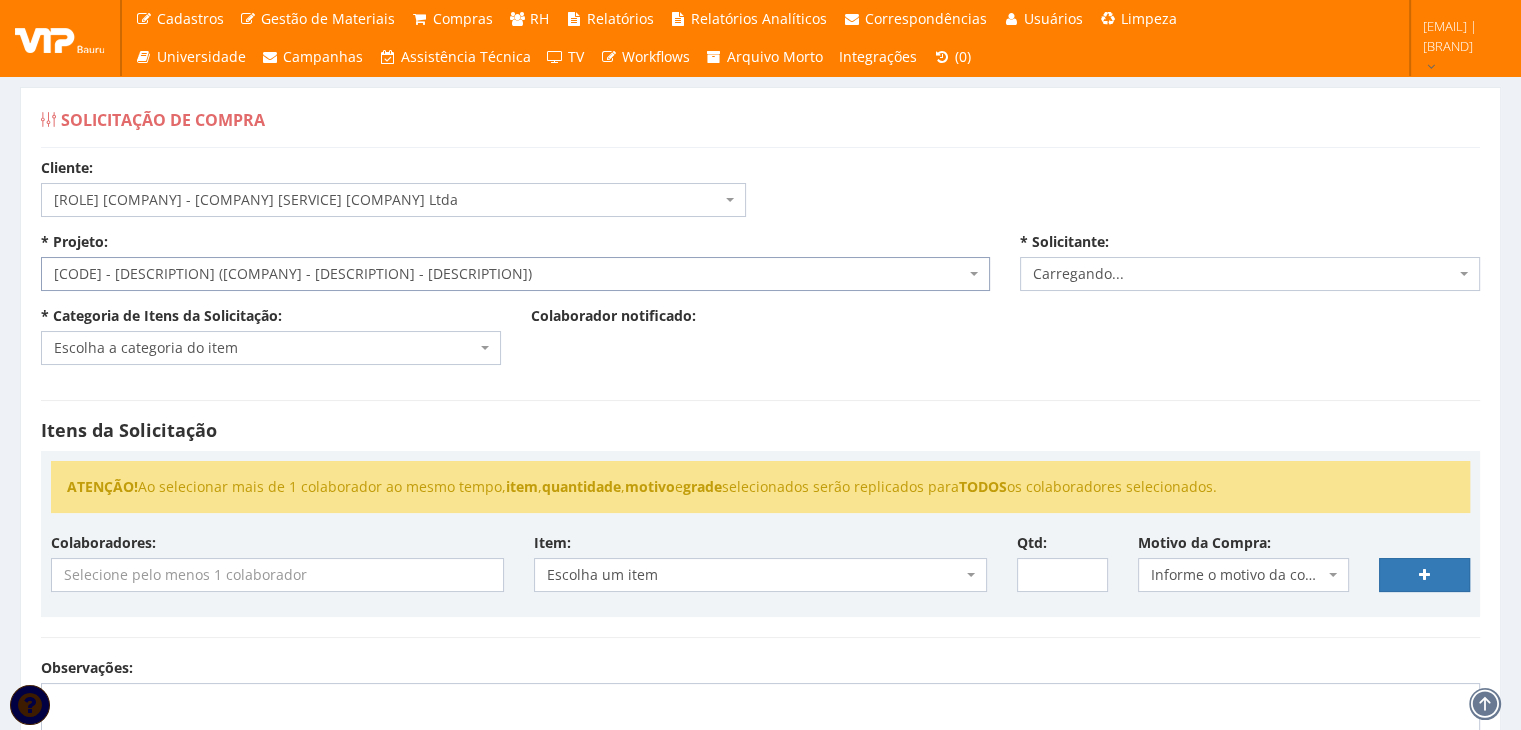 click on "Escolha a categoria do item" at bounding box center [265, 348] 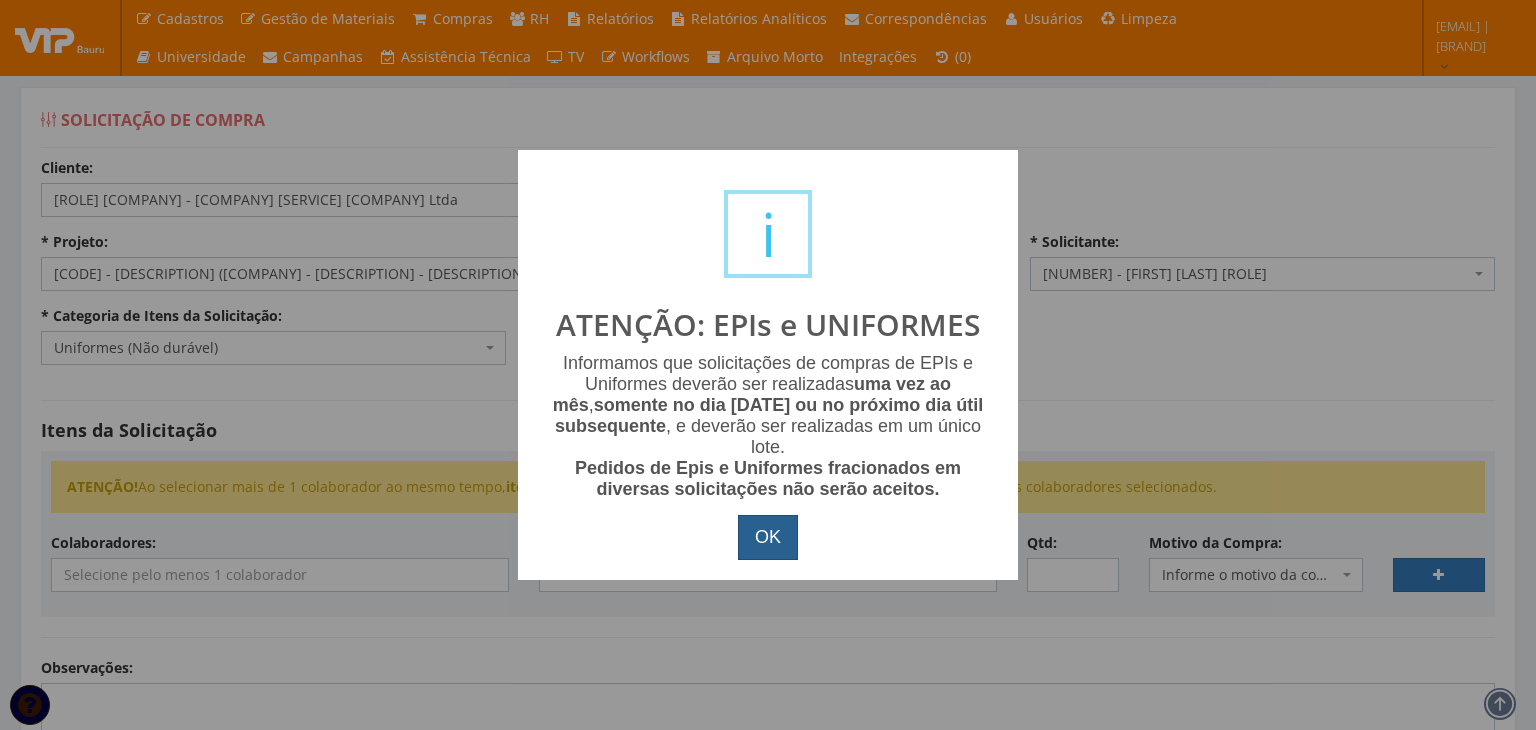 click on "OK" at bounding box center [768, 538] 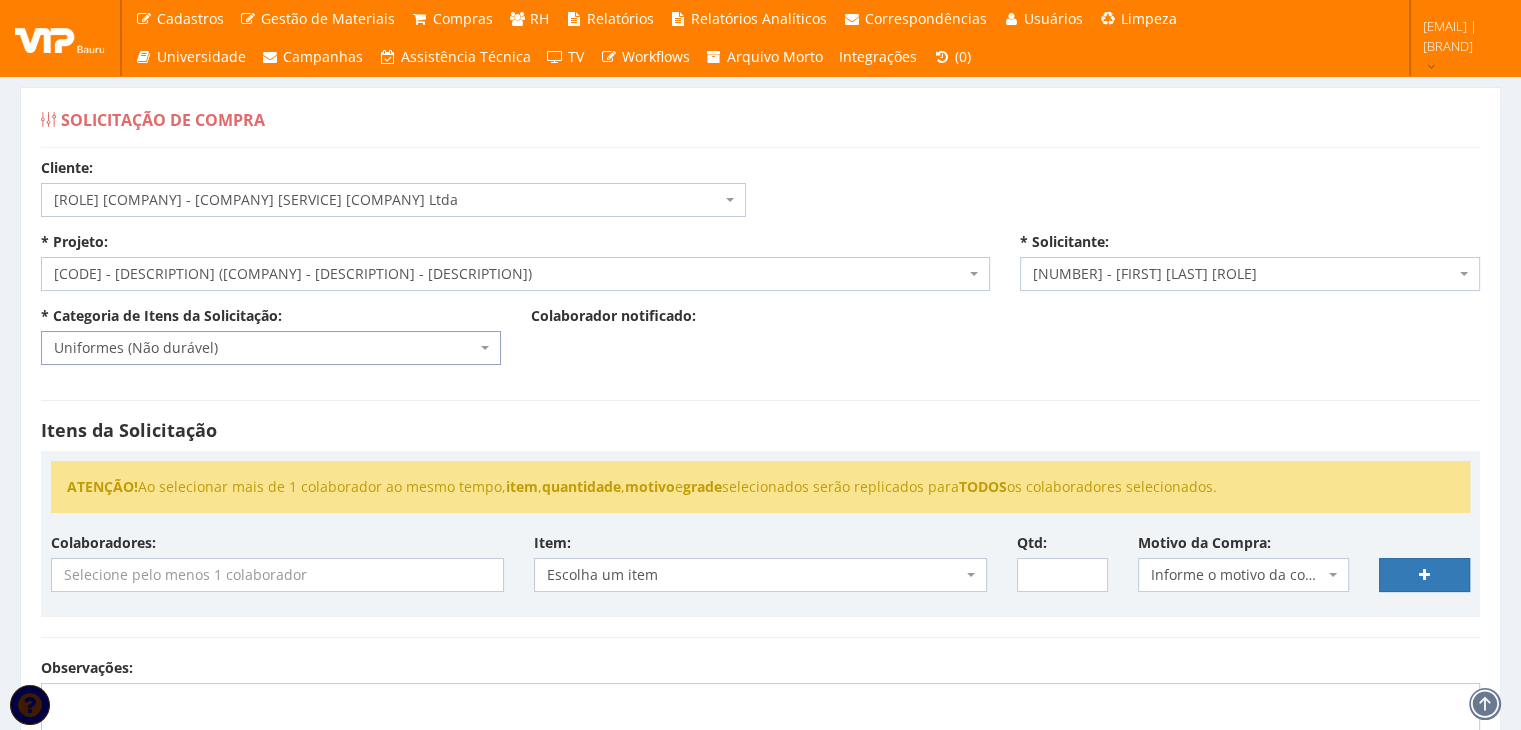 click at bounding box center [277, 575] 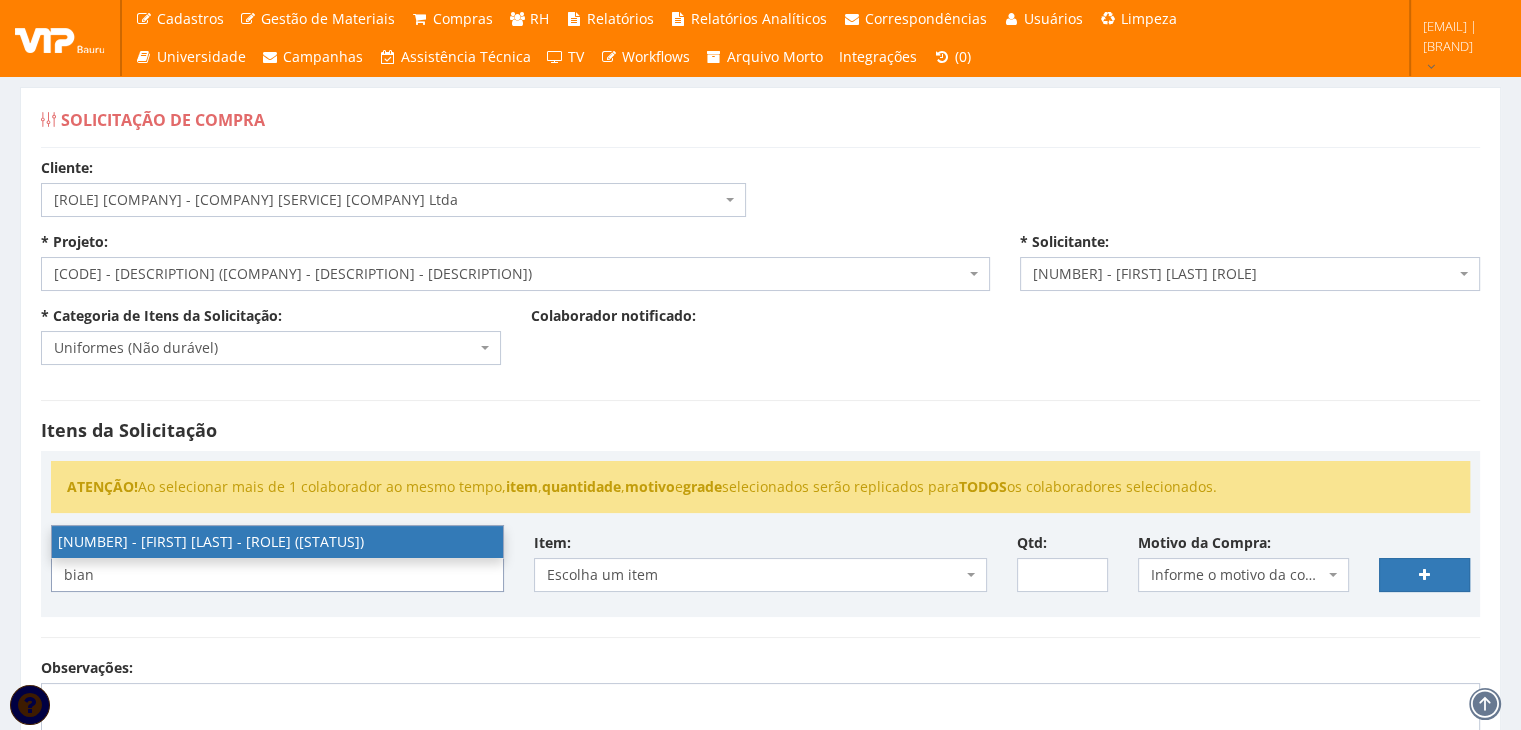 type on "bian" 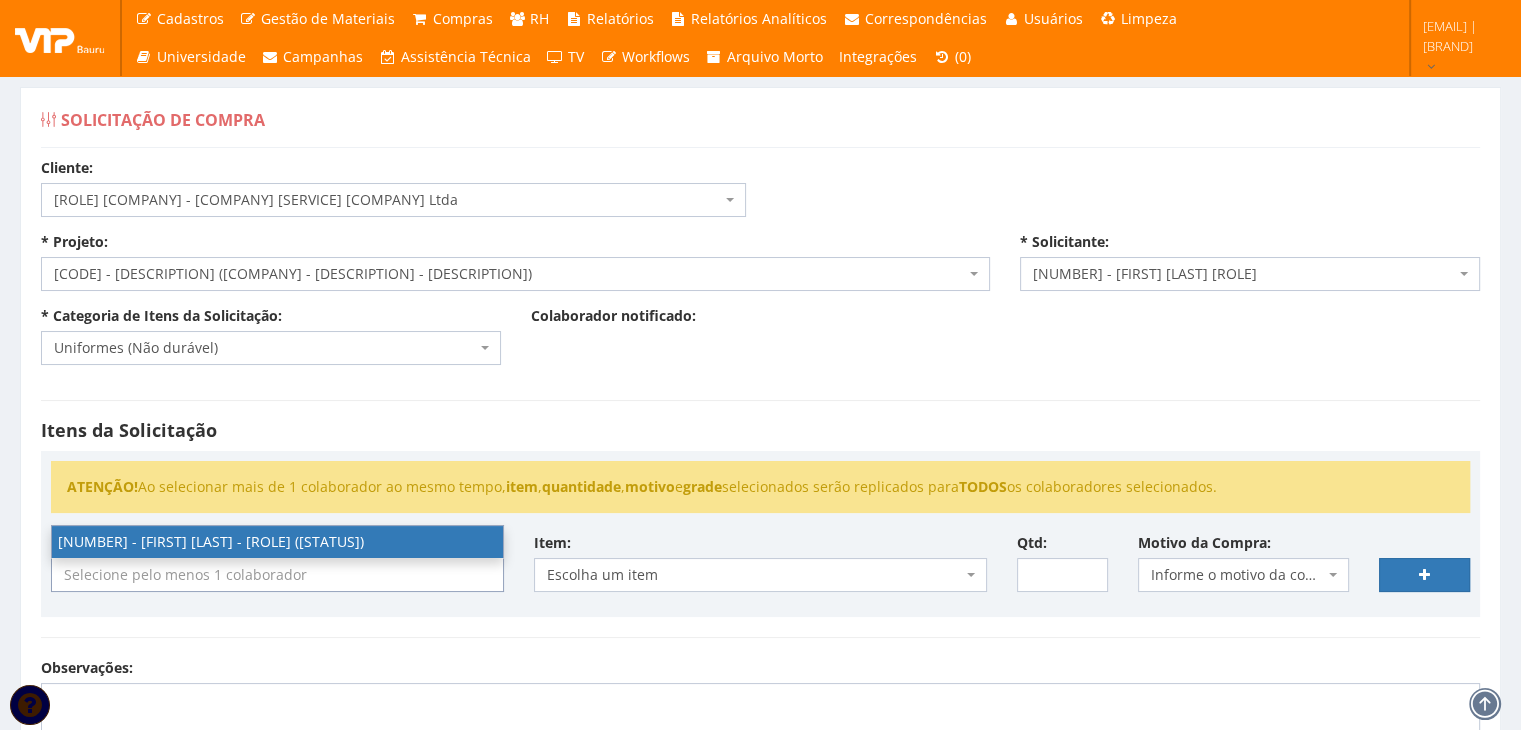 scroll, scrollTop: 80, scrollLeft: 0, axis: vertical 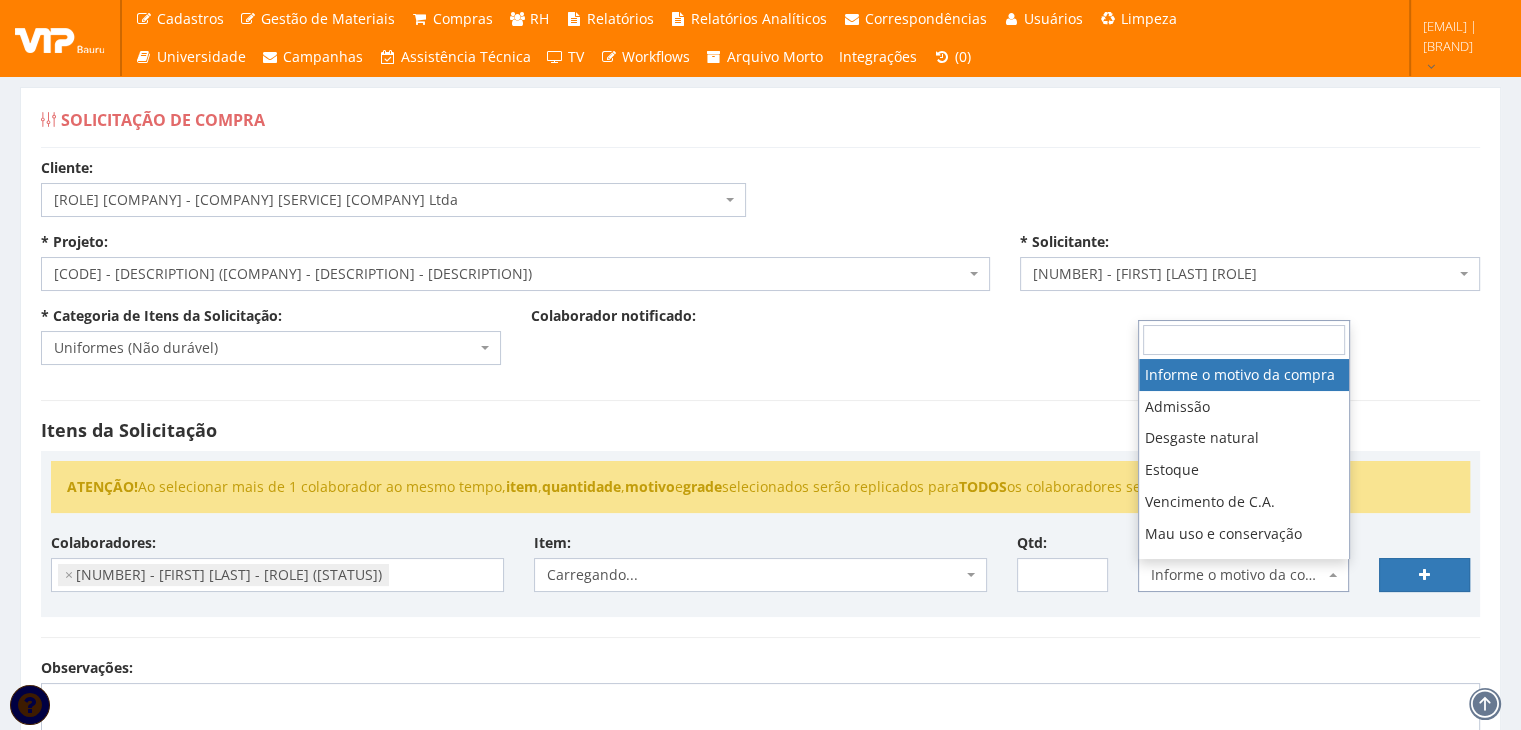 click on "Informe o motivo da compra" at bounding box center (1238, 575) 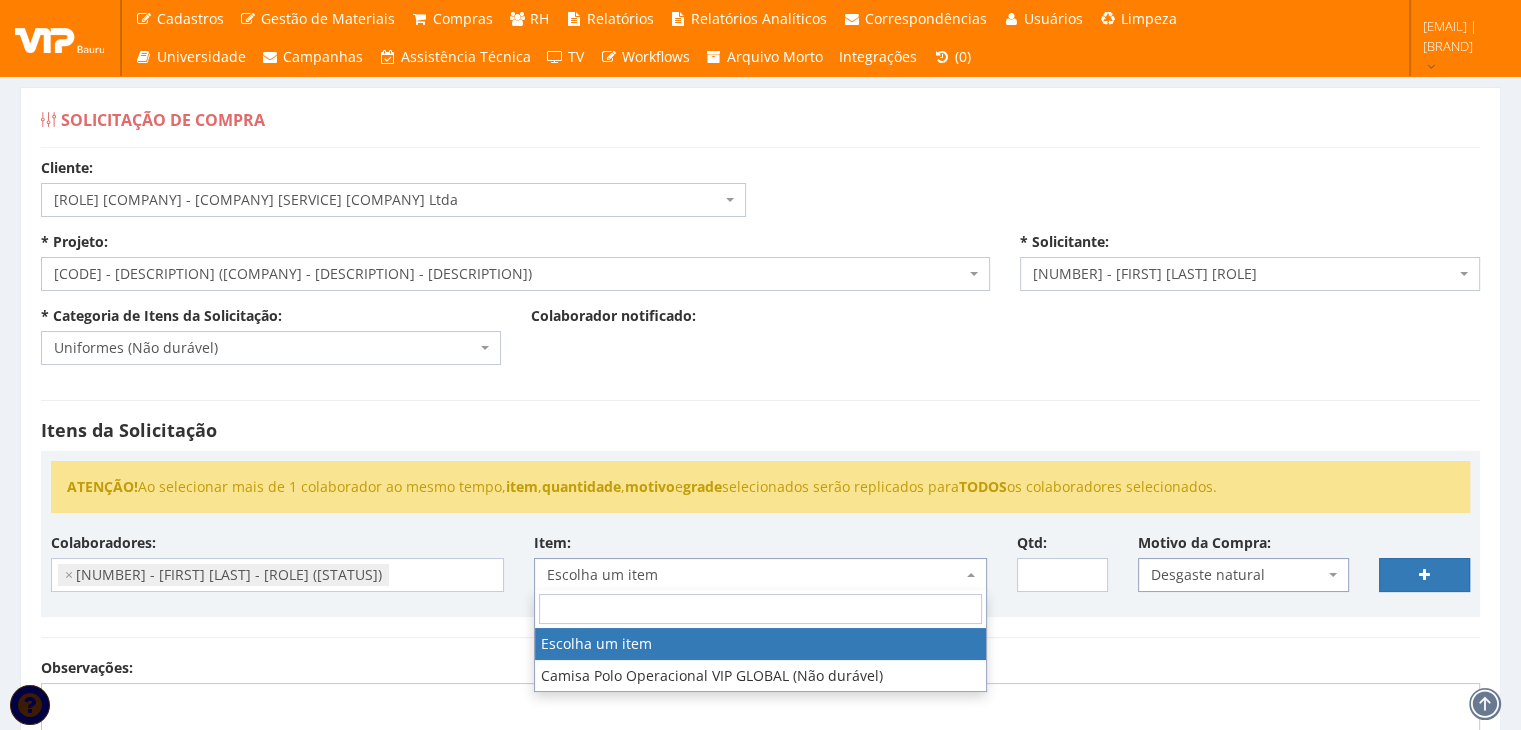 click on "Escolha um item" at bounding box center (754, 575) 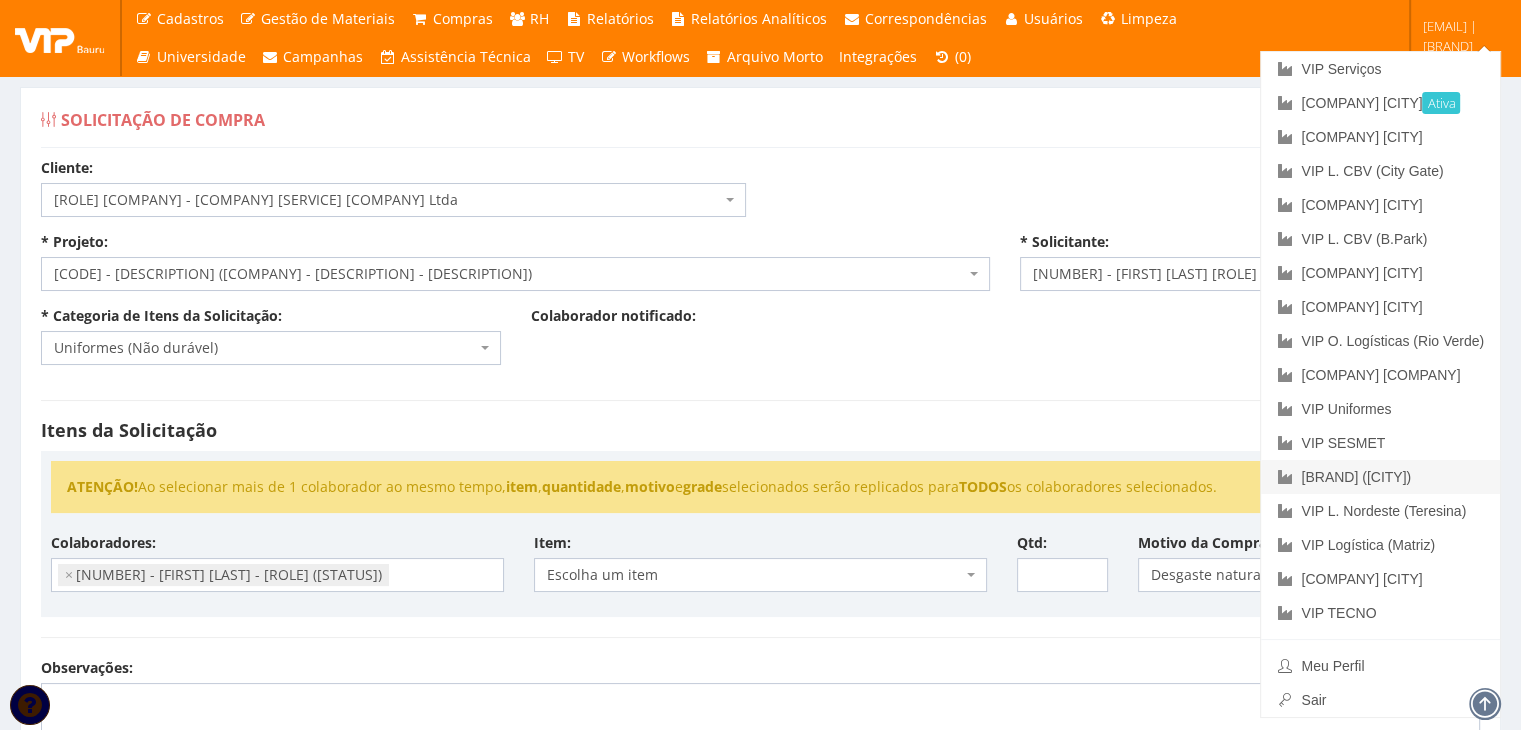 click on "VIP Brasil ([LOCATION])" at bounding box center (1380, 477) 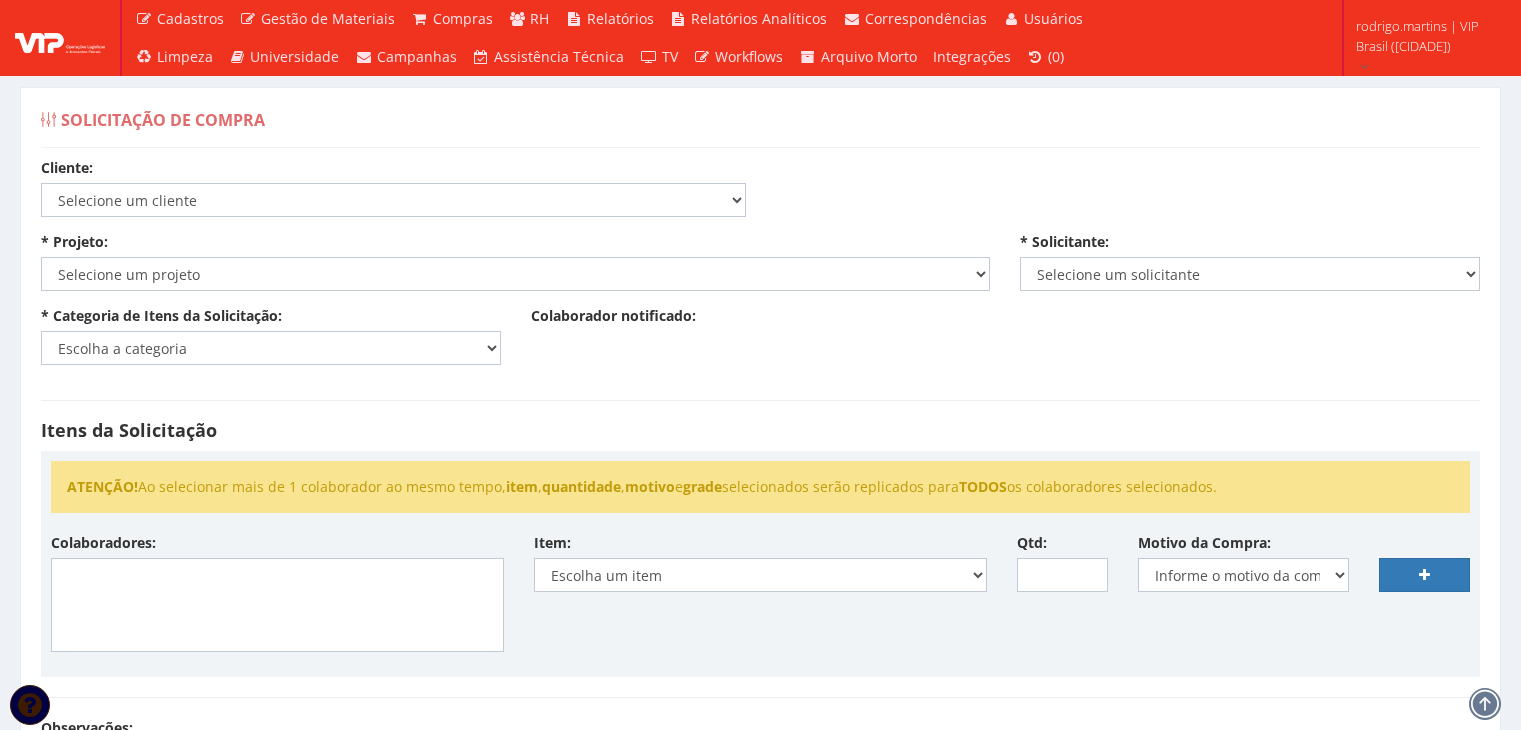 scroll, scrollTop: 0, scrollLeft: 0, axis: both 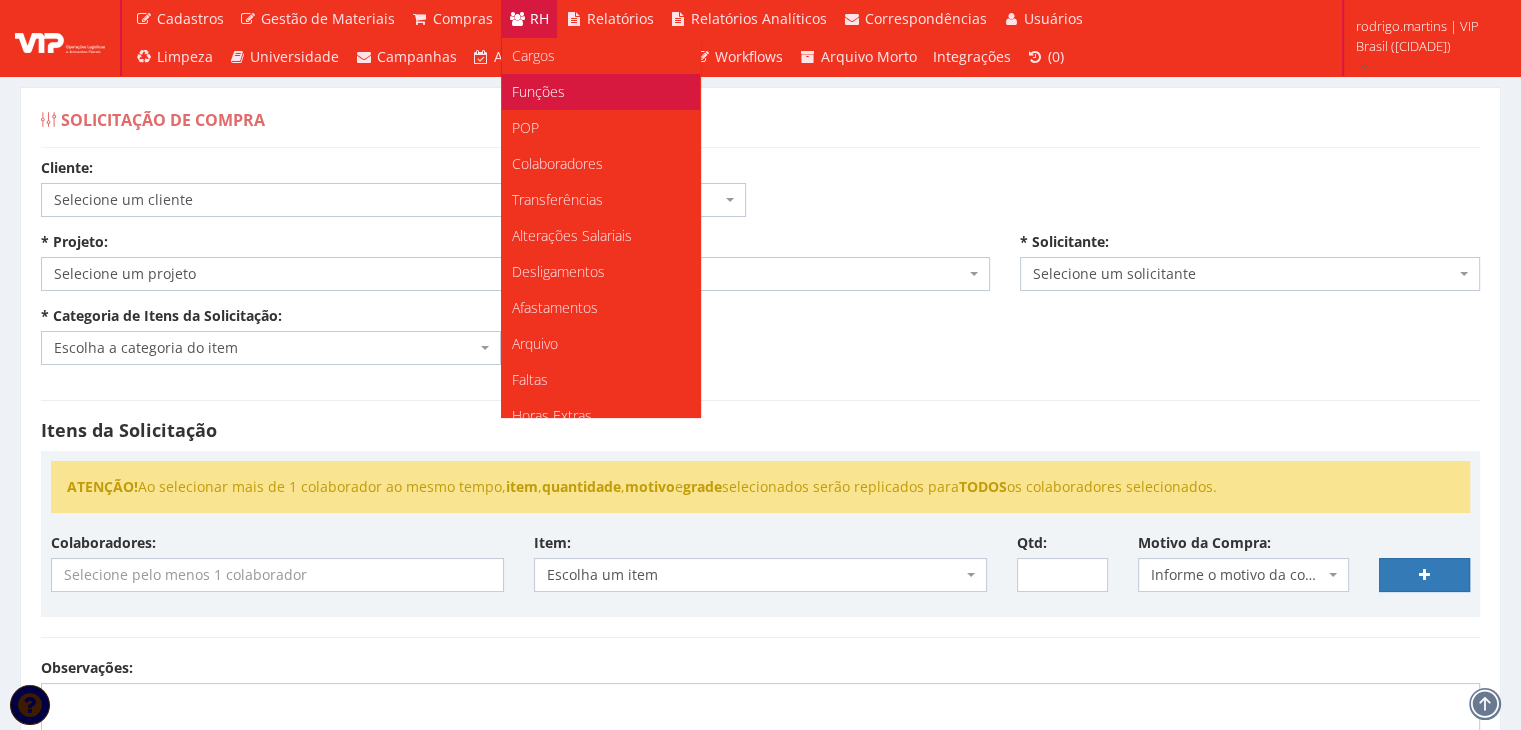 click on "Funções" at bounding box center (538, 91) 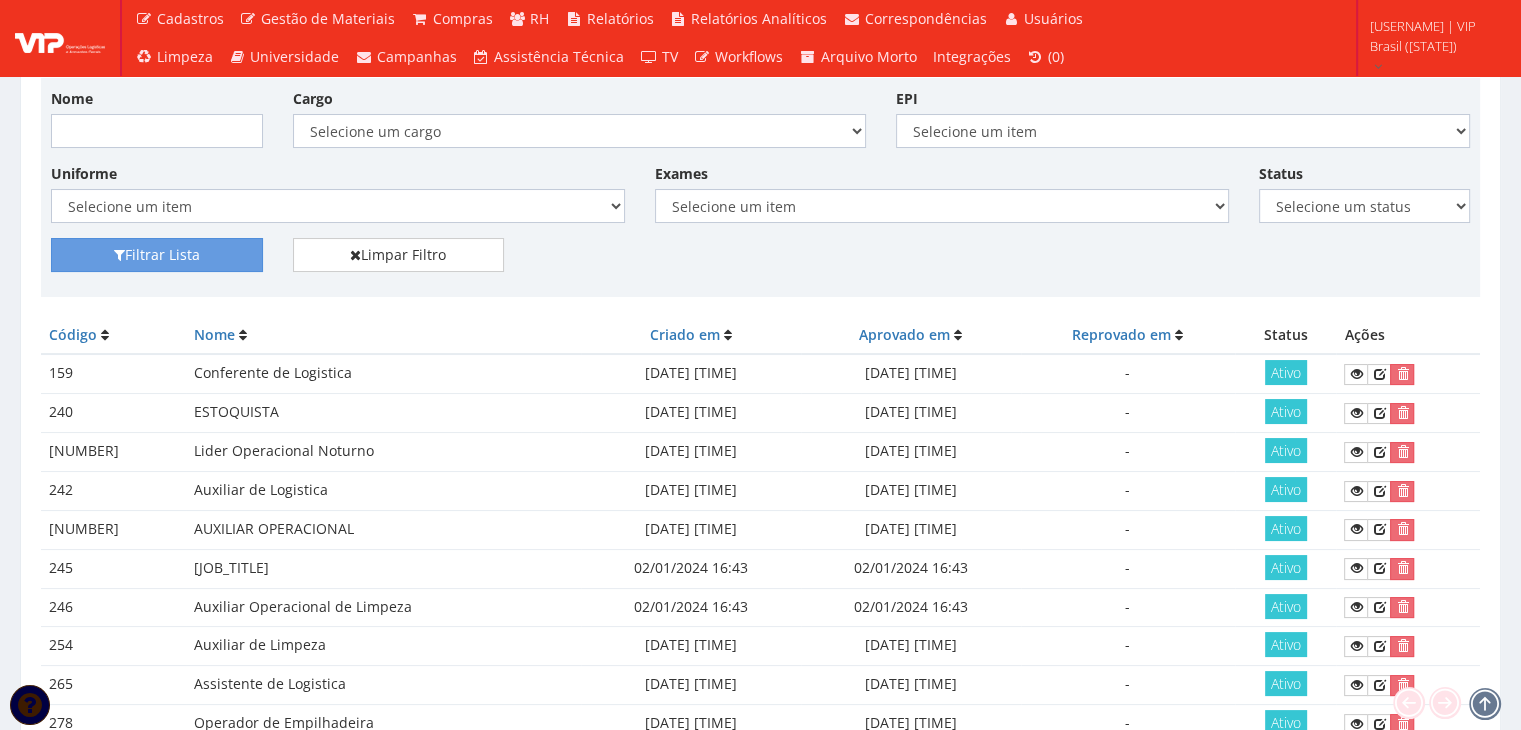 scroll, scrollTop: 133, scrollLeft: 0, axis: vertical 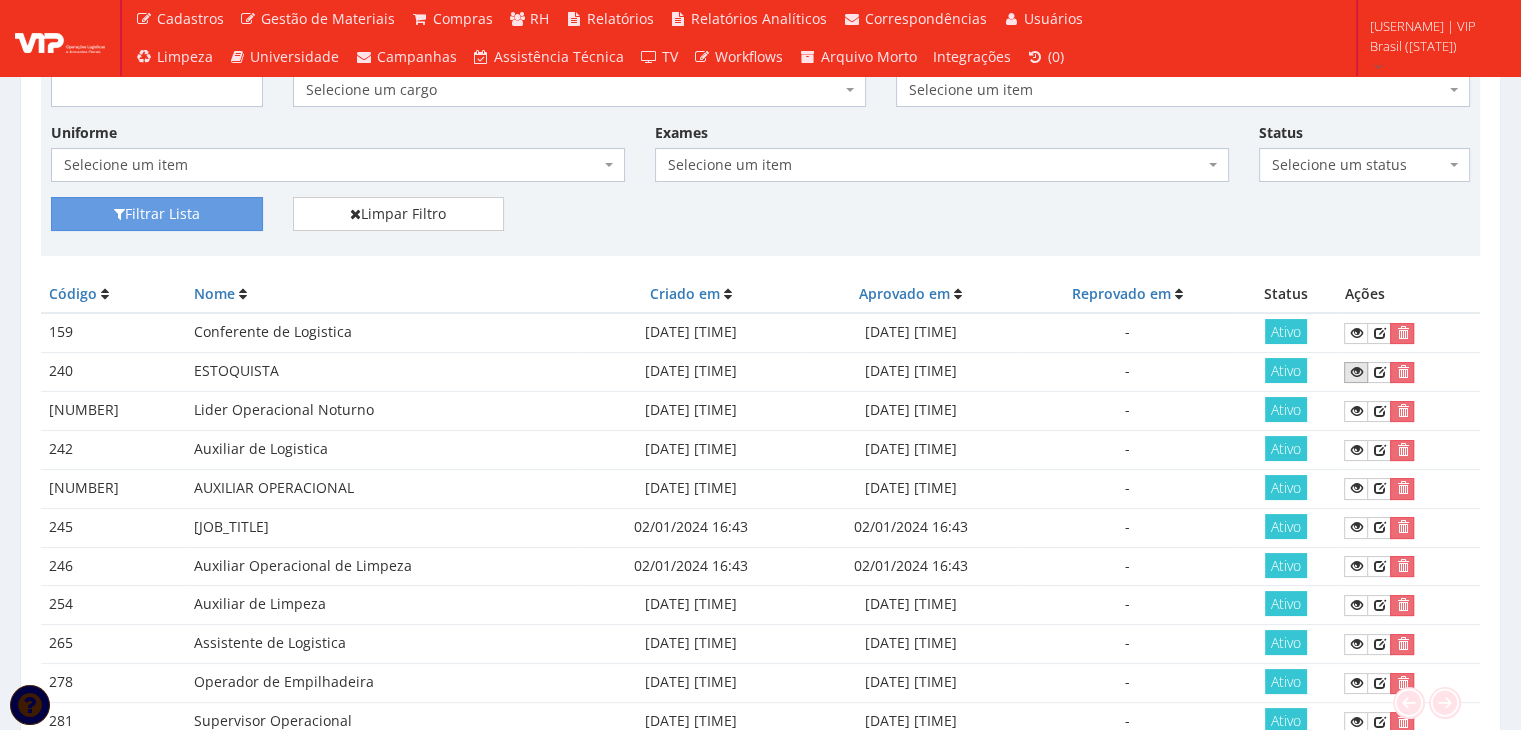 click at bounding box center (1356, 372) 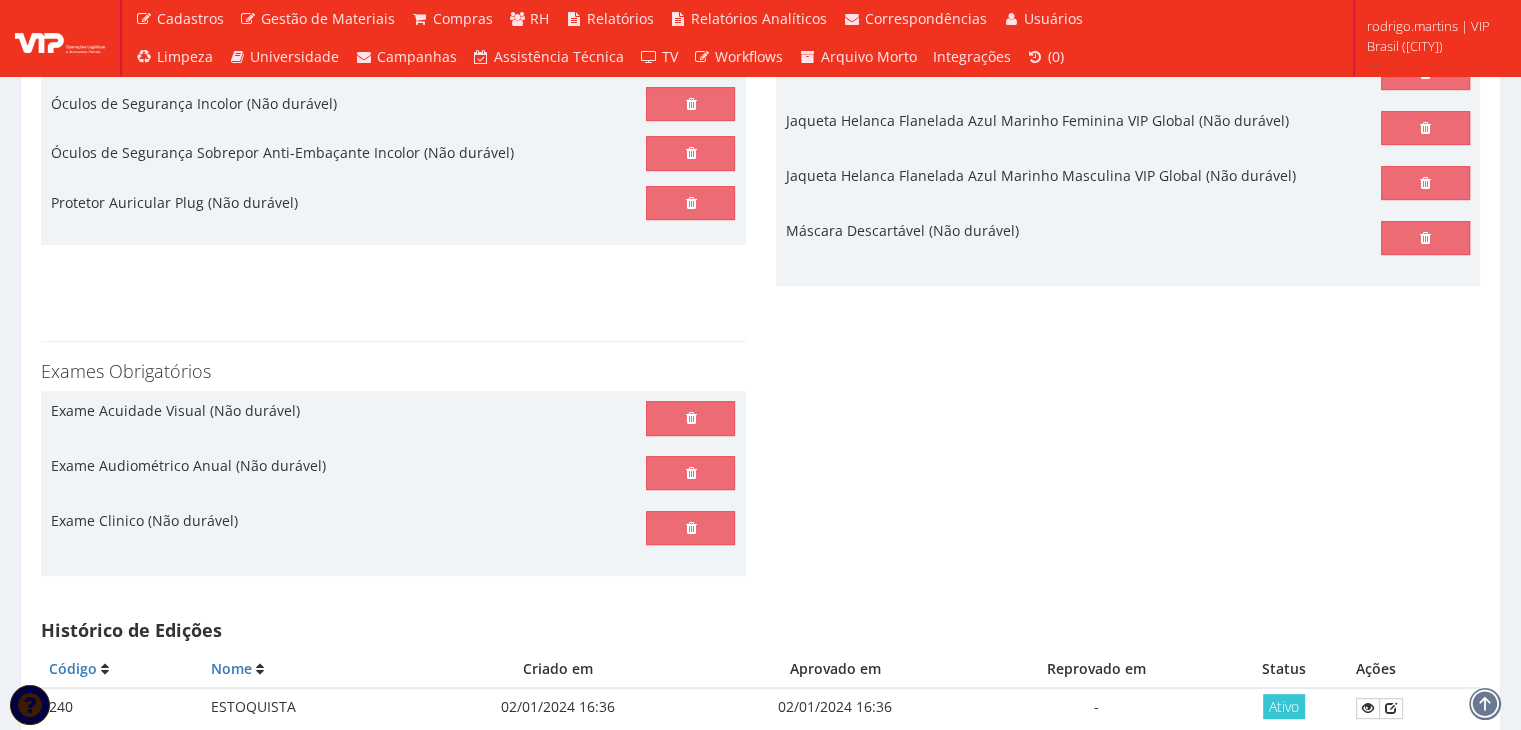scroll, scrollTop: 846, scrollLeft: 0, axis: vertical 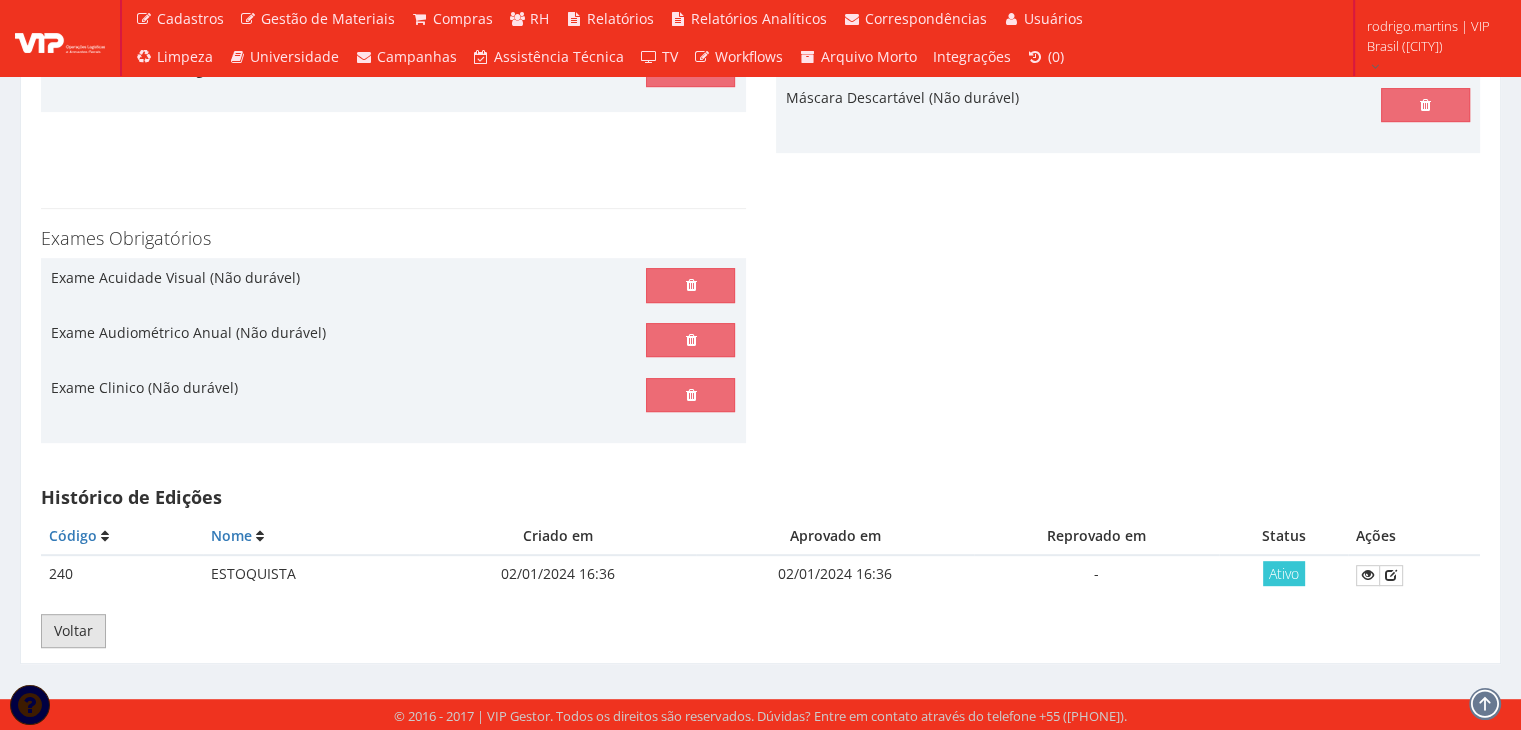 click on "Voltar" at bounding box center (73, 631) 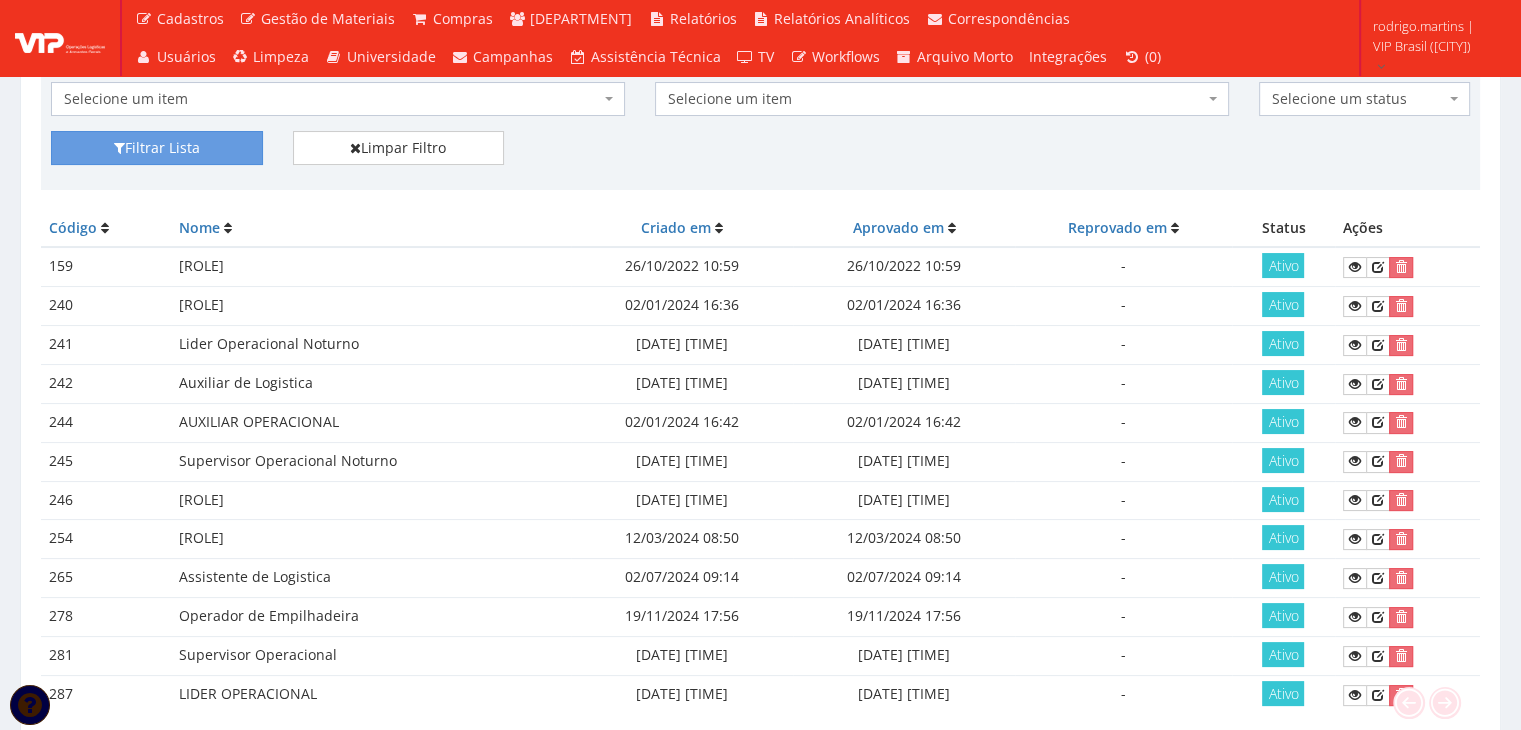 scroll, scrollTop: 200, scrollLeft: 0, axis: vertical 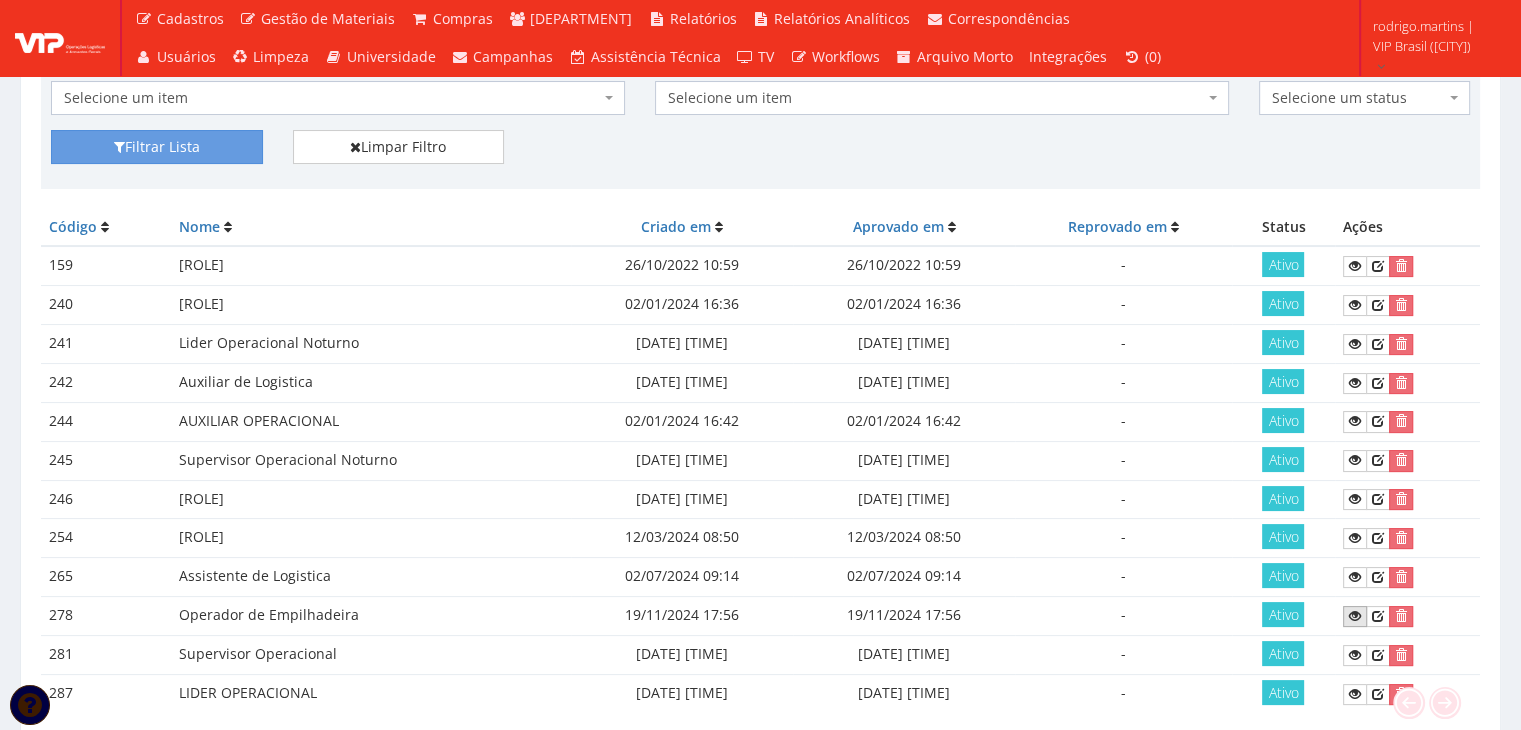 click at bounding box center [1355, 616] 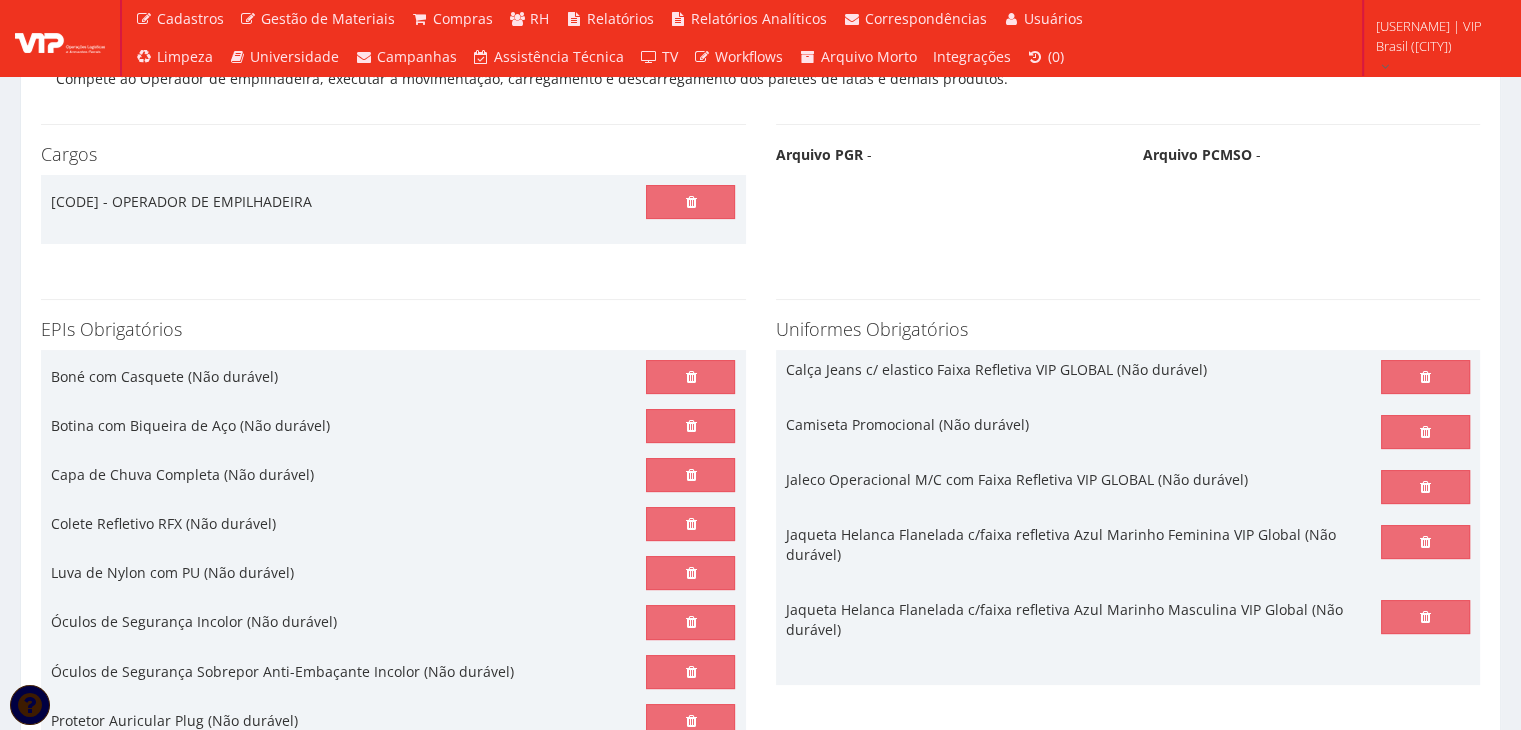 scroll, scrollTop: 266, scrollLeft: 0, axis: vertical 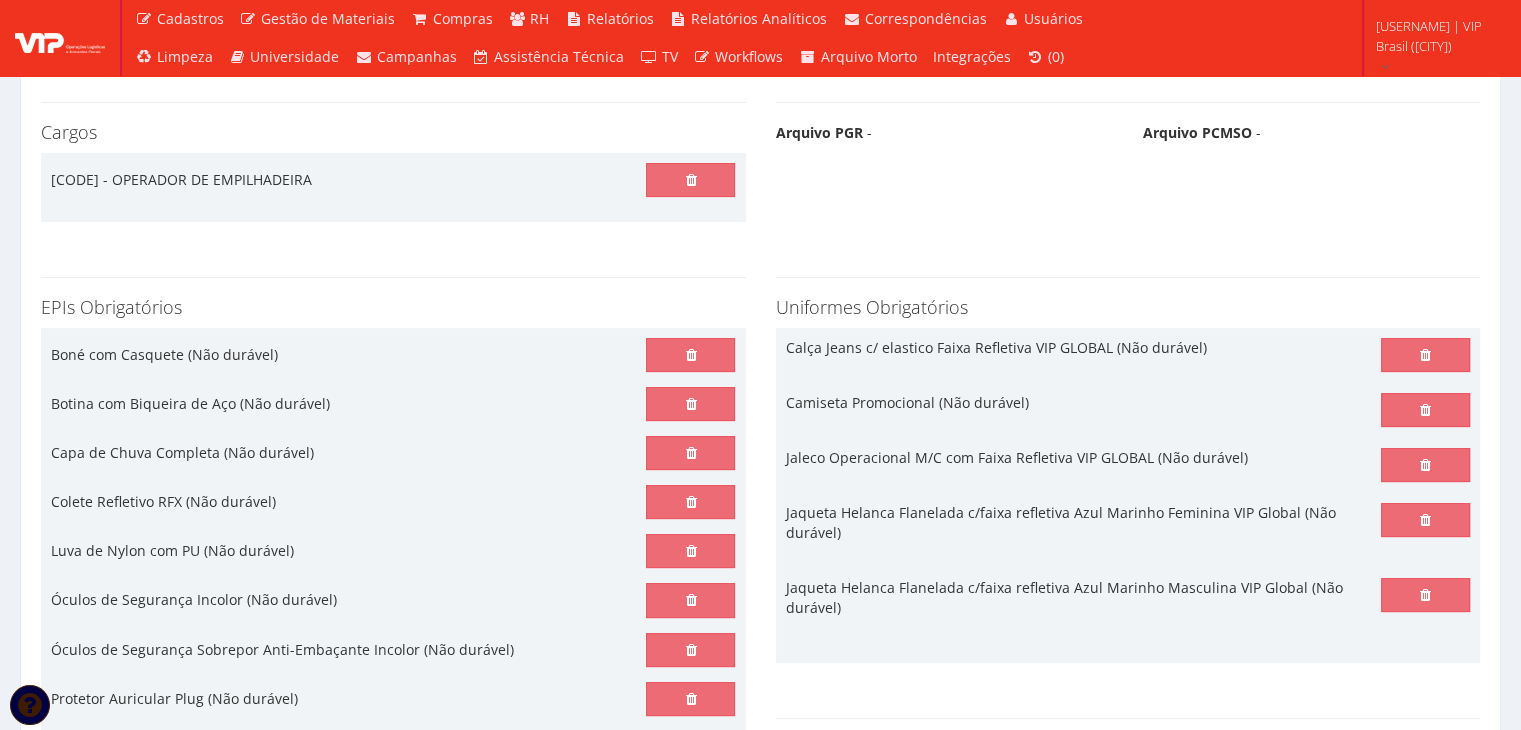click at bounding box center (60, 38) 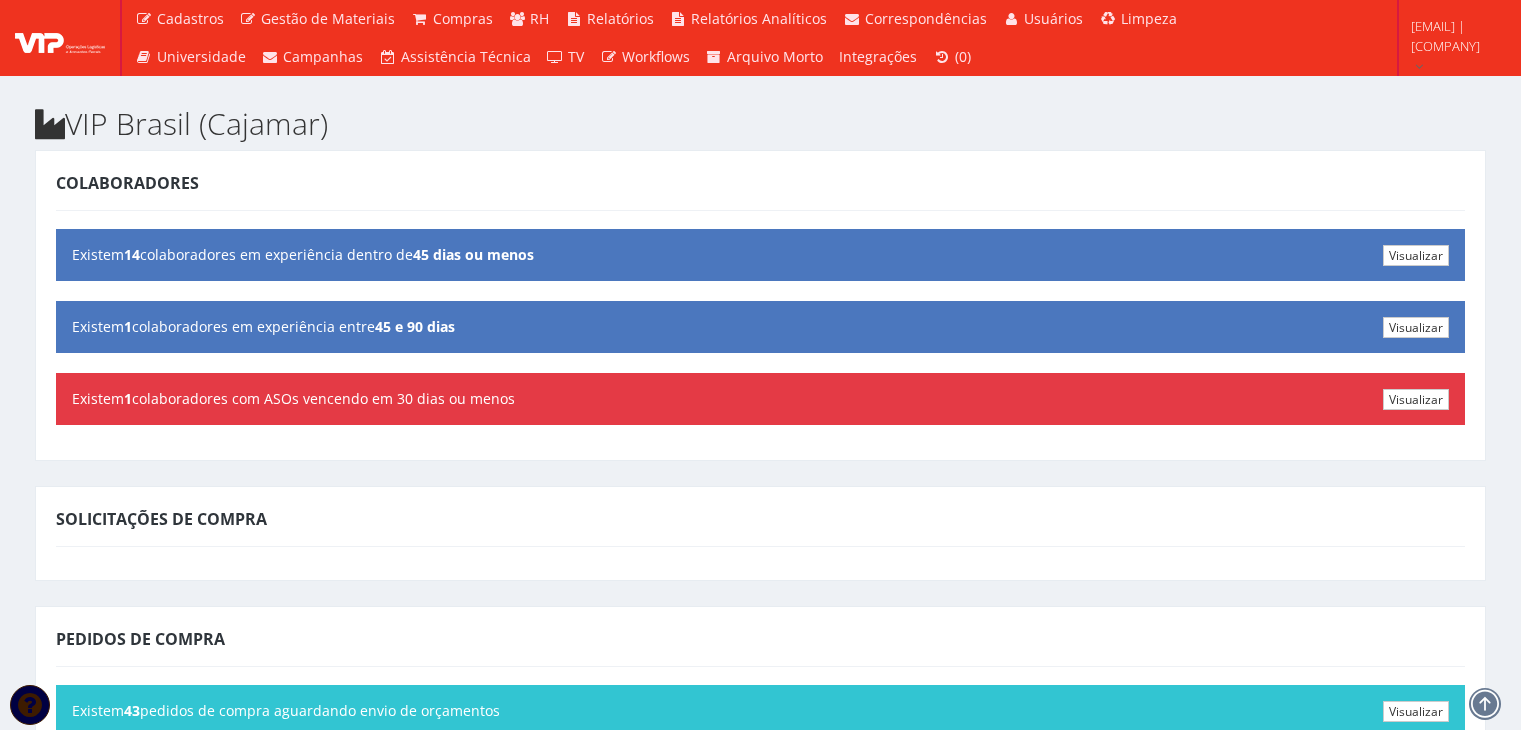 scroll, scrollTop: 0, scrollLeft: 0, axis: both 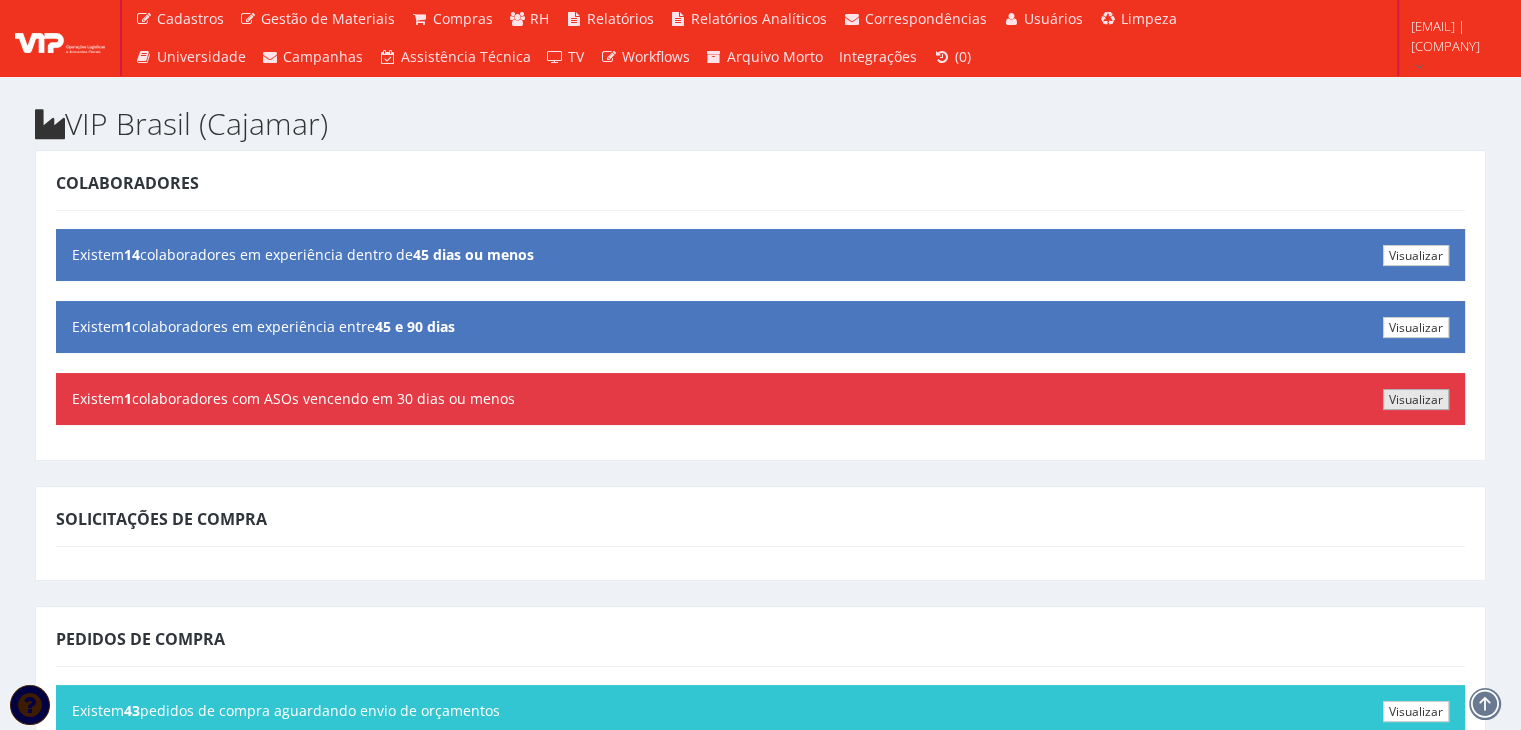 click on "Visualizar" at bounding box center [1416, 399] 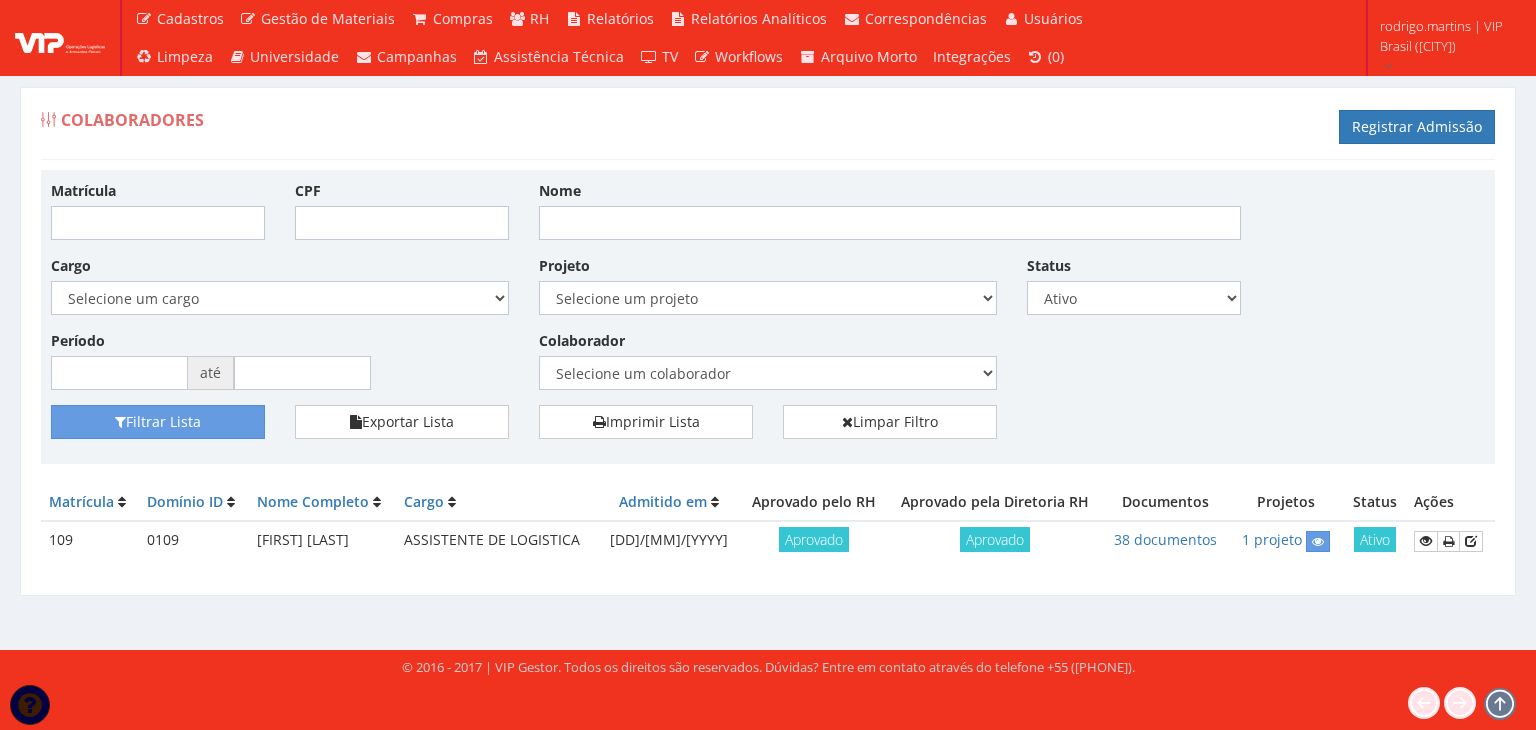 scroll, scrollTop: 0, scrollLeft: 0, axis: both 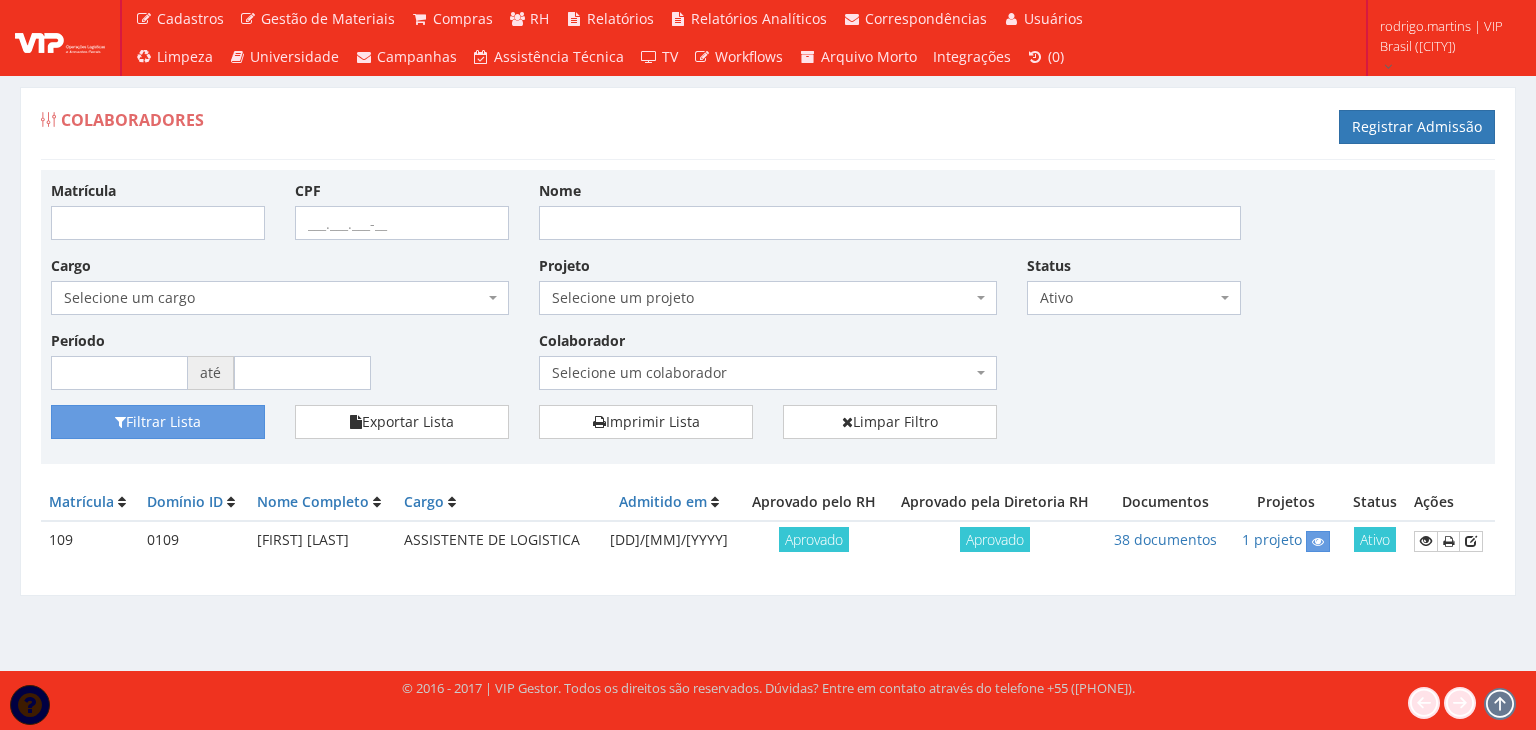 click at bounding box center [60, 38] 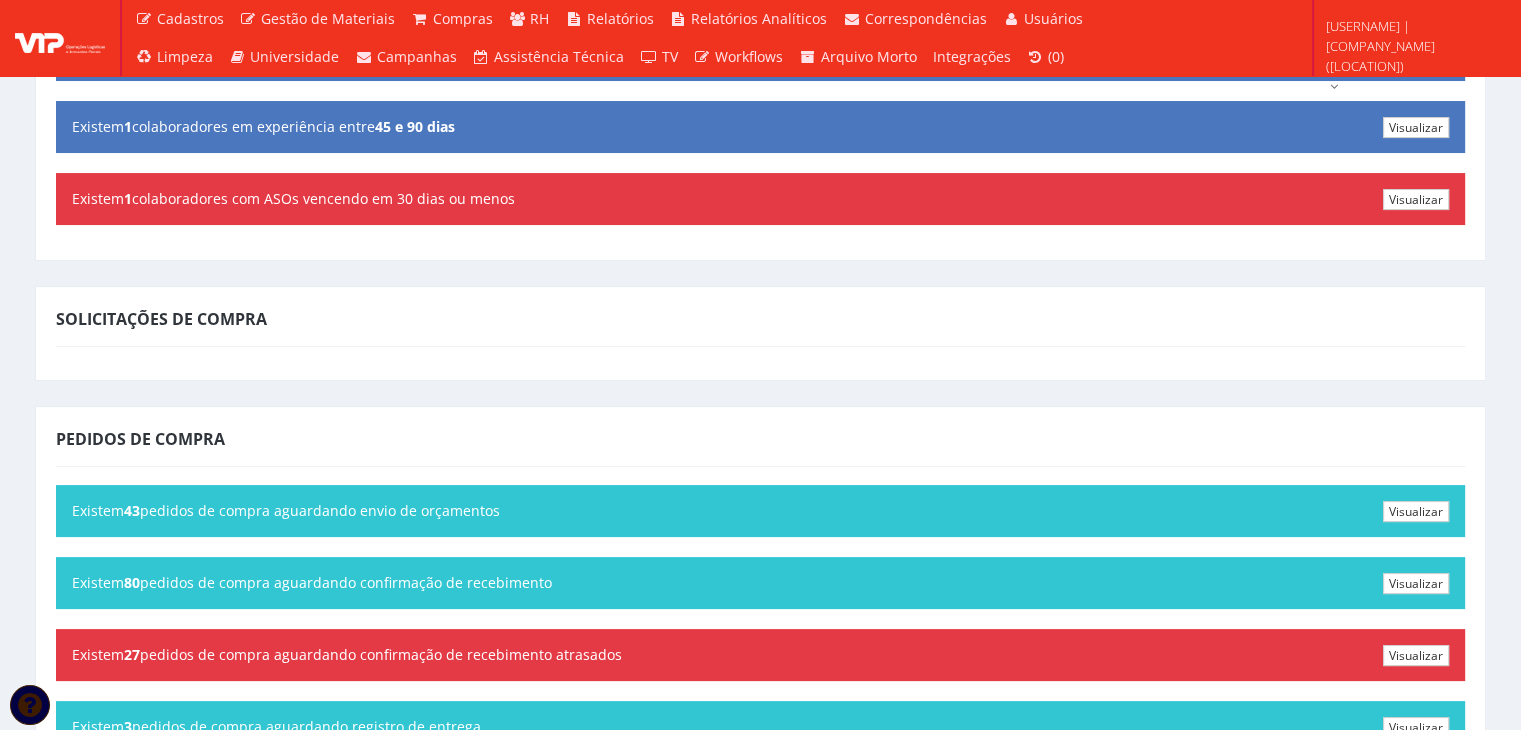 scroll, scrollTop: 0, scrollLeft: 0, axis: both 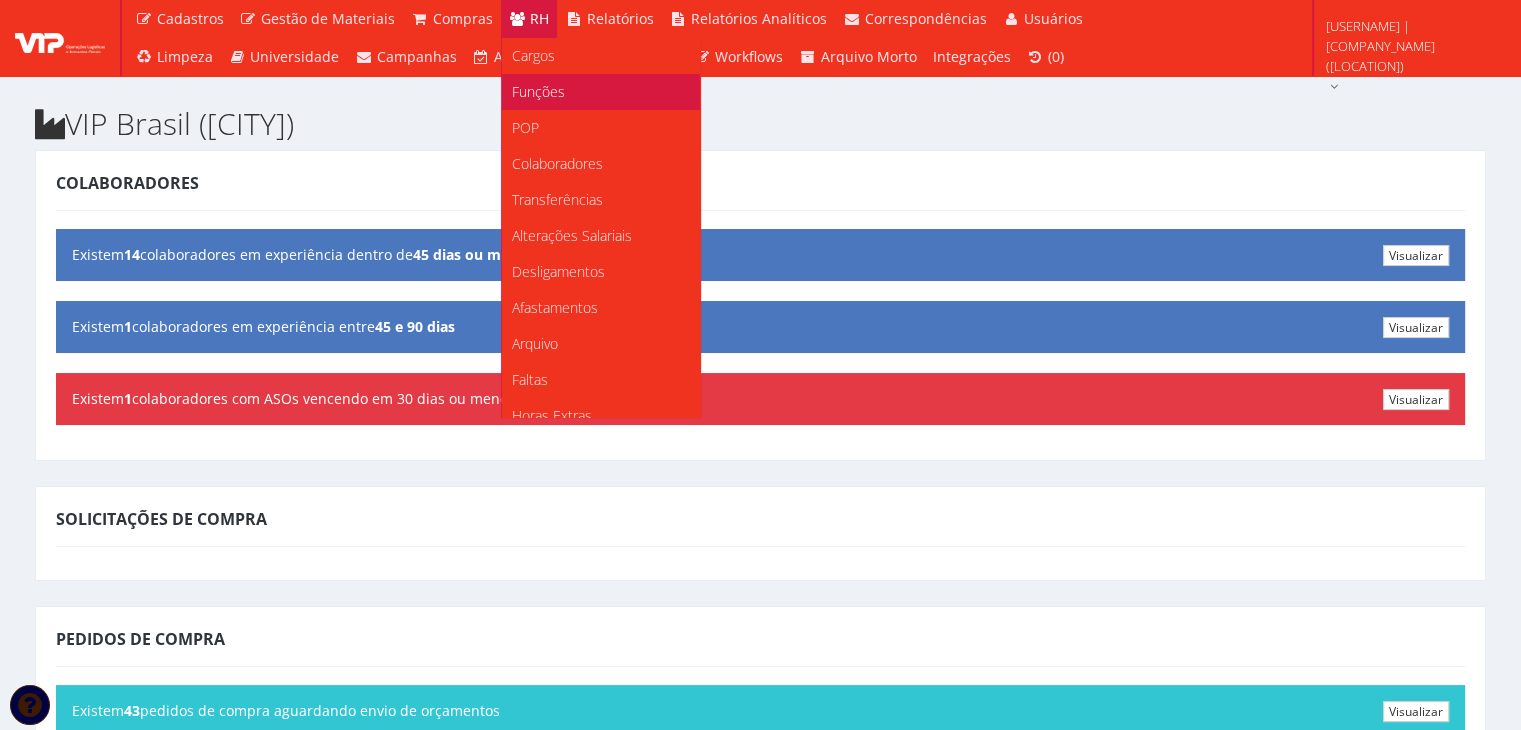 click on "Funções" at bounding box center (538, 91) 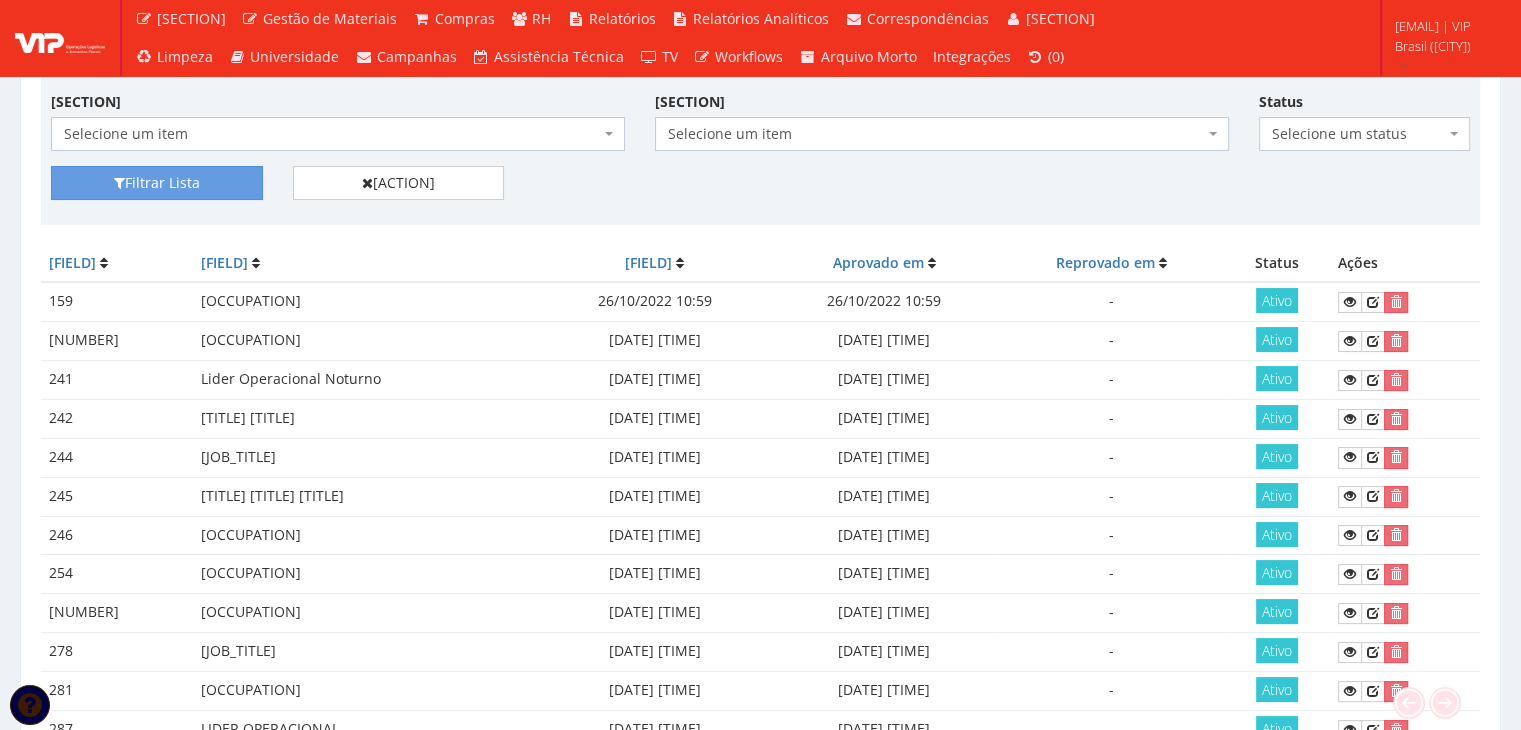 scroll, scrollTop: 16, scrollLeft: 0, axis: vertical 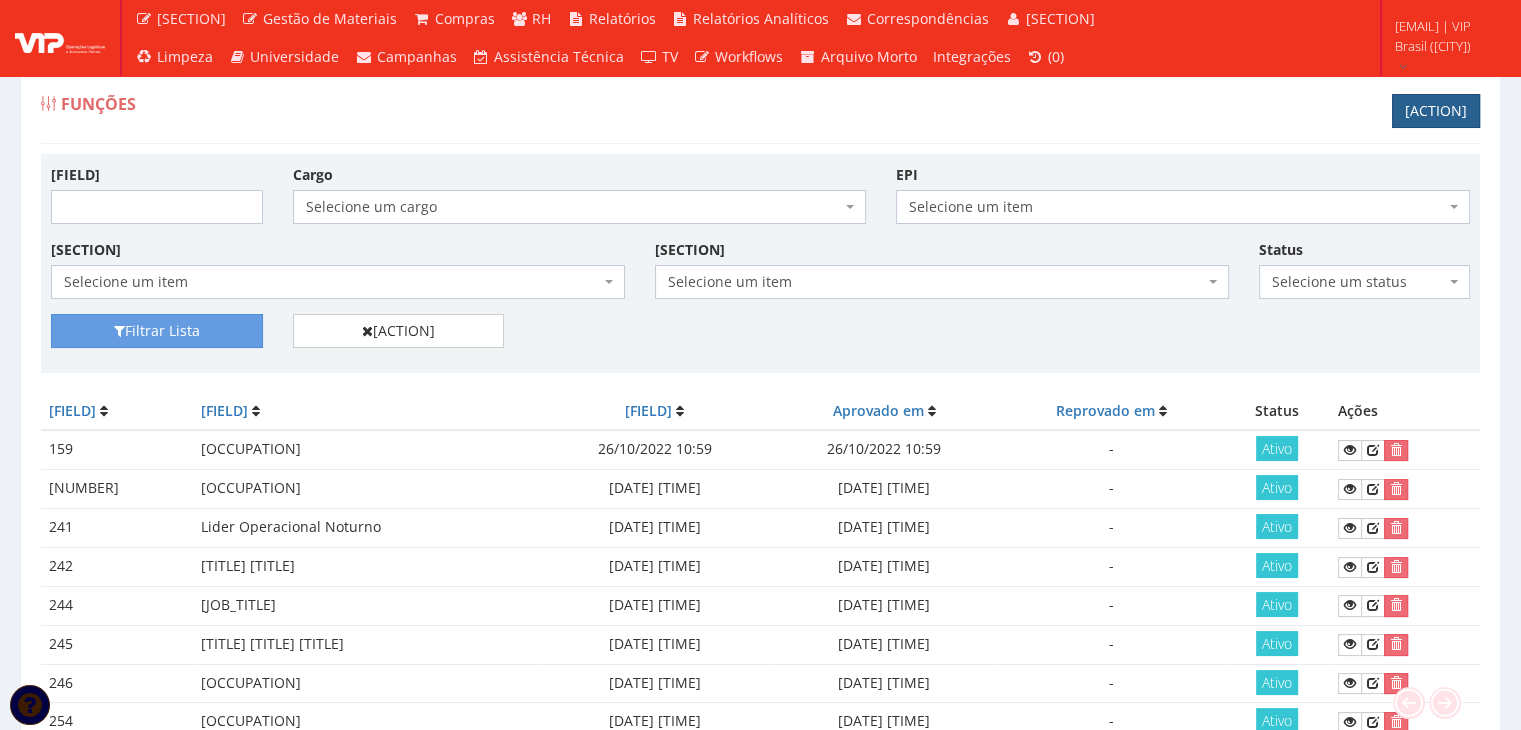 click on "[ACTION]" at bounding box center [1436, 111] 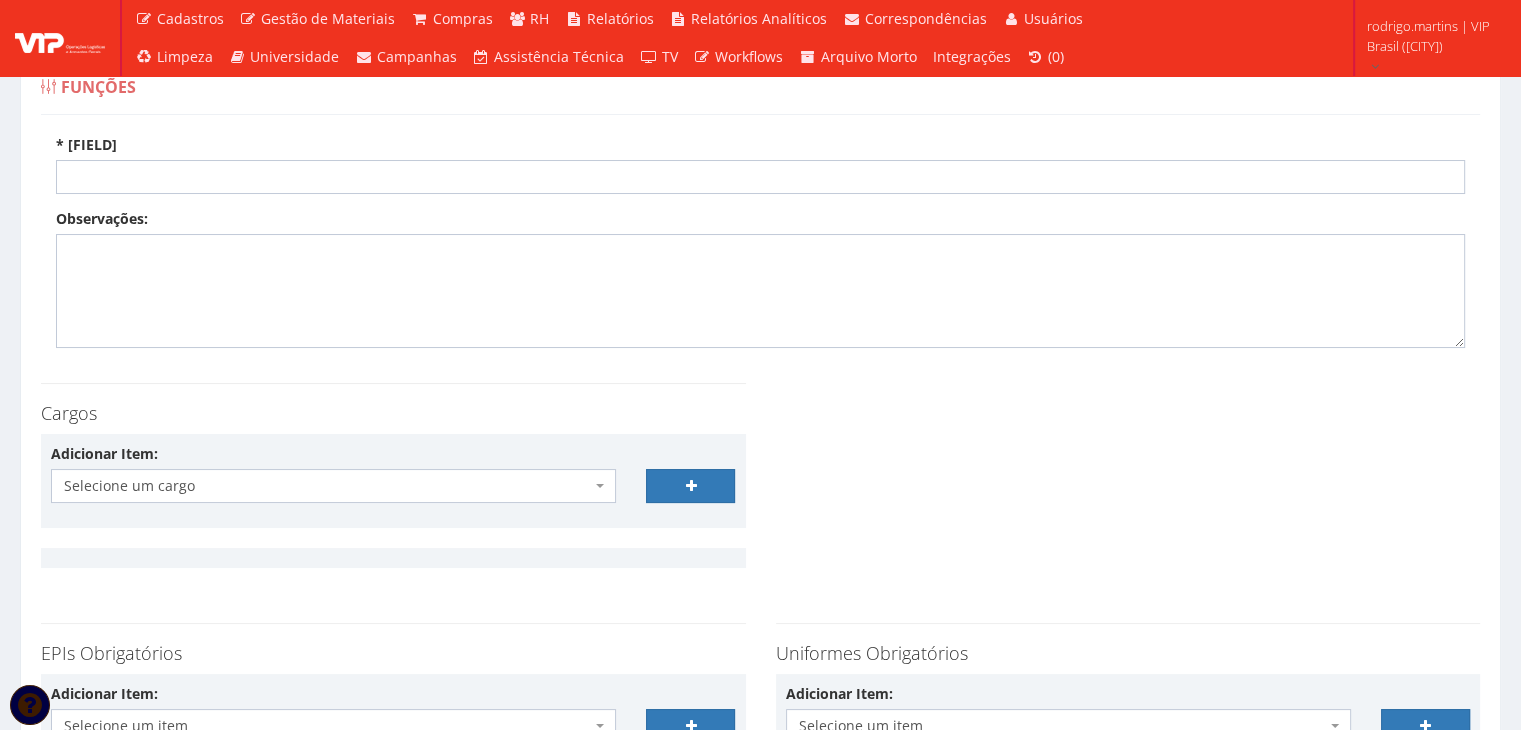 scroll, scrollTop: 66, scrollLeft: 0, axis: vertical 